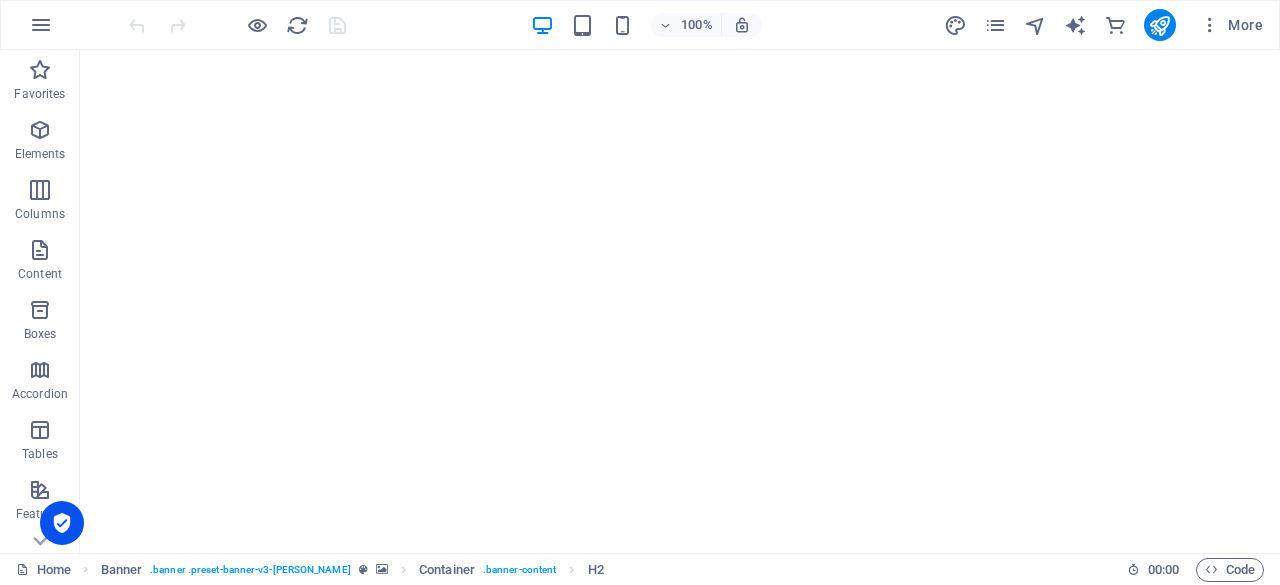 scroll, scrollTop: 0, scrollLeft: 0, axis: both 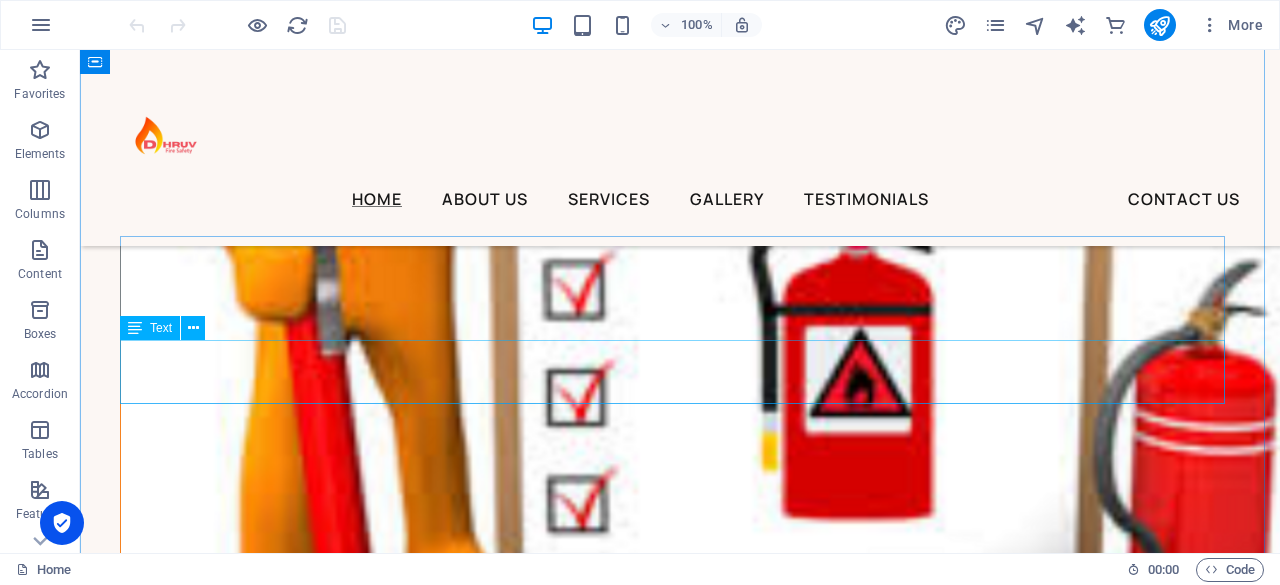 click on "At BIG [PERSON_NAME] Shop, we know that every client is unique. That's why we offer services tailored to your needs and preferences—whether it's a simple trim or an entire makeover, we'll take care of it." at bounding box center [680, 2328] 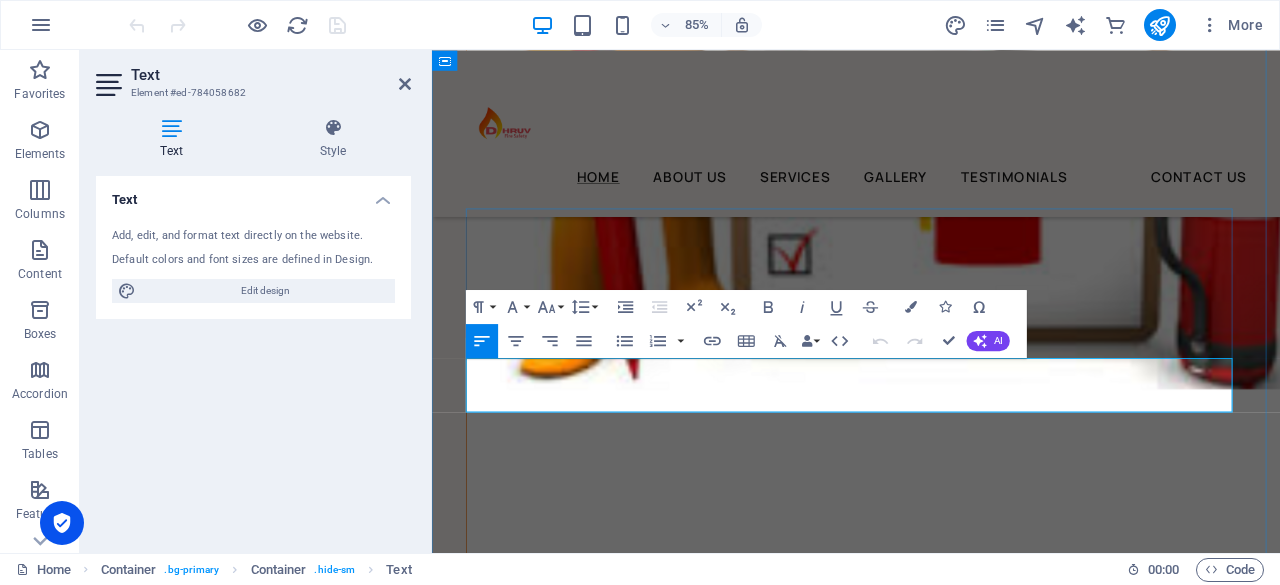 scroll, scrollTop: 5786, scrollLeft: 0, axis: vertical 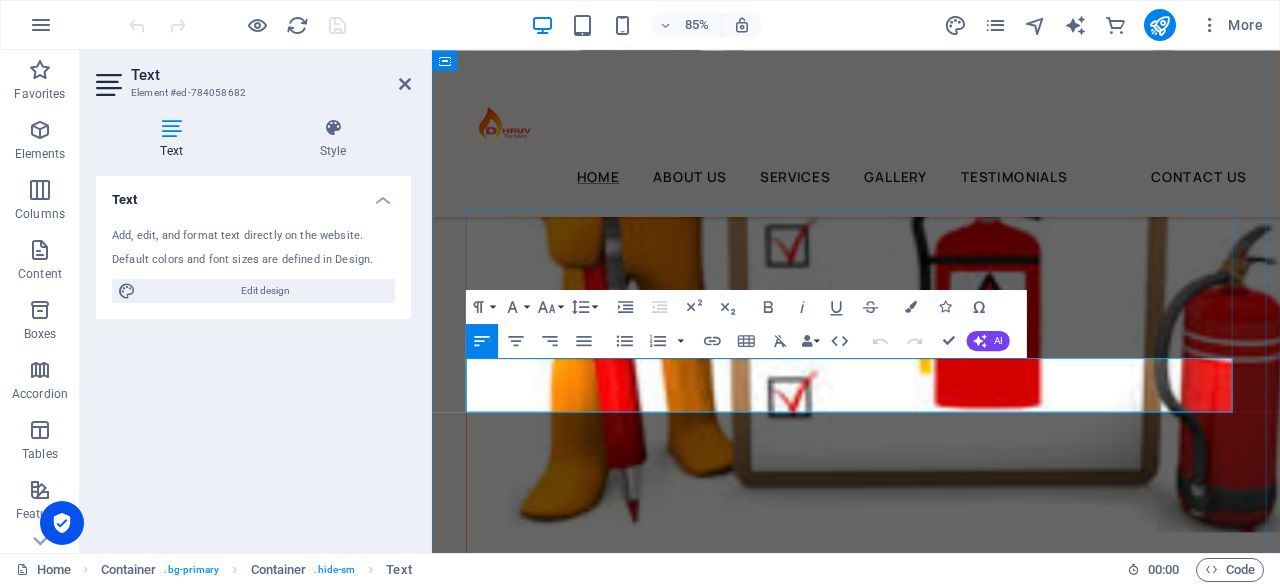 drag, startPoint x: 1007, startPoint y: 379, endPoint x: 694, endPoint y: 437, distance: 318.32846 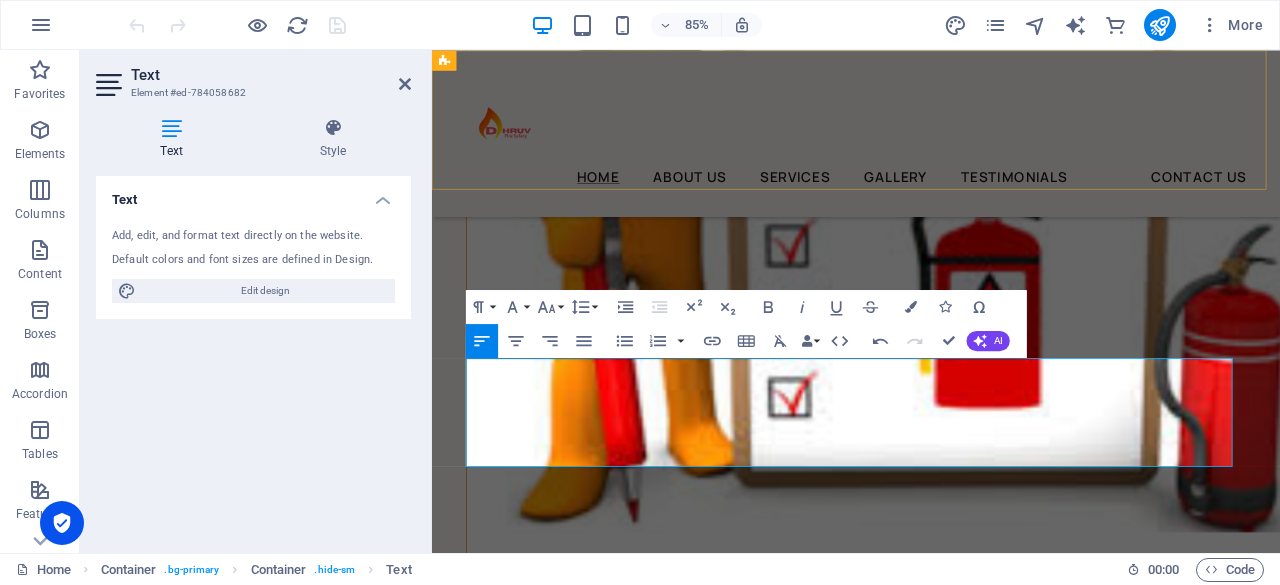 click on "Home About Us Services Gallery Testimonials Contact Us" at bounding box center (931, 148) 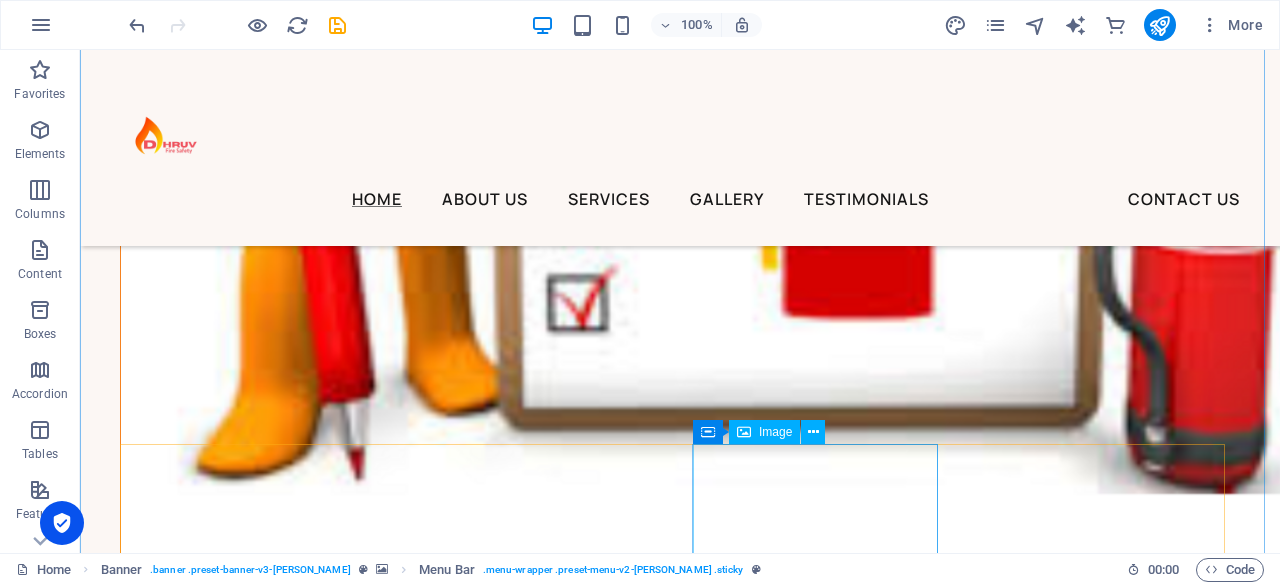 scroll, scrollTop: 6159, scrollLeft: 0, axis: vertical 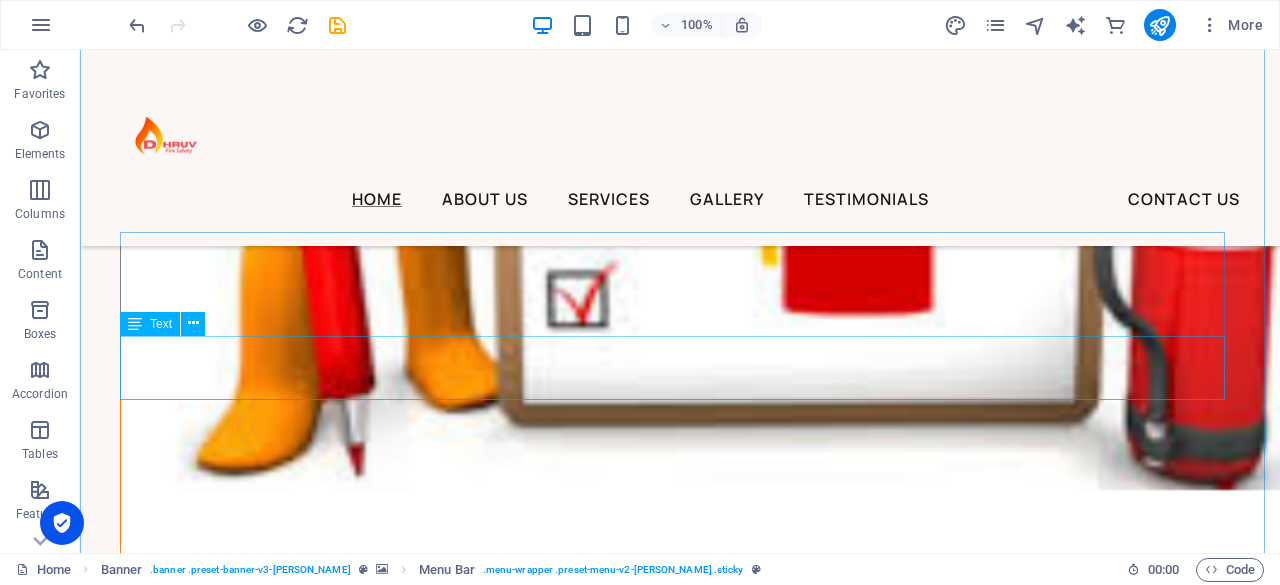 click on "At BIG [PERSON_NAME] Shop, we know that every client is unique. That's why we offer services tailored to your needs and preferences—whether it's a simple trim or an entire makeover, we'll take care of it." at bounding box center (680, 2323) 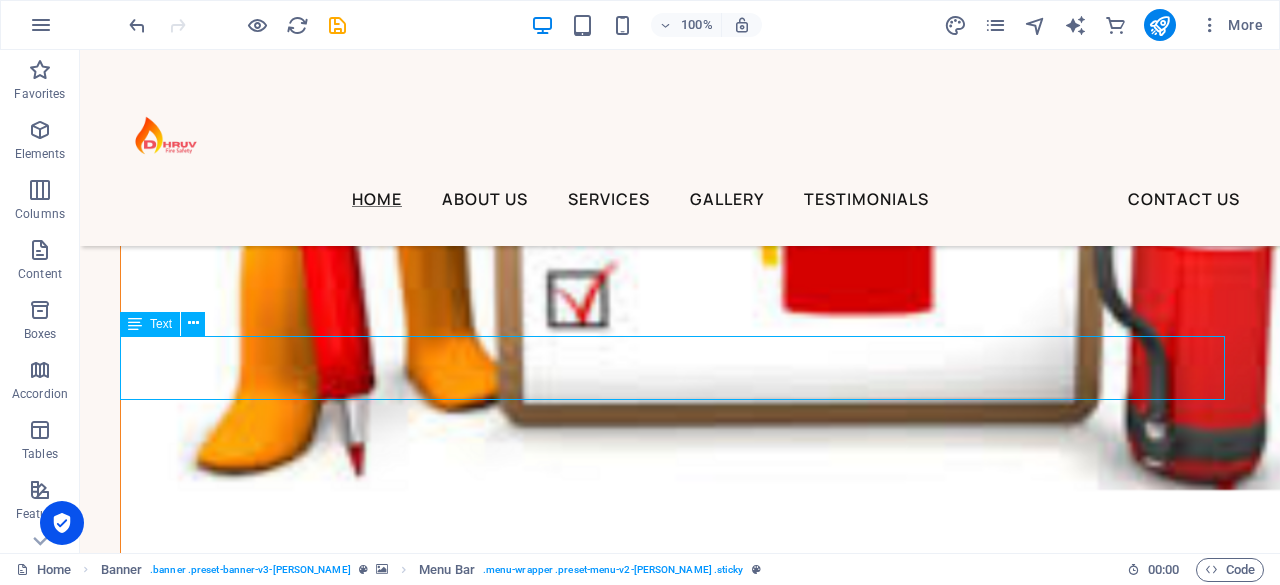 click on "At BIG [PERSON_NAME] Shop, we know that every client is unique. That's why we offer services tailored to your needs and preferences—whether it's a simple trim or an entire makeover, we'll take care of it." at bounding box center [680, 2323] 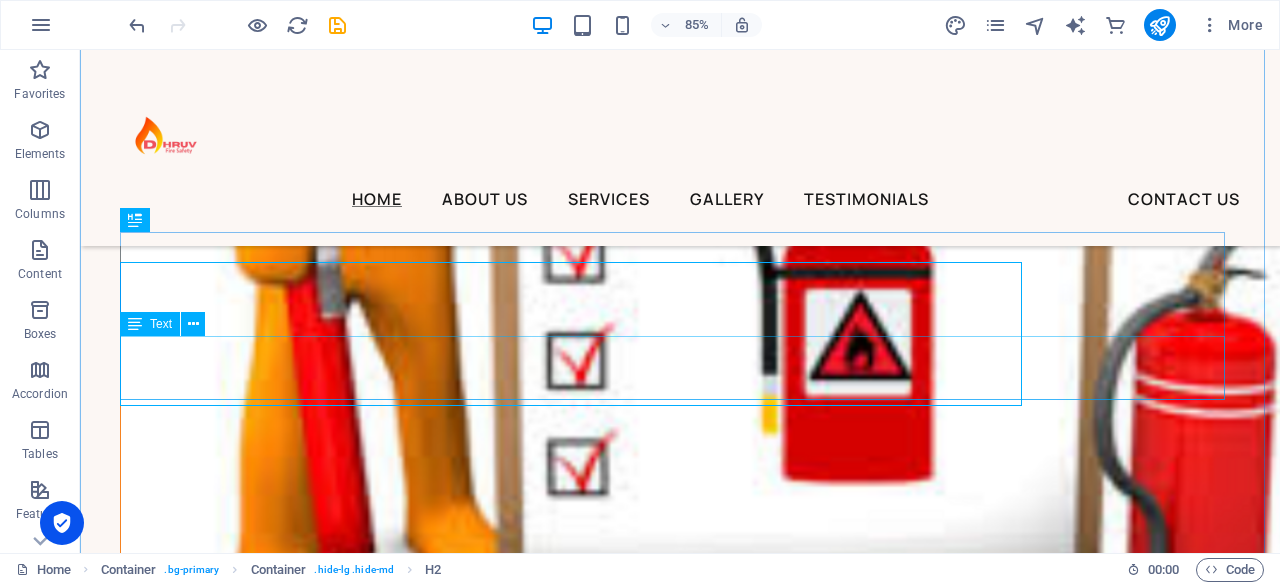 scroll, scrollTop: 6159, scrollLeft: 0, axis: vertical 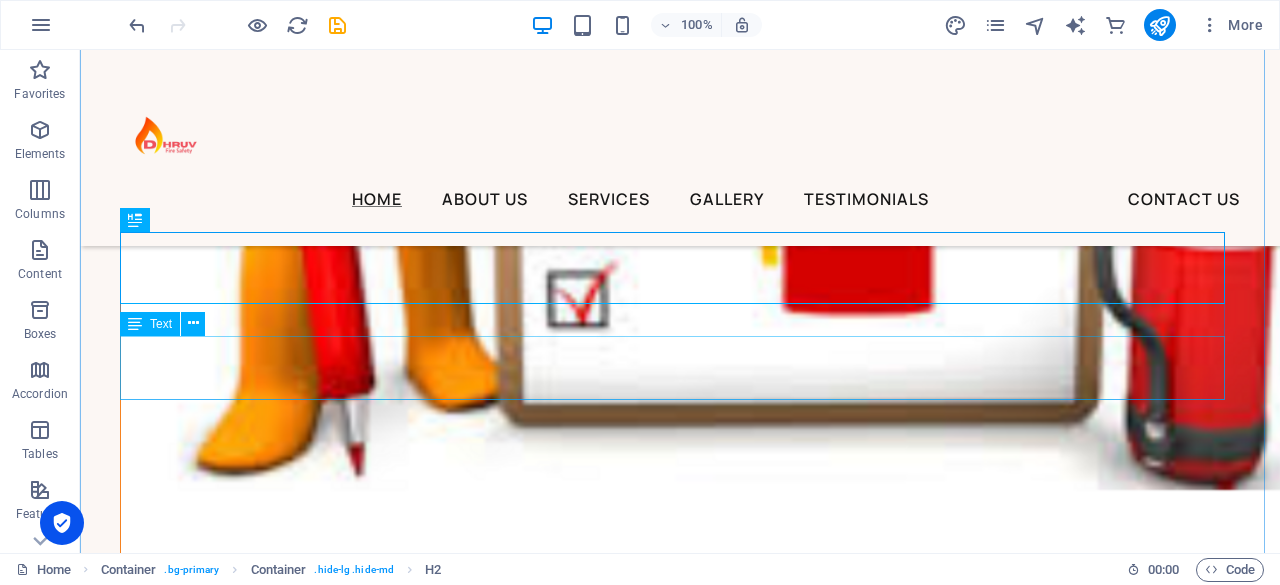 click on "At BIG [PERSON_NAME] Shop, we know that every client is unique. That's why we offer services tailored to your needs and preferences—whether it's a simple trim or an entire makeover, we'll take care of it." at bounding box center [680, 2323] 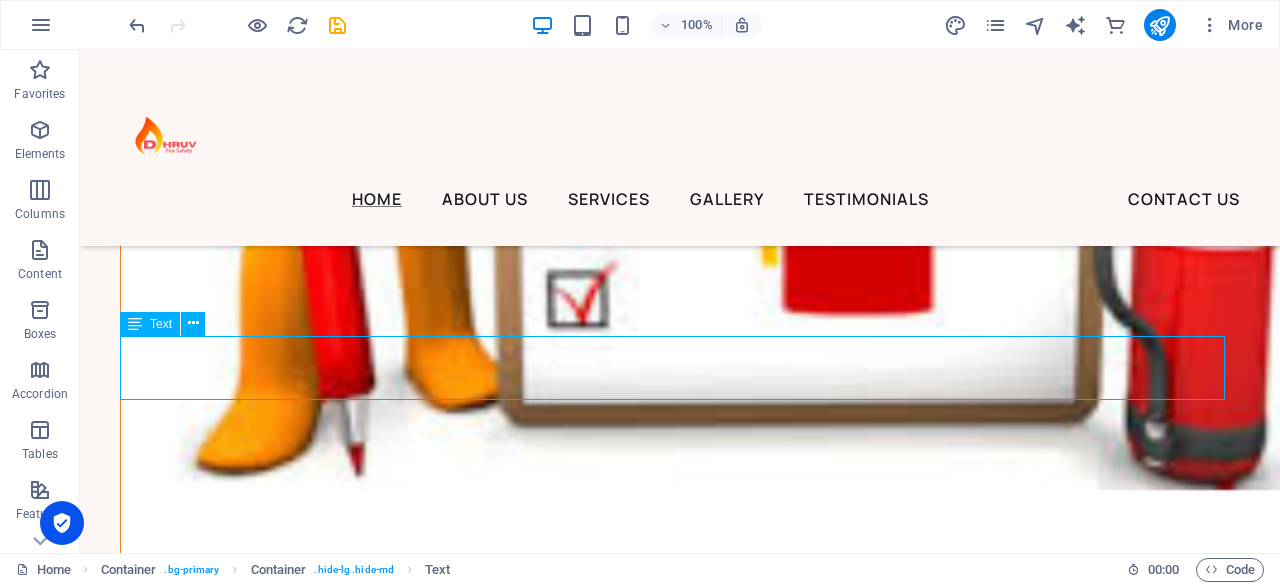 click on "At BIG [PERSON_NAME] Shop, we know that every client is unique. That's why we offer services tailored to your needs and preferences—whether it's a simple trim or an entire makeover, we'll take care of it." at bounding box center [680, 2323] 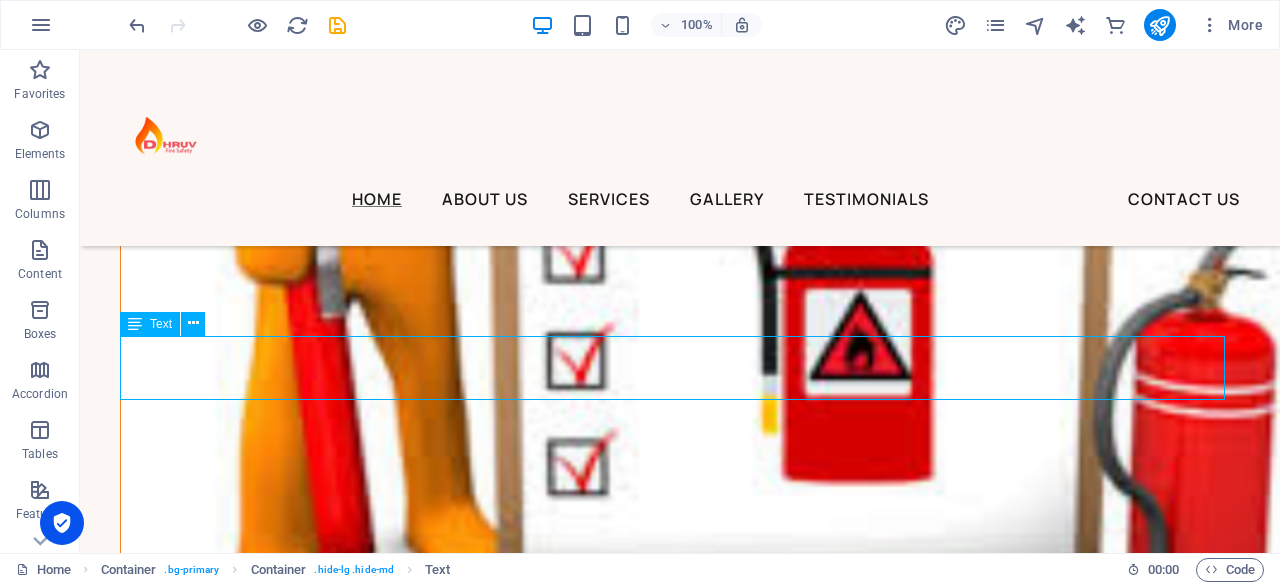 click on "Take a look at our highlights" at bounding box center (680, 2391) 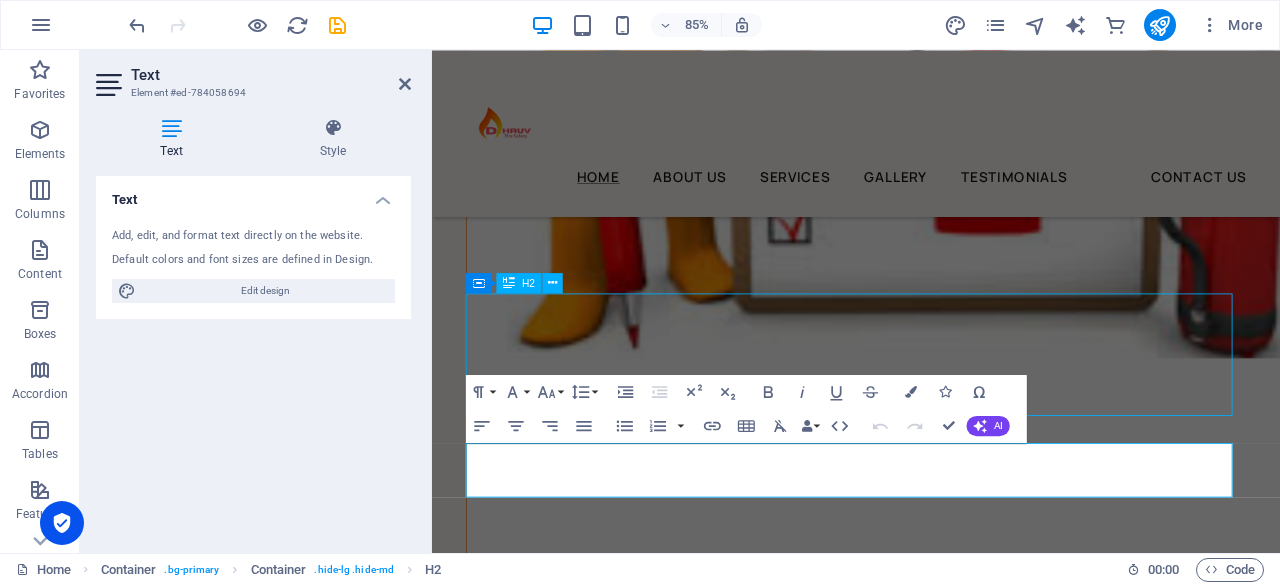 scroll, scrollTop: 6159, scrollLeft: 0, axis: vertical 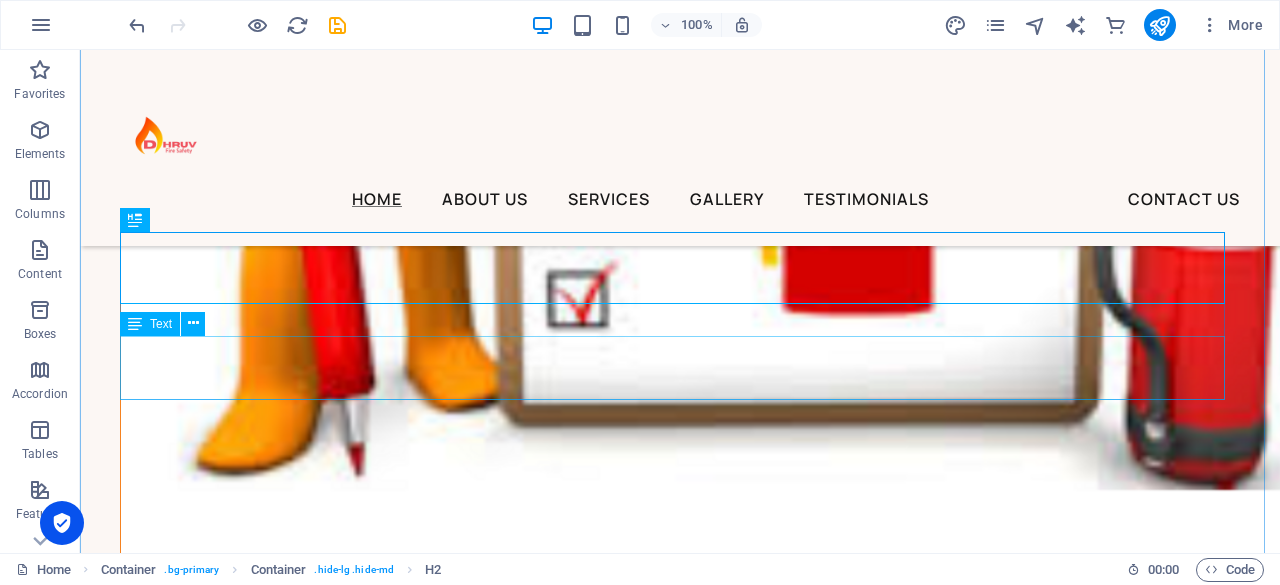 click on "At BIG [PERSON_NAME] Shop, we know that every client is unique. That's why we offer services tailored to your needs and preferences—whether it's a simple trim or an entire makeover, we'll take care of it." at bounding box center (680, 2323) 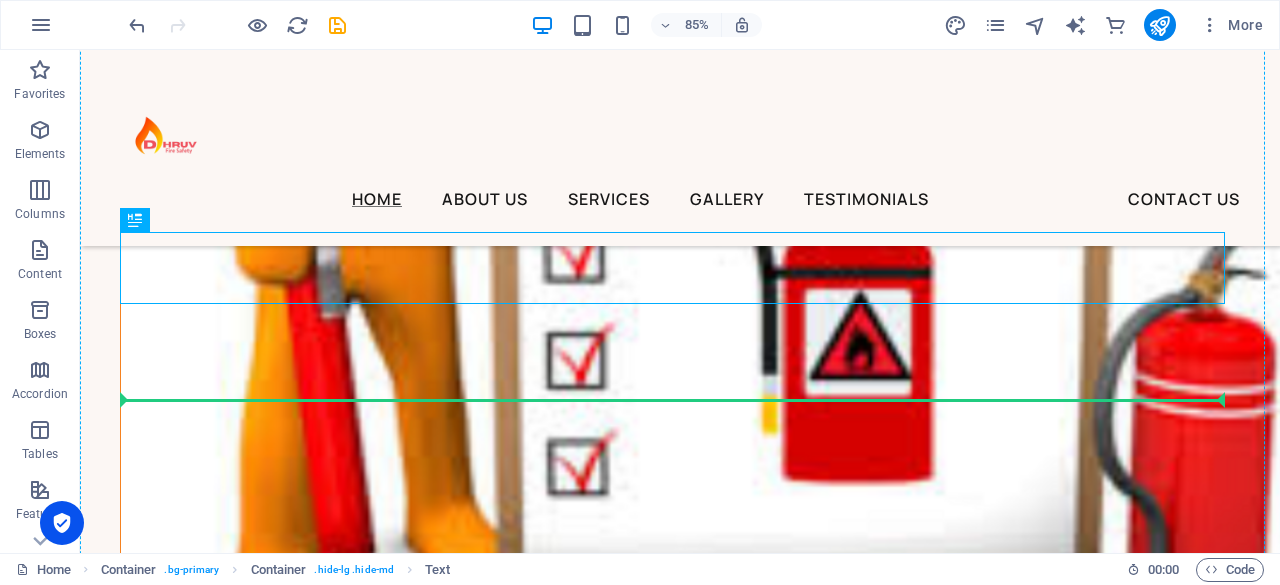 scroll, scrollTop: 6159, scrollLeft: 0, axis: vertical 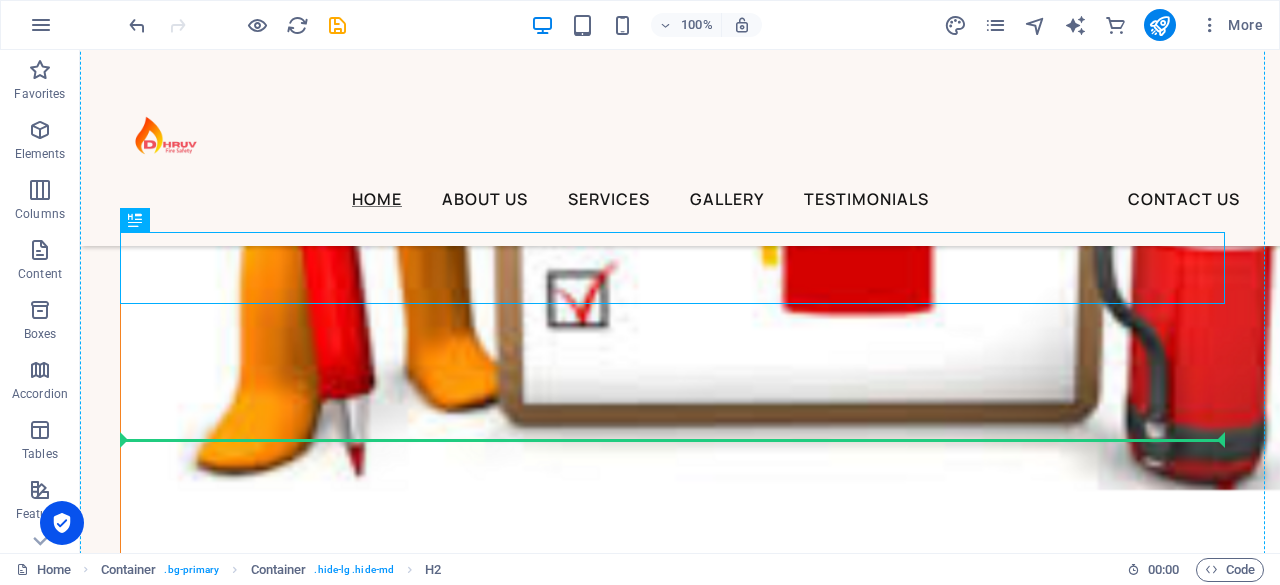 drag, startPoint x: 812, startPoint y: 372, endPoint x: 746, endPoint y: 424, distance: 84.0238 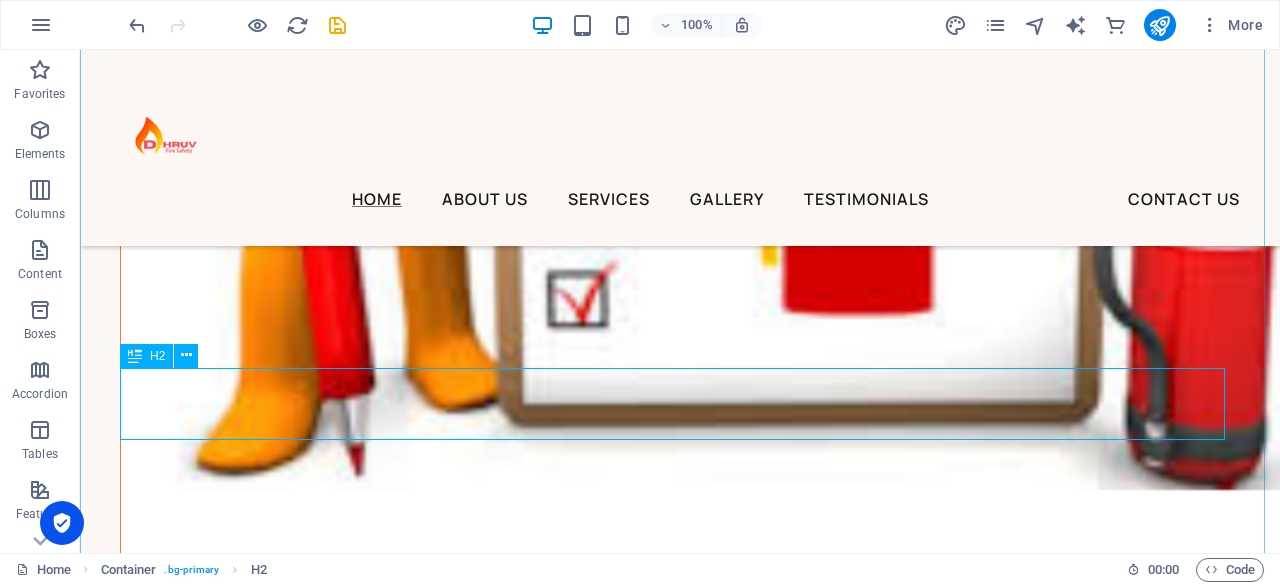 click on "Take a look at our highlights" at bounding box center (680, 2359) 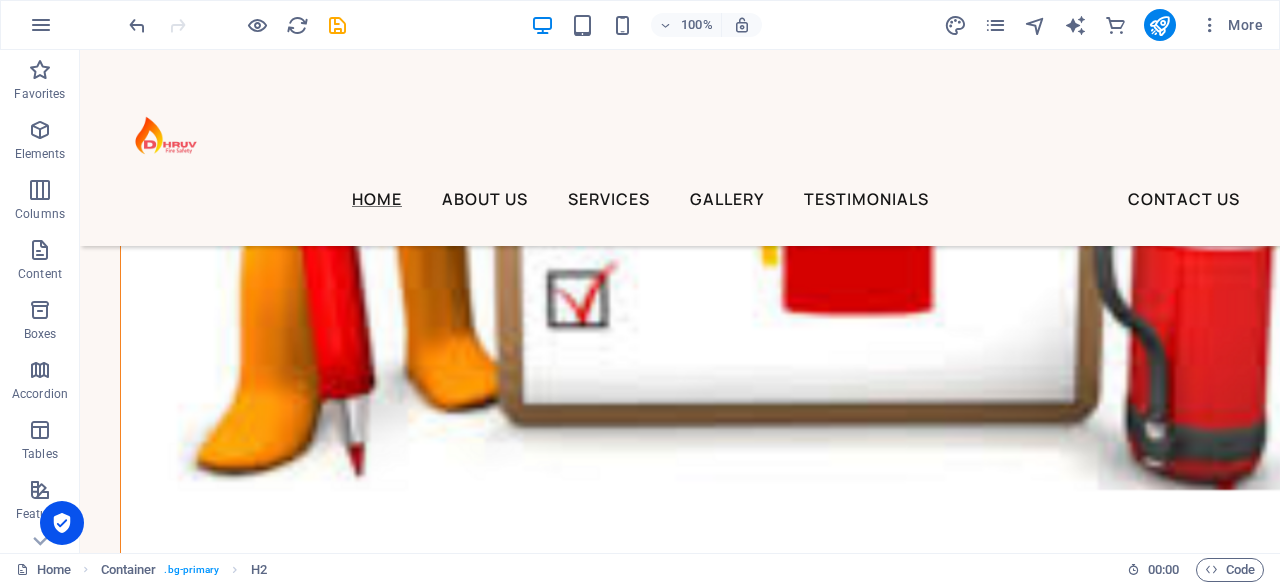 drag, startPoint x: 731, startPoint y: 416, endPoint x: 732, endPoint y: 366, distance: 50.01 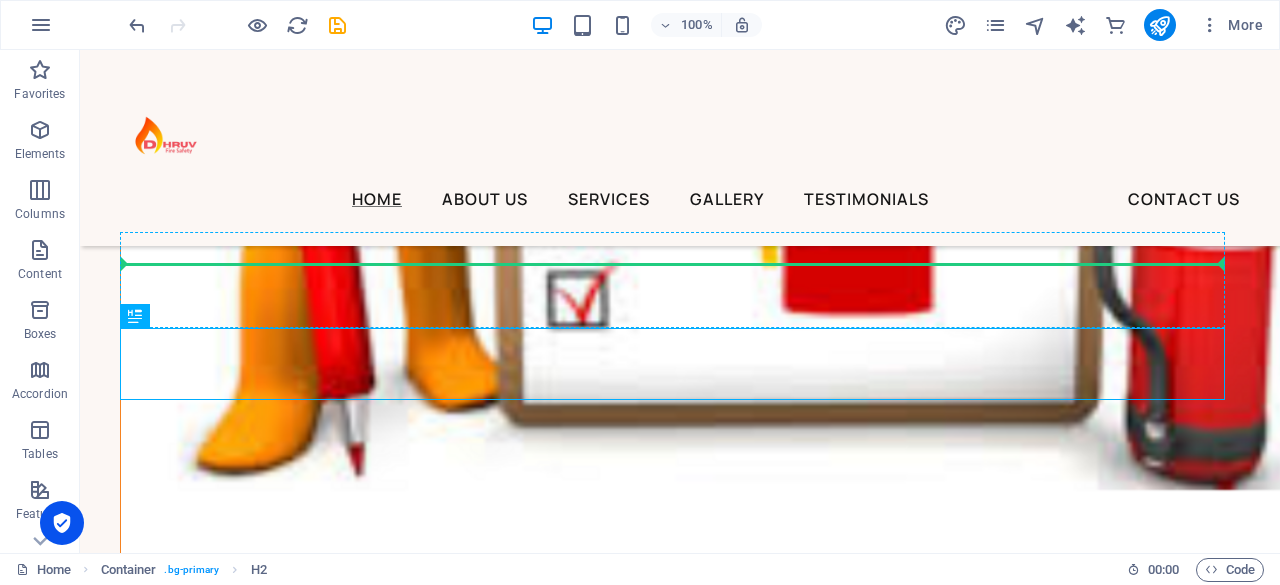drag, startPoint x: 732, startPoint y: 364, endPoint x: 722, endPoint y: 284, distance: 80.622574 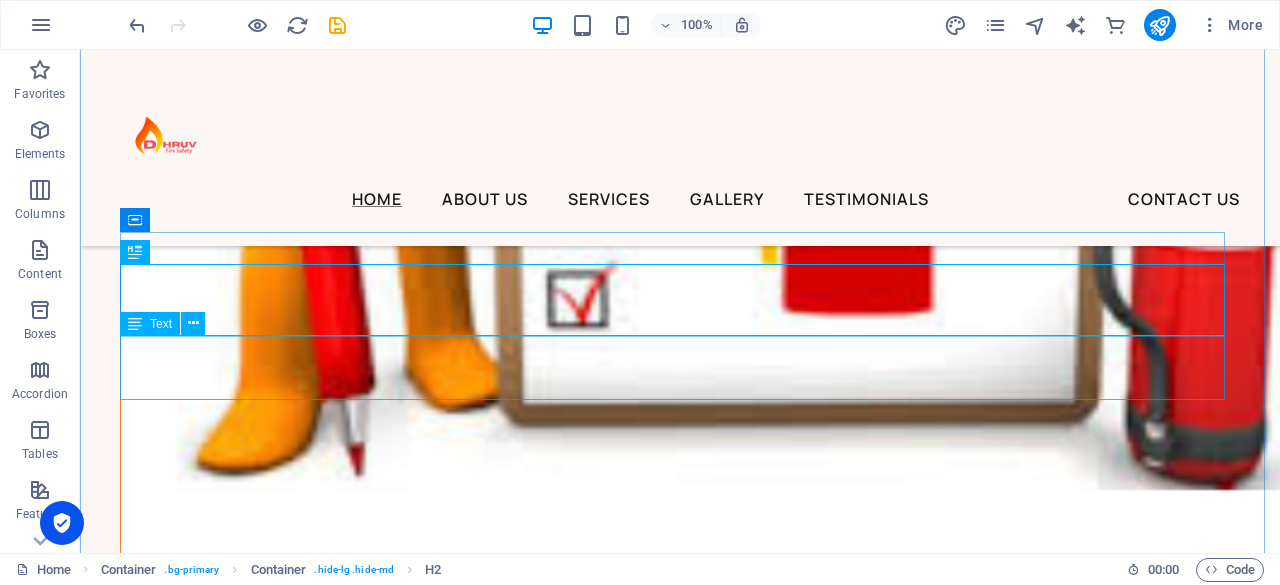 click on "At BIG [PERSON_NAME] Shop, we know that every client is unique. That's why we offer services tailored to your needs and preferences—whether it's a simple trim or an entire makeover, we'll take care of it." at bounding box center (680, 2323) 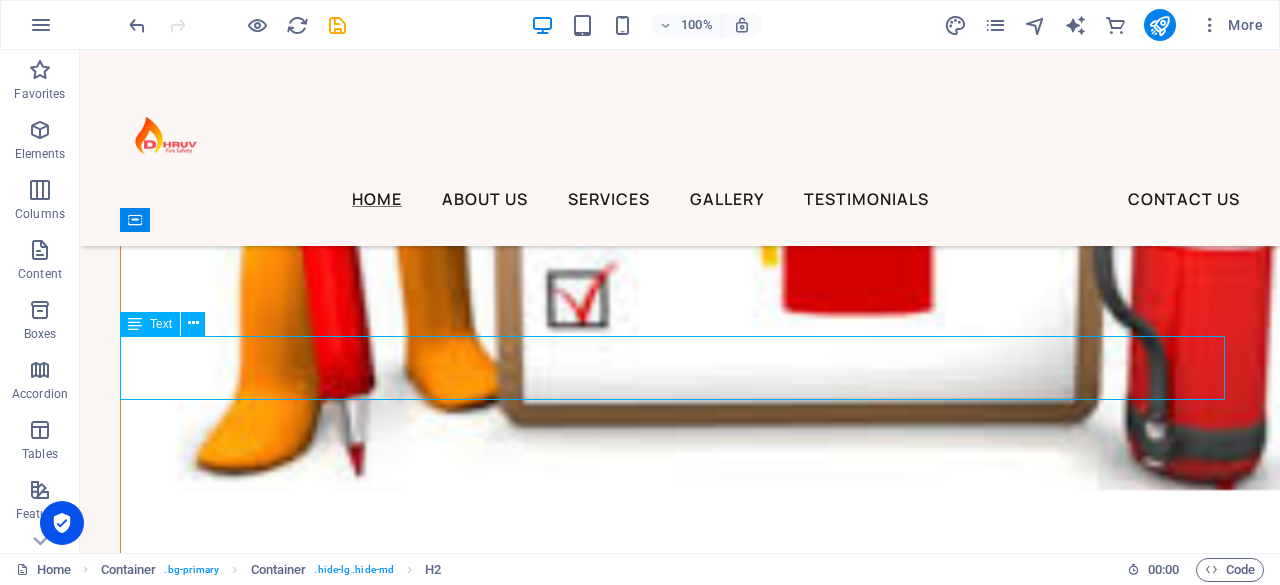 click on "At BIG [PERSON_NAME] Shop, we know that every client is unique. That's why we offer services tailored to your needs and preferences—whether it's a simple trim or an entire makeover, we'll take care of it." at bounding box center [680, 2323] 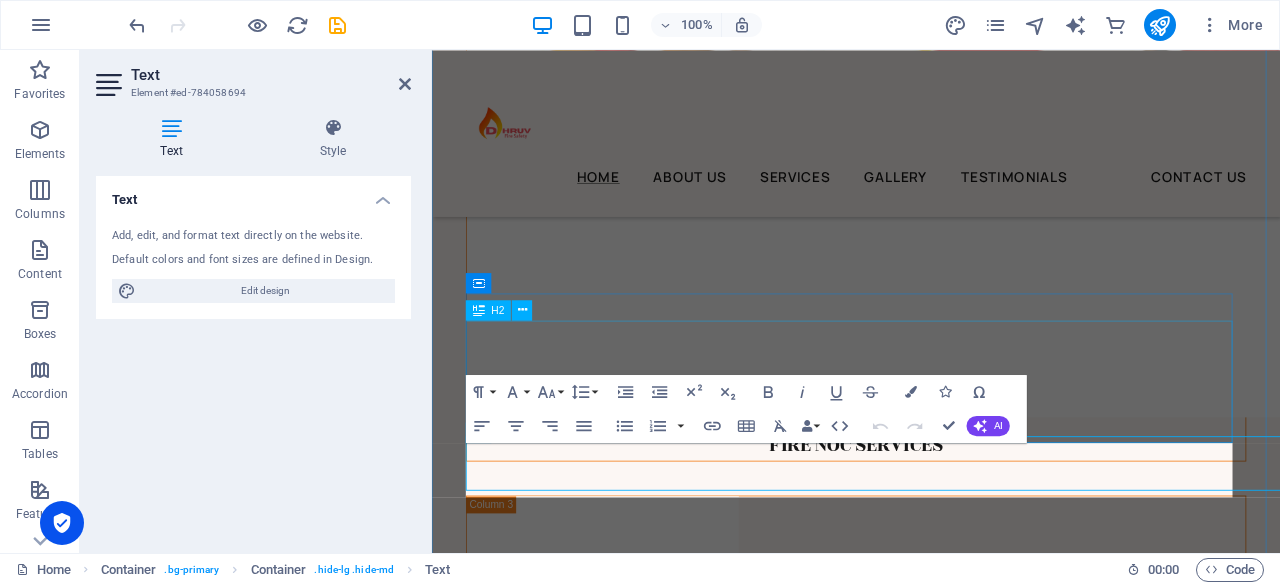 scroll, scrollTop: 5991, scrollLeft: 0, axis: vertical 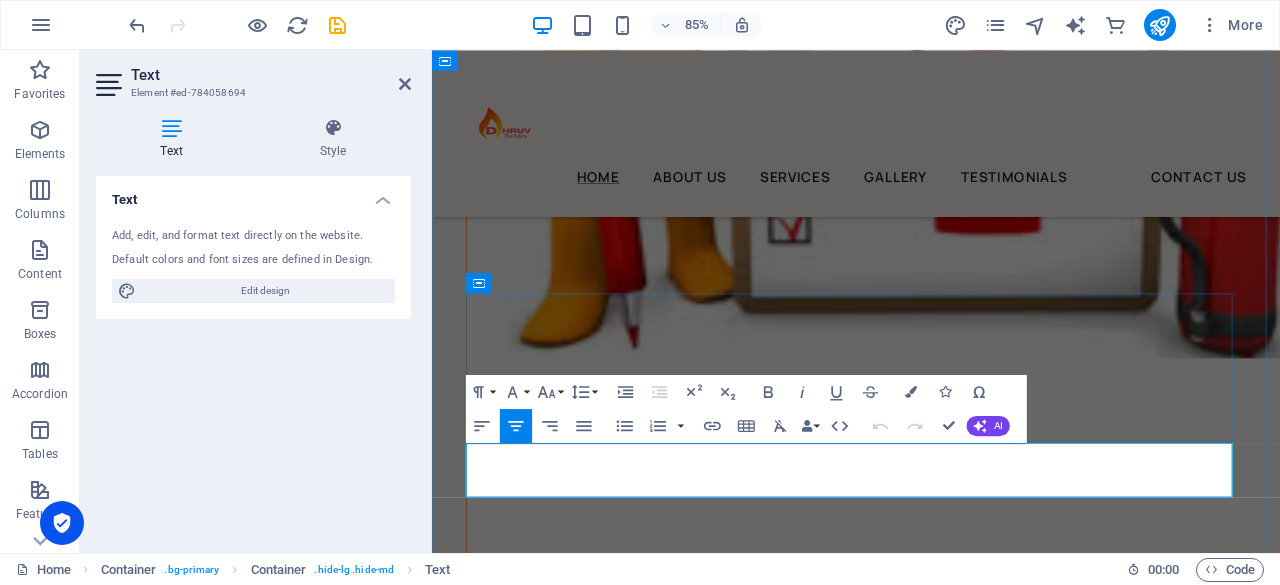 click on "At BIG [PERSON_NAME] Shop, we know that every client is unique. That's why we offer services tailored to your needs and preferences—whether it's a simple trim or an entire makeover, we'll take care of it." at bounding box center (931, 2368) 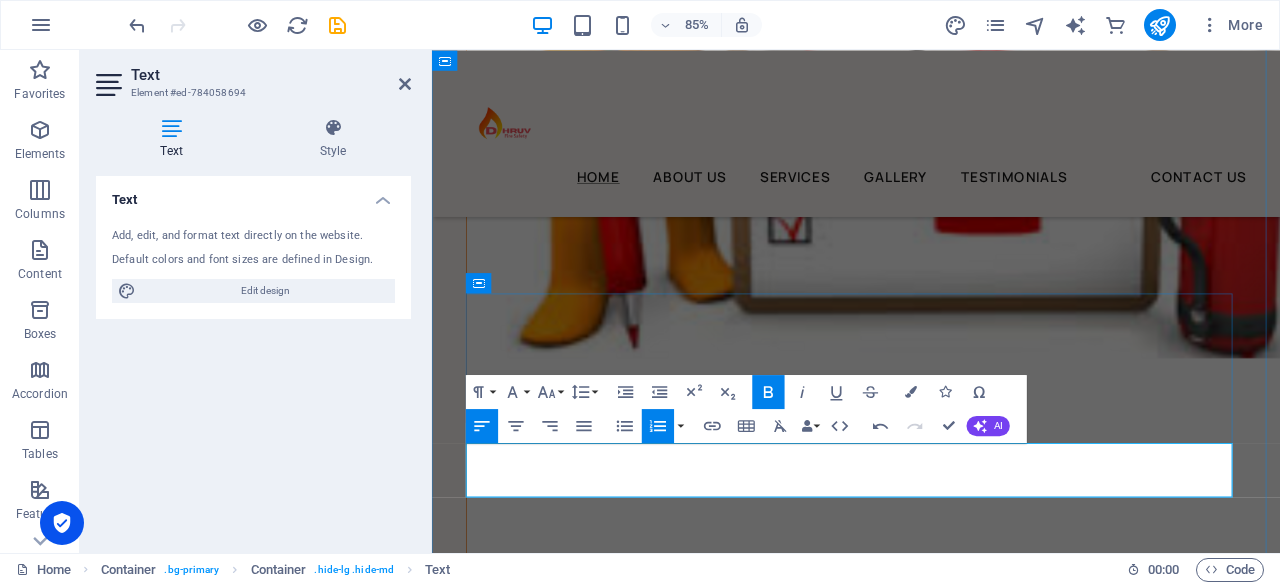 click on "“Because Fire Safety is Not an Option — It’s a Responsibility.”" at bounding box center (931, 2353) 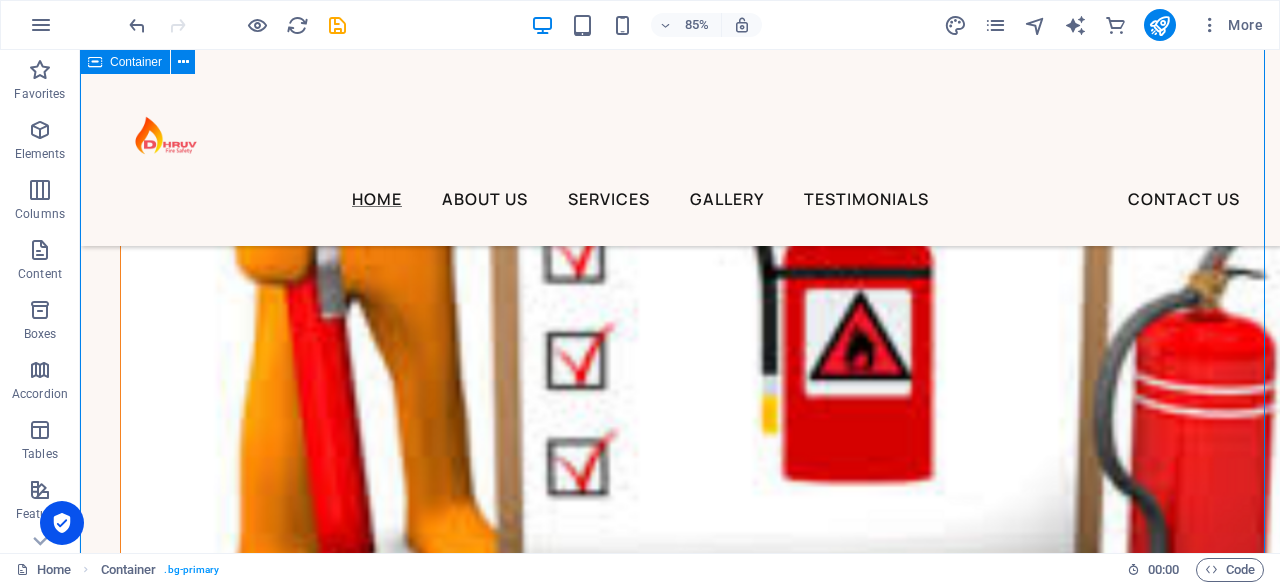 scroll, scrollTop: 5982, scrollLeft: 0, axis: vertical 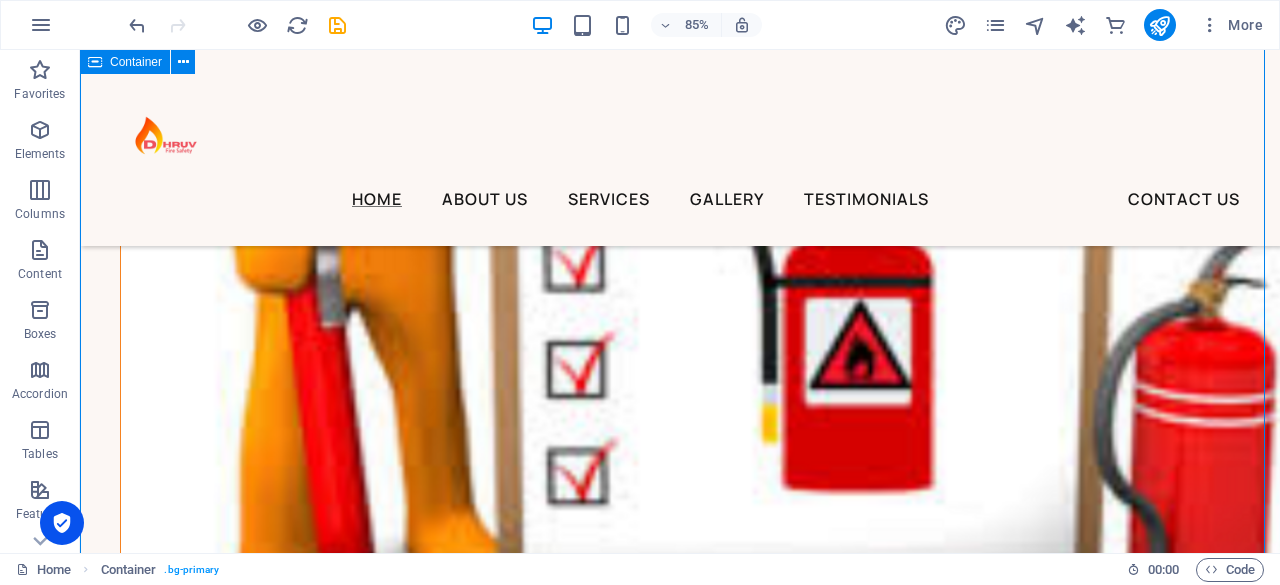drag, startPoint x: 146, startPoint y: 534, endPoint x: 109, endPoint y: 535, distance: 37.01351 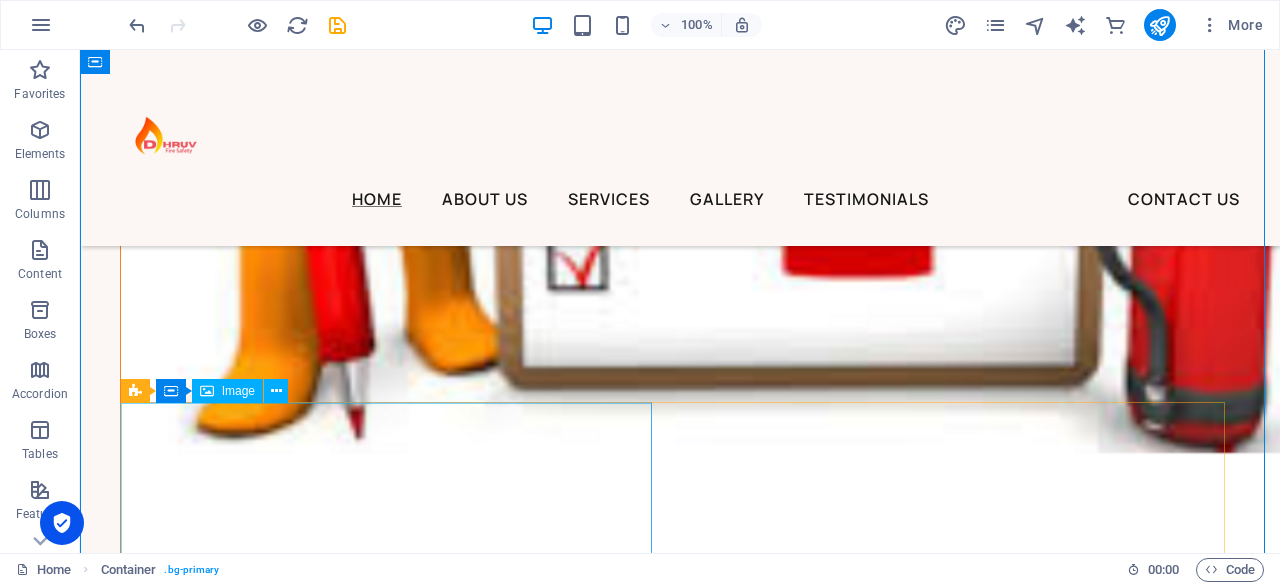 scroll, scrollTop: 6196, scrollLeft: 0, axis: vertical 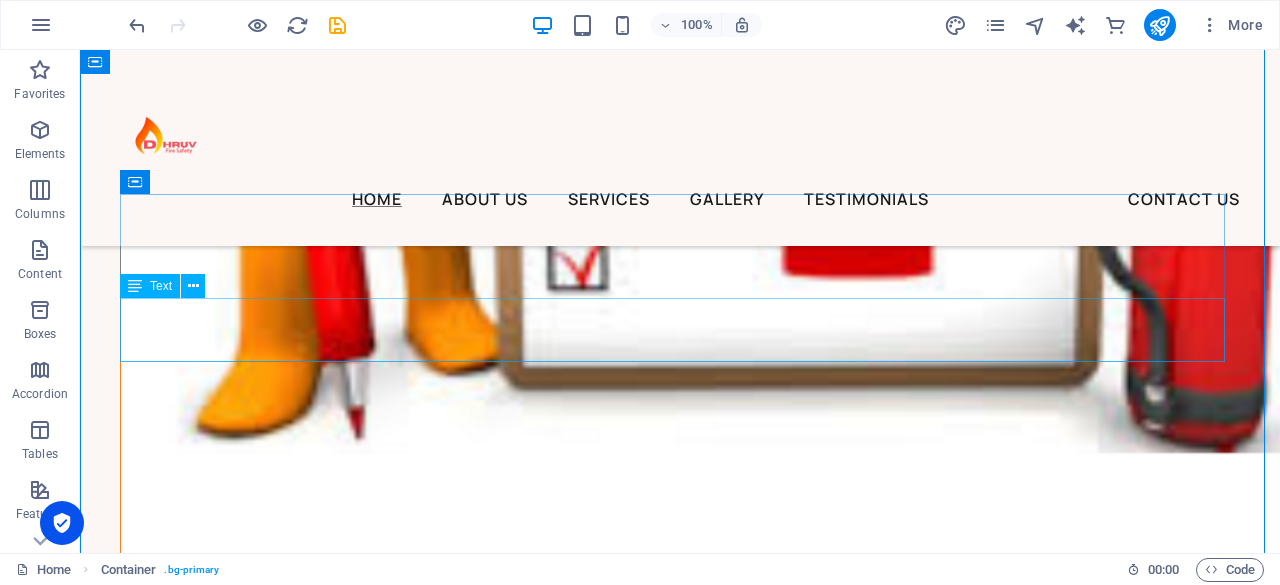 click on "“Because Fire Safety is Not an Option — It’s a Responsibility.”" at bounding box center (680, 2286) 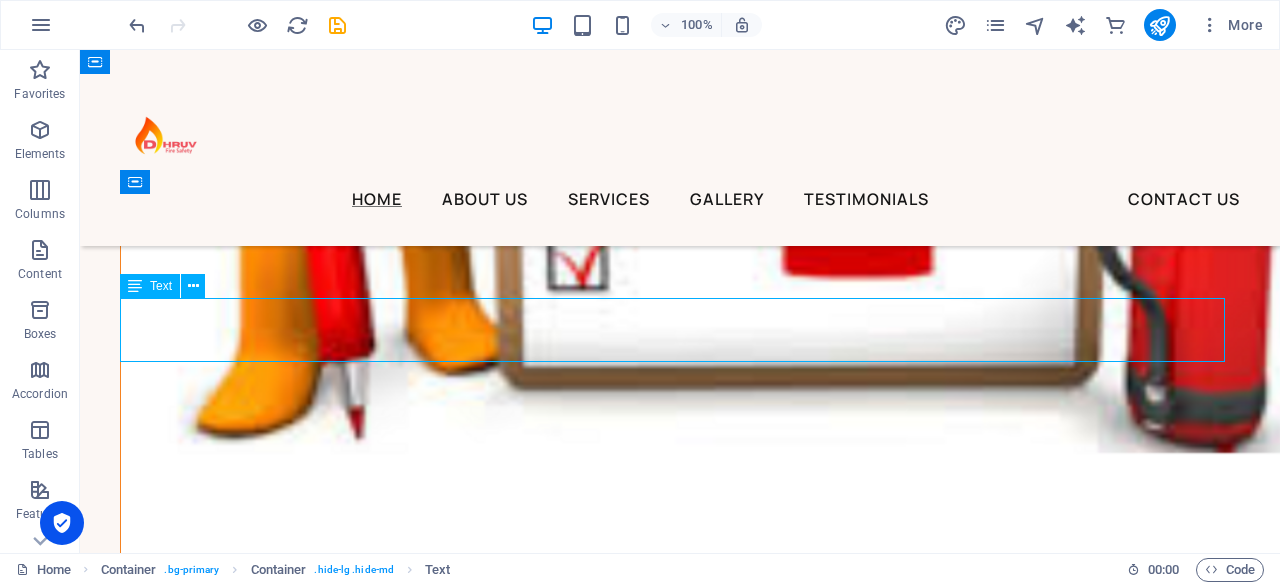 click on "“Because Fire Safety is Not an Option — It’s a Responsibility.”" at bounding box center (680, 2286) 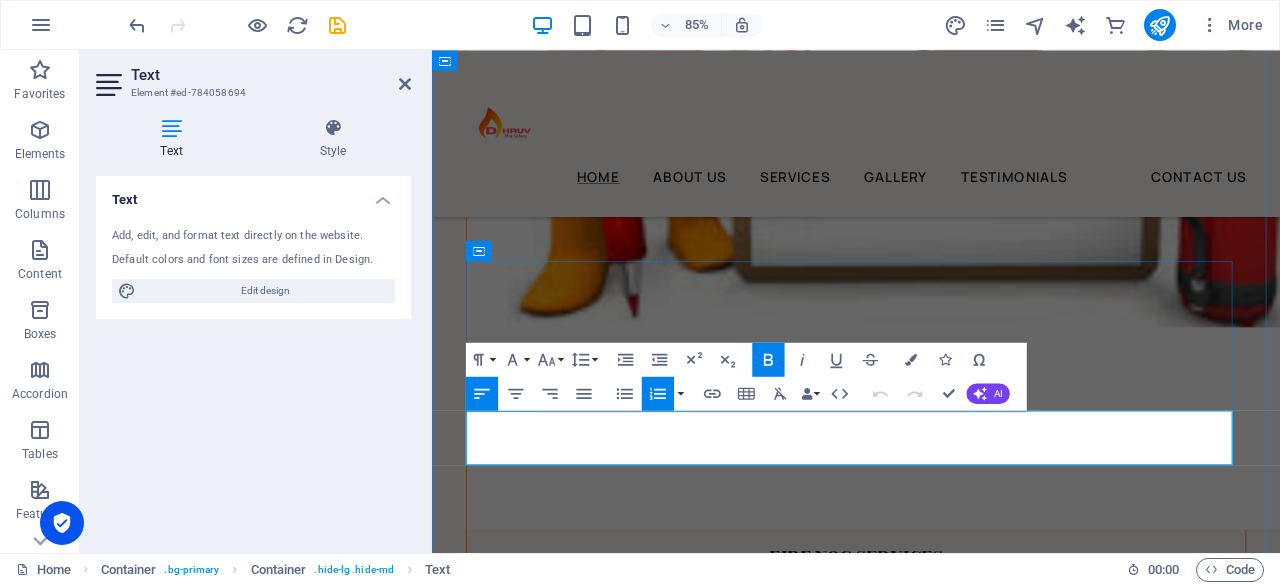click on "“Because Fire Safety is Not an Option — It’s a Responsibility.”" at bounding box center [749, 2331] 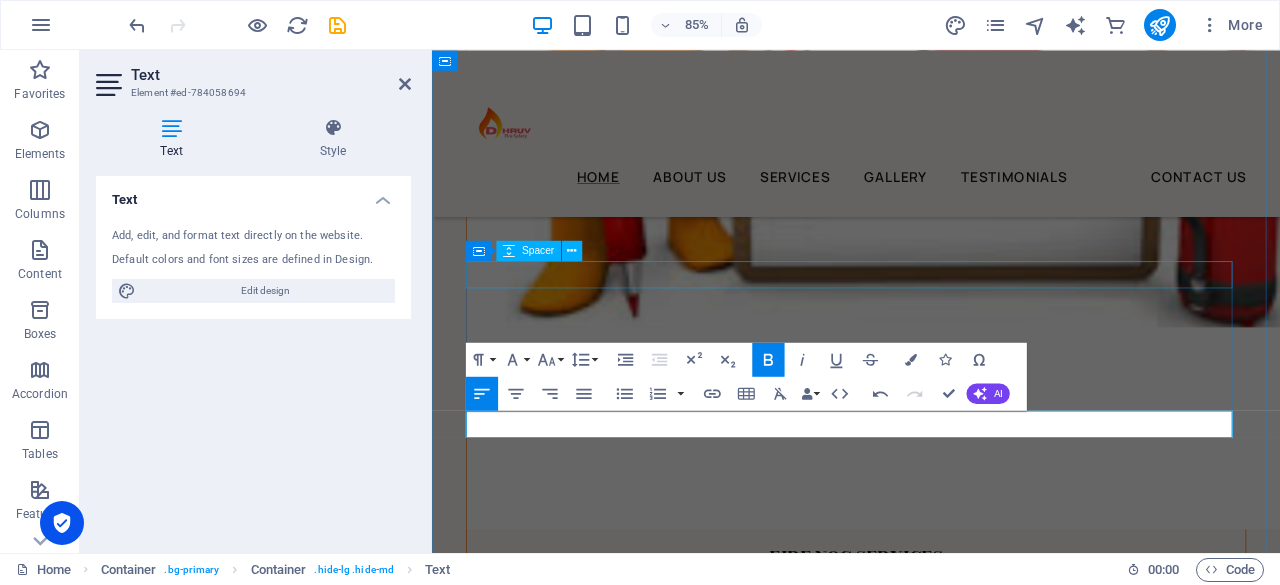 click at bounding box center [931, 2124] 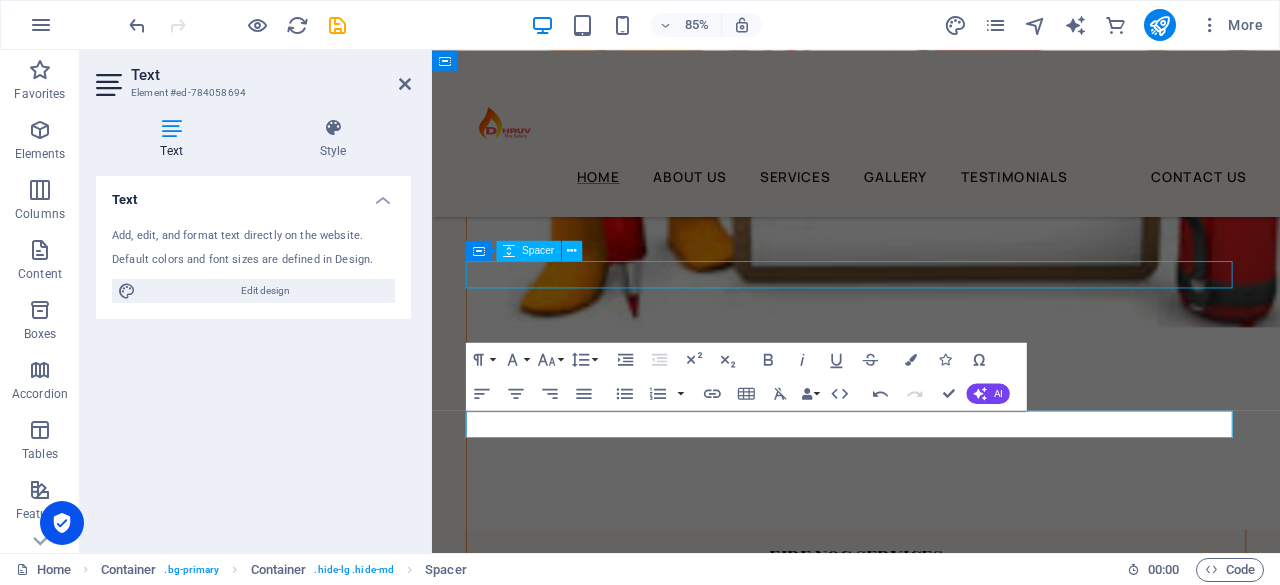 scroll, scrollTop: 6196, scrollLeft: 0, axis: vertical 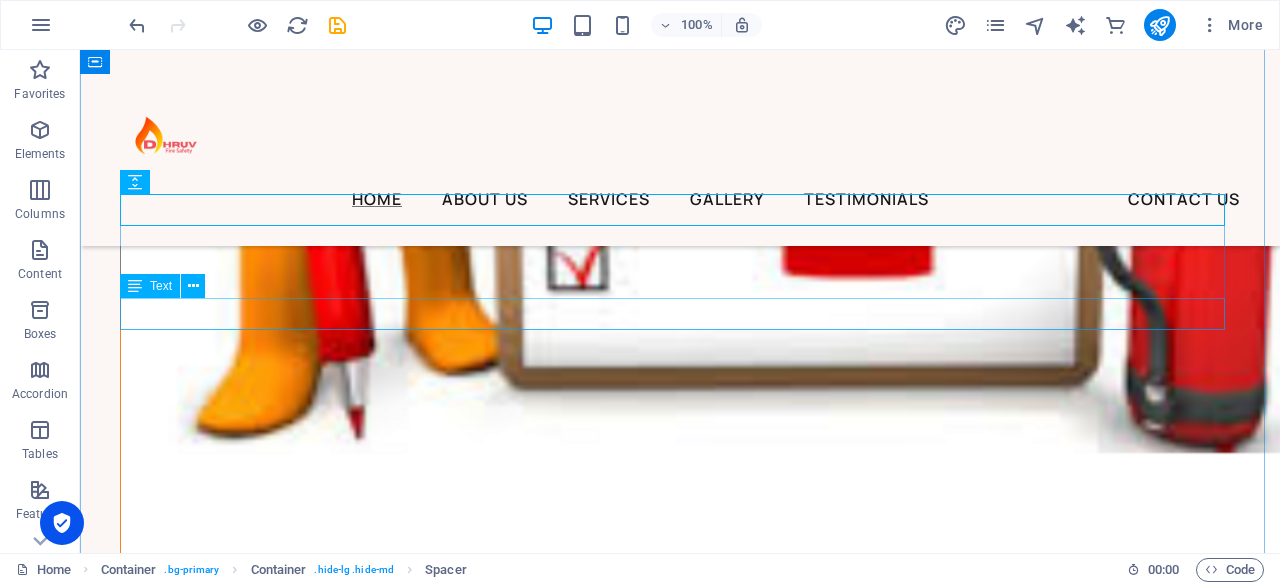 click on "“Because Fire Safety is Not an Option — It’s a Responsibility.”" at bounding box center (680, 2270) 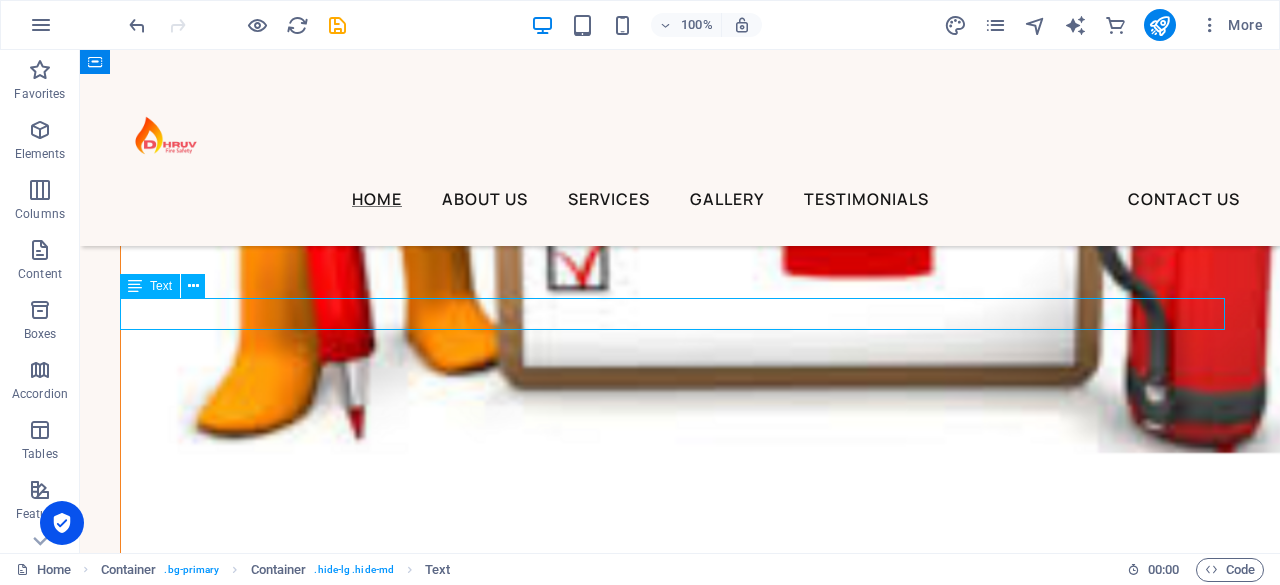 click on "“Because Fire Safety is Not an Option — It’s a Responsibility.”" at bounding box center [680, 2270] 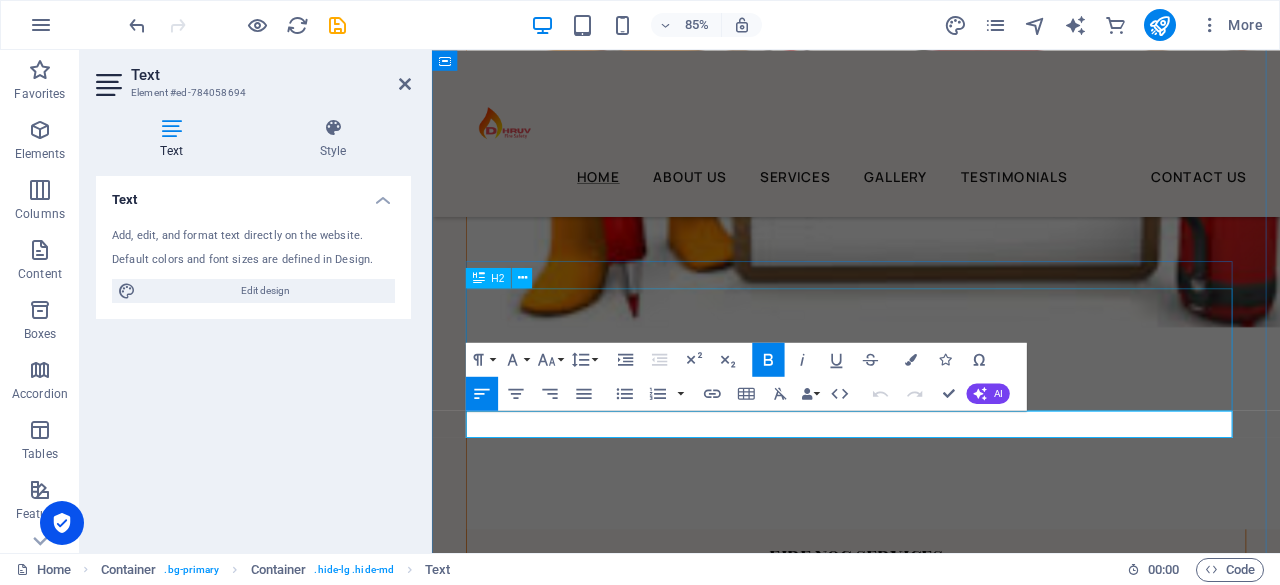 click on "Take a look at our highlights" at bounding box center (931, 2212) 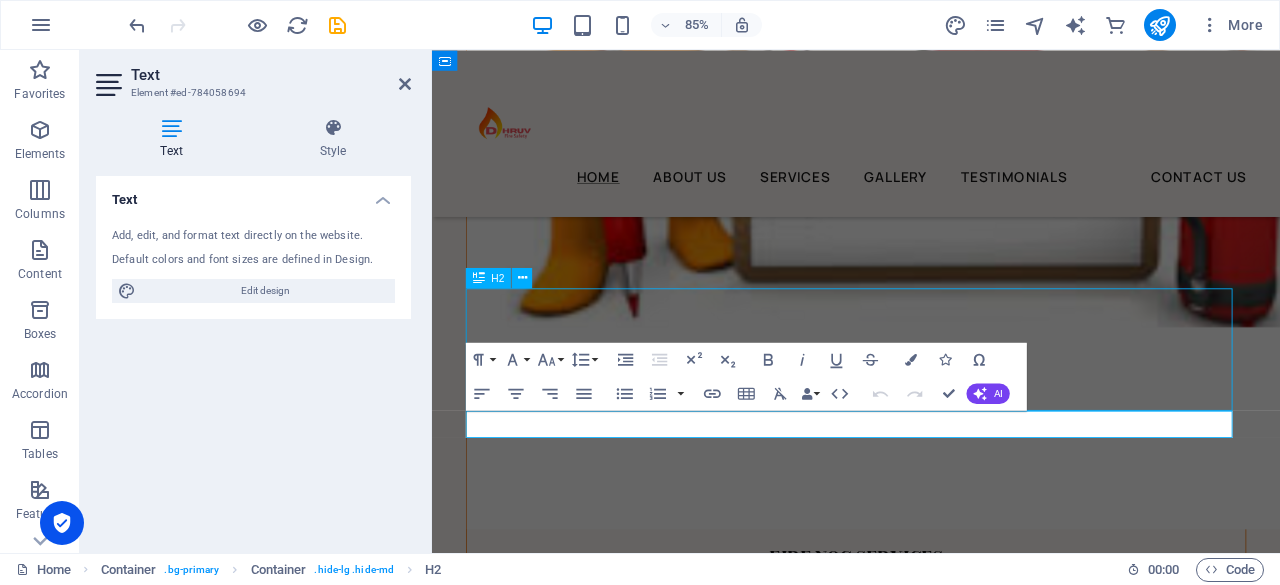scroll, scrollTop: 6196, scrollLeft: 0, axis: vertical 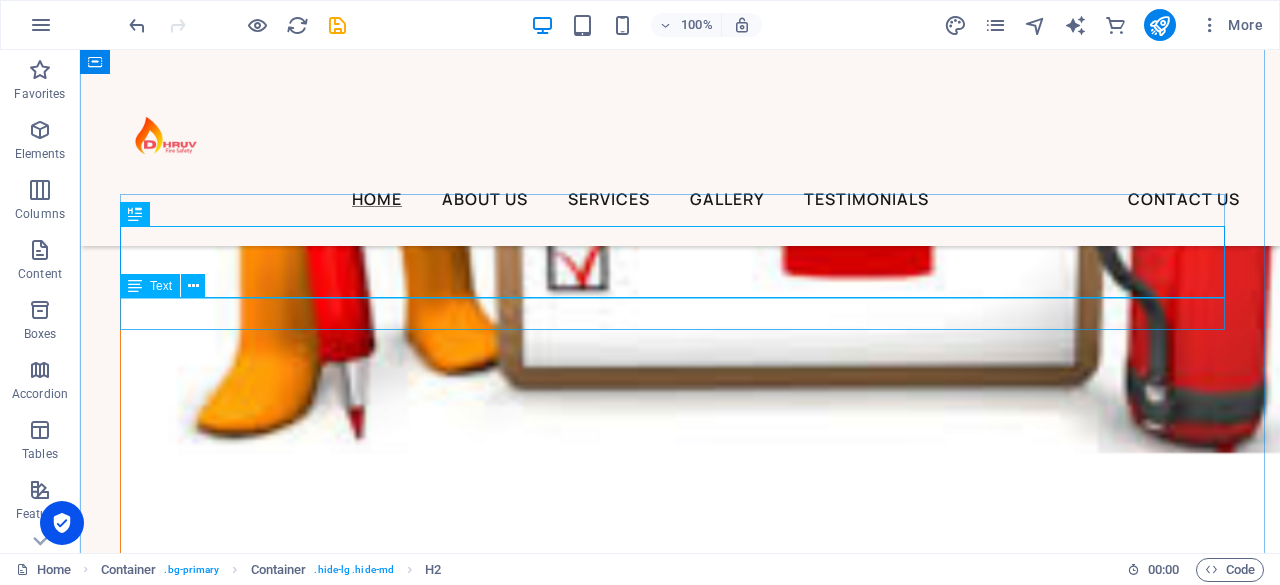 click on "“Because Fire Safety is Not an Option — It’s a Responsibility.”" at bounding box center (680, 2270) 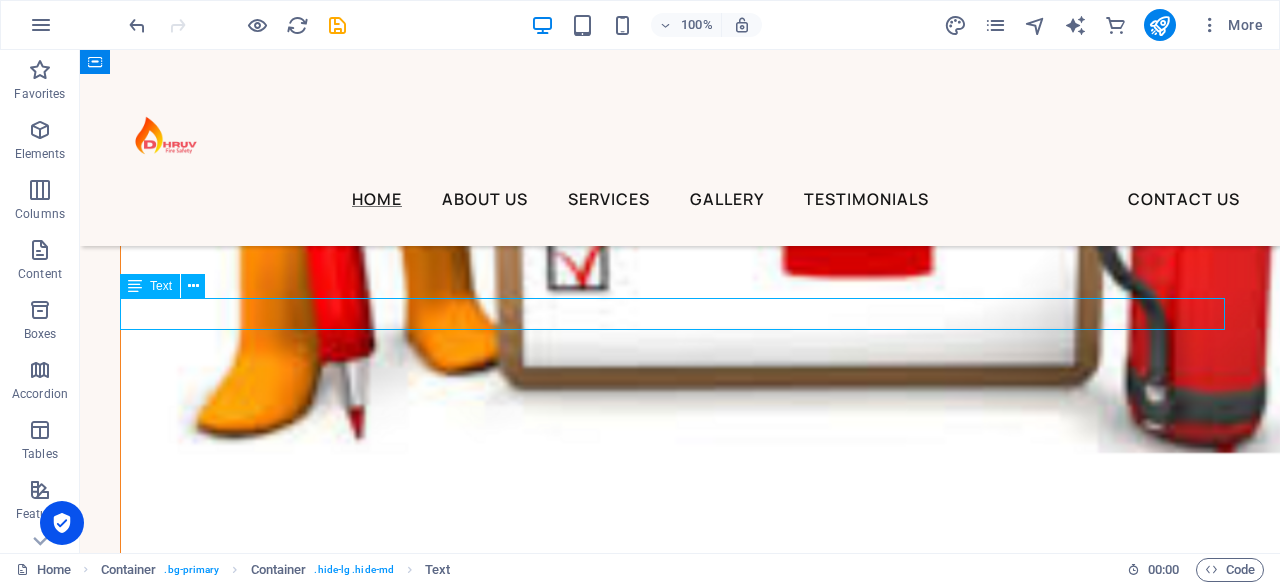 click on "“Because Fire Safety is Not an Option — It’s a Responsibility.”" at bounding box center [680, 2270] 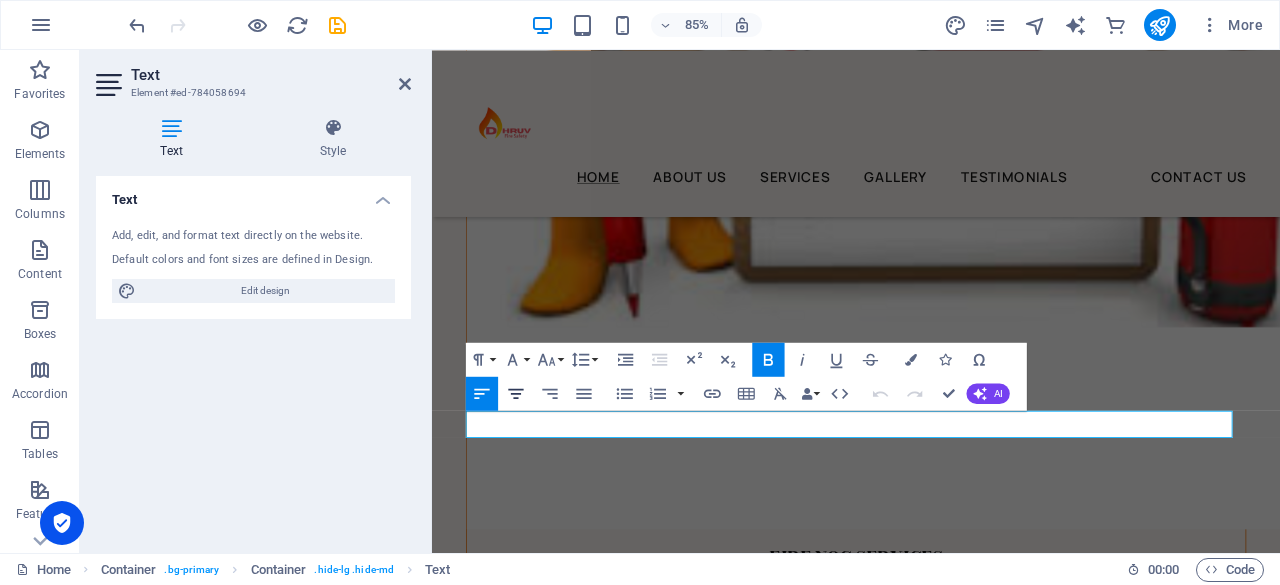click 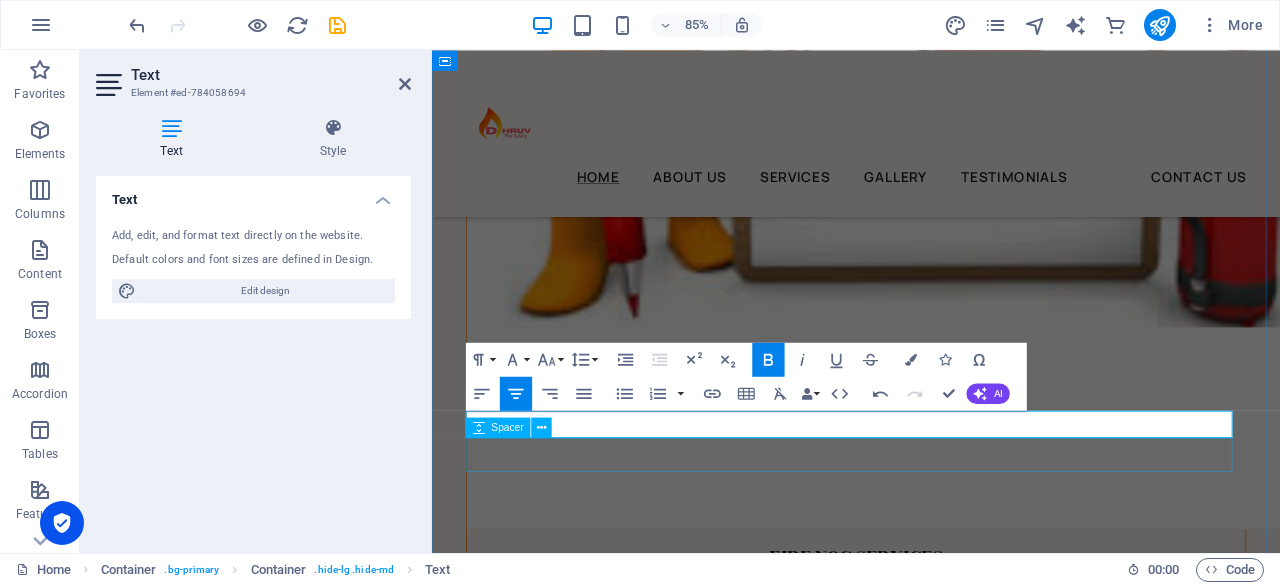 click at bounding box center (931, 2336) 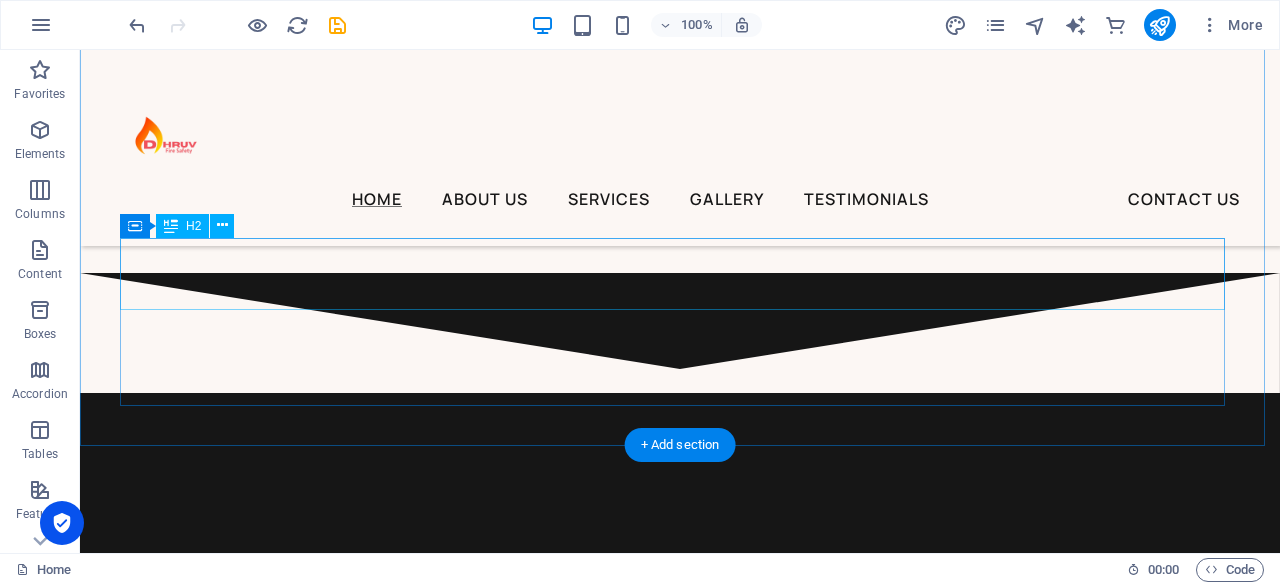 scroll, scrollTop: 7484, scrollLeft: 0, axis: vertical 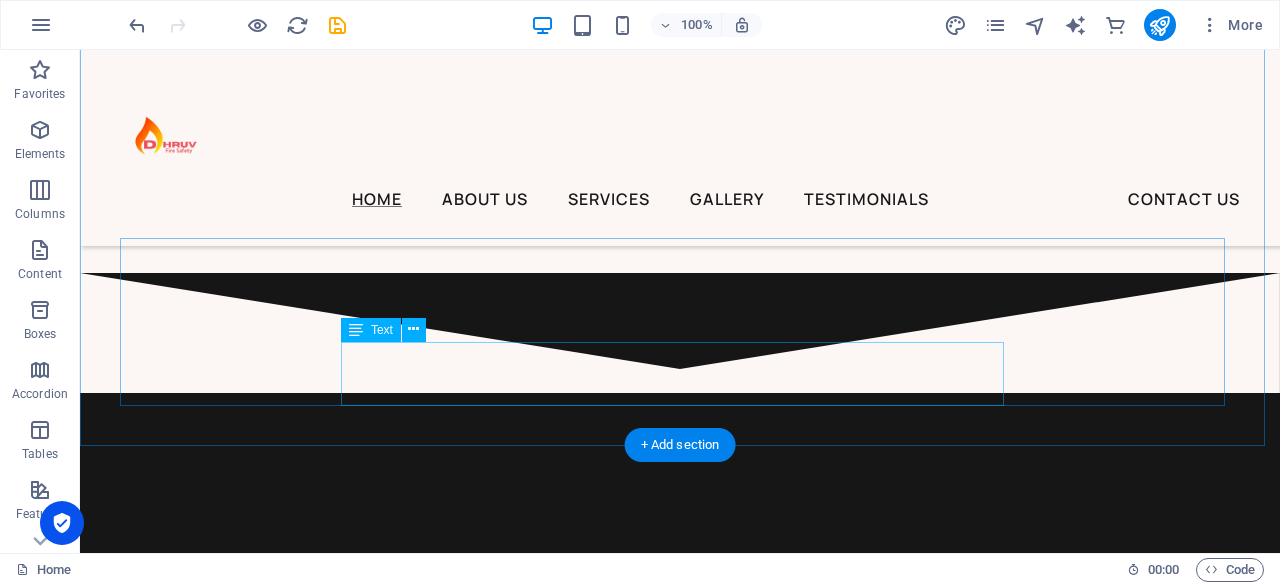 click on "Don’t take our word for it. Have a look at our hundreds of happy clients who got rejuvenated with our treatments." at bounding box center [680, 3678] 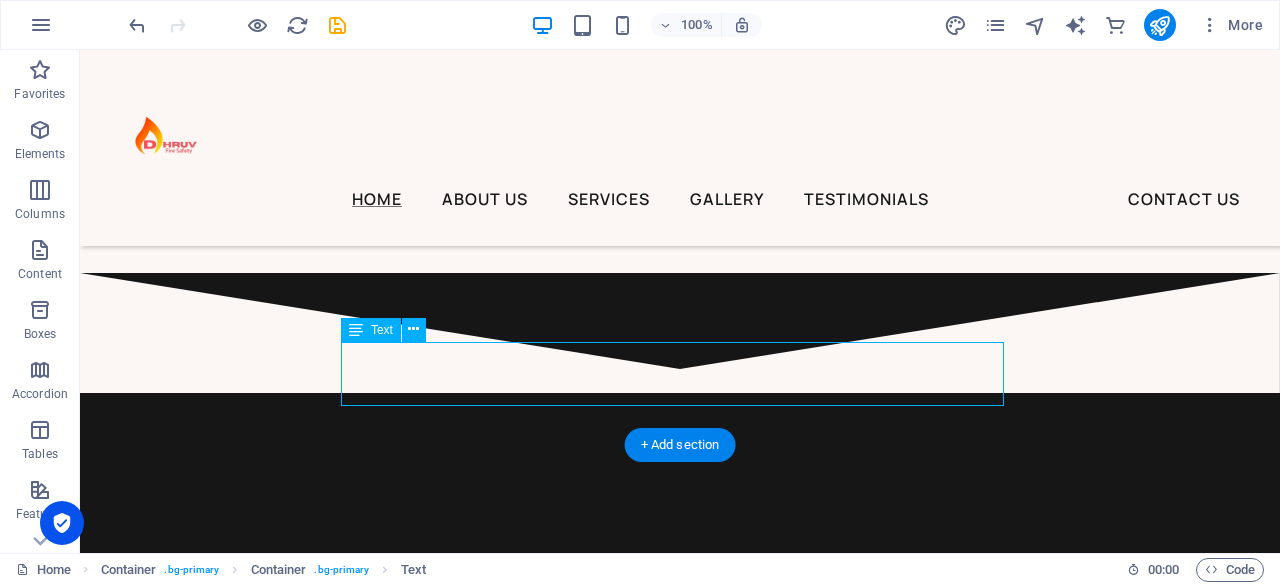 click on "Don’t take our word for it. Have a look at our hundreds of happy clients who got rejuvenated with our treatments." at bounding box center [680, 3678] 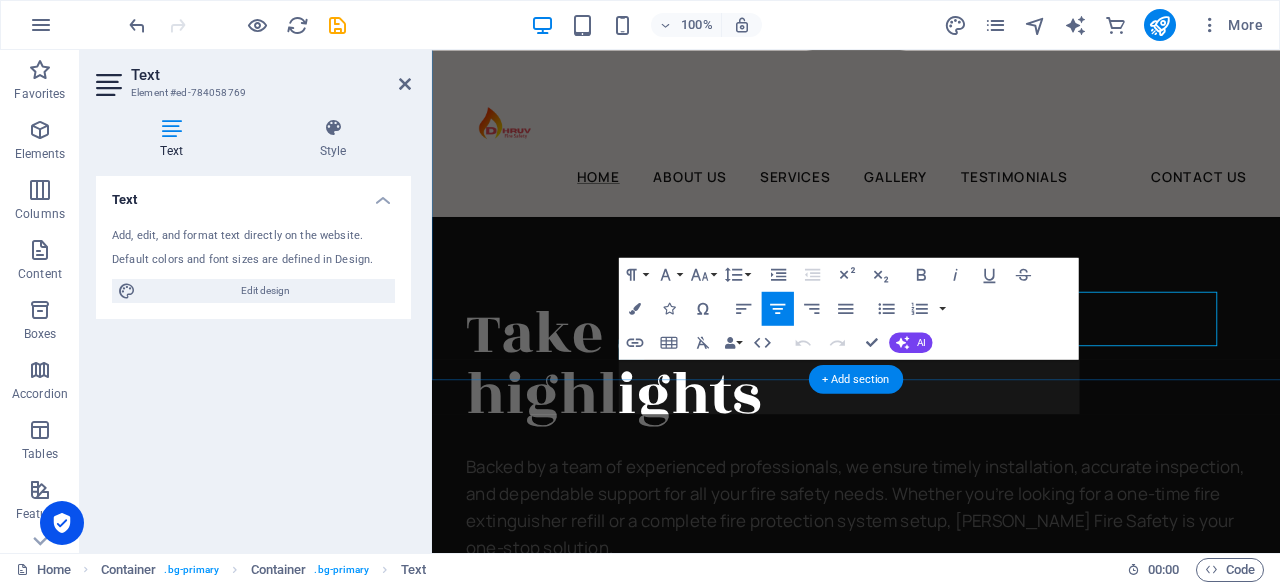 scroll, scrollTop: 7492, scrollLeft: 0, axis: vertical 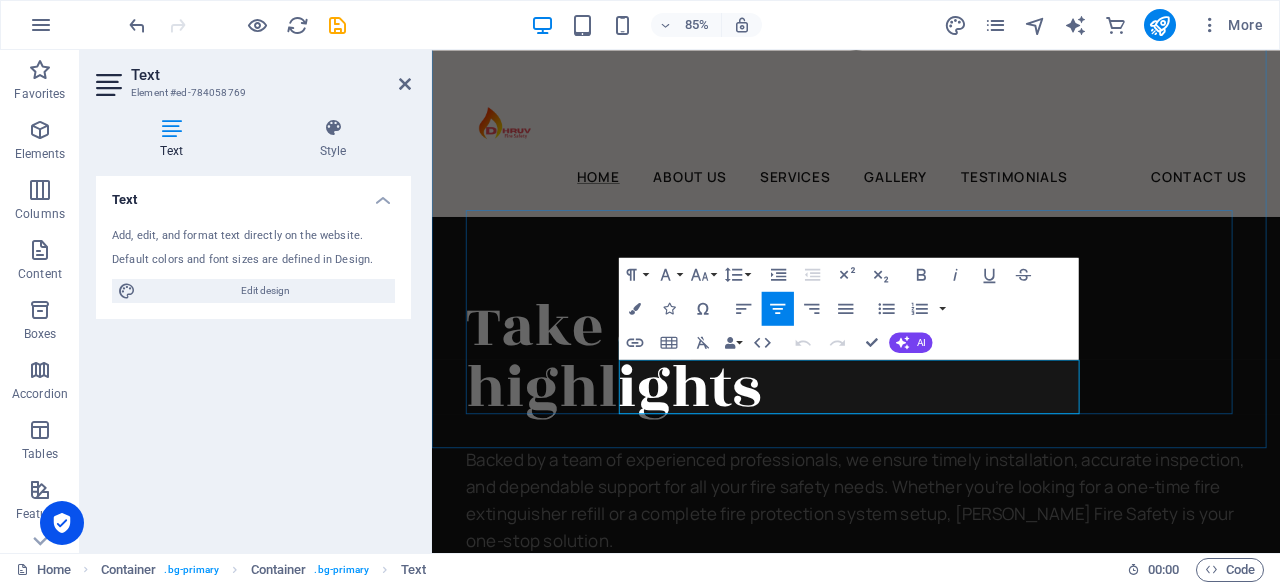 click on "Don’t take our word for it. Have a look at our hundreds of happy clients who got rejuvenated with our treatments." at bounding box center (931, 3620) 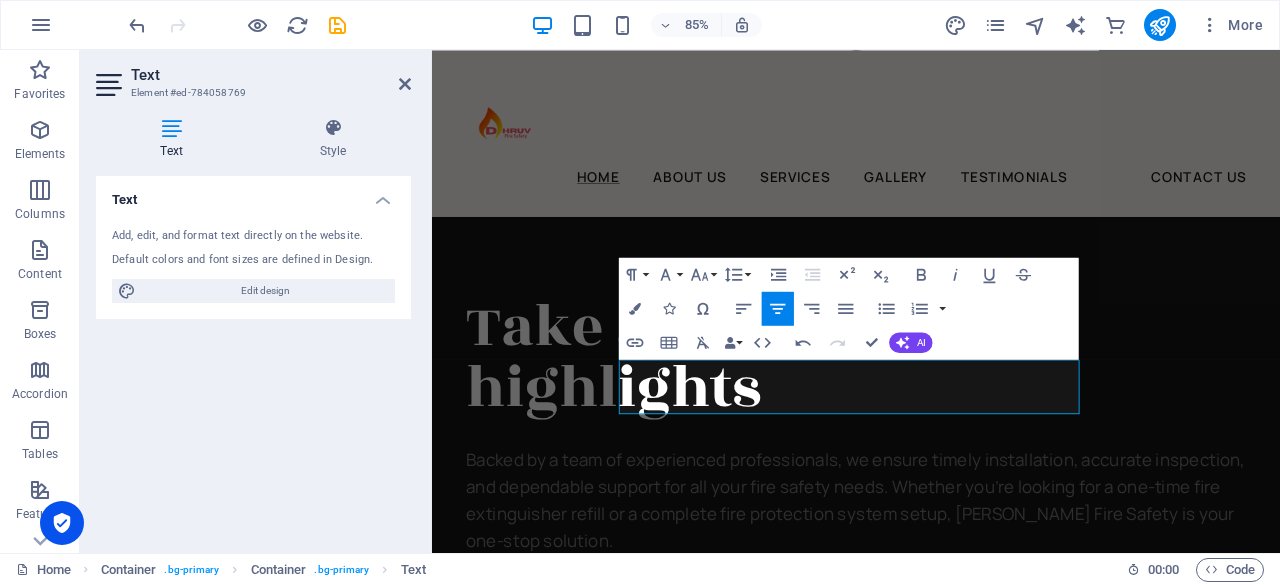 type 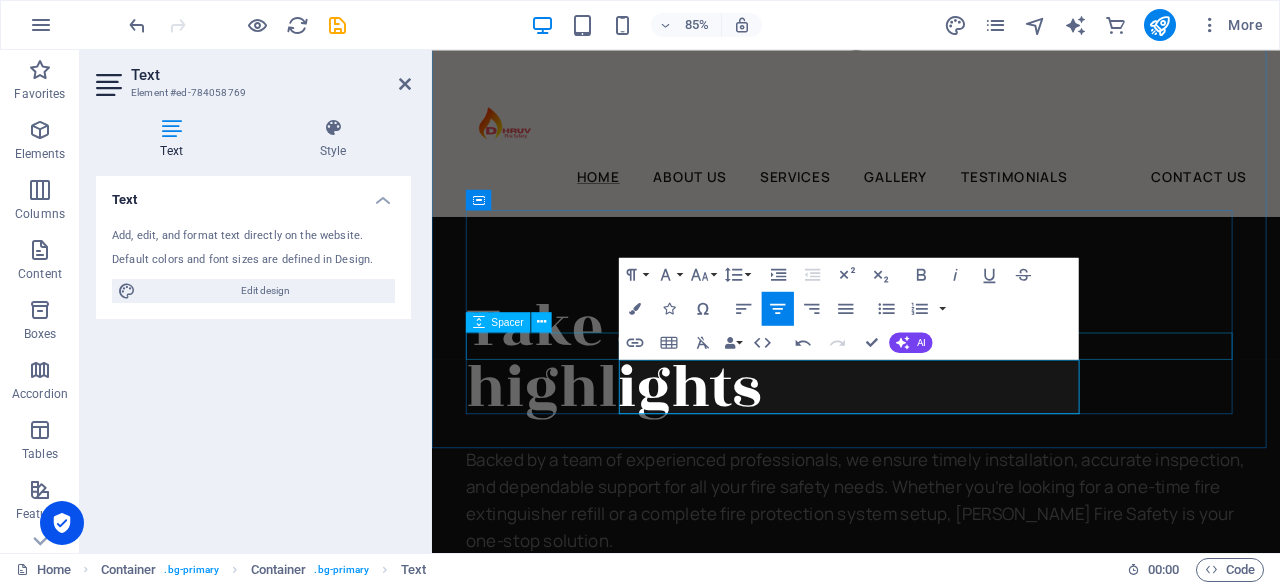 click at bounding box center (931, 3572) 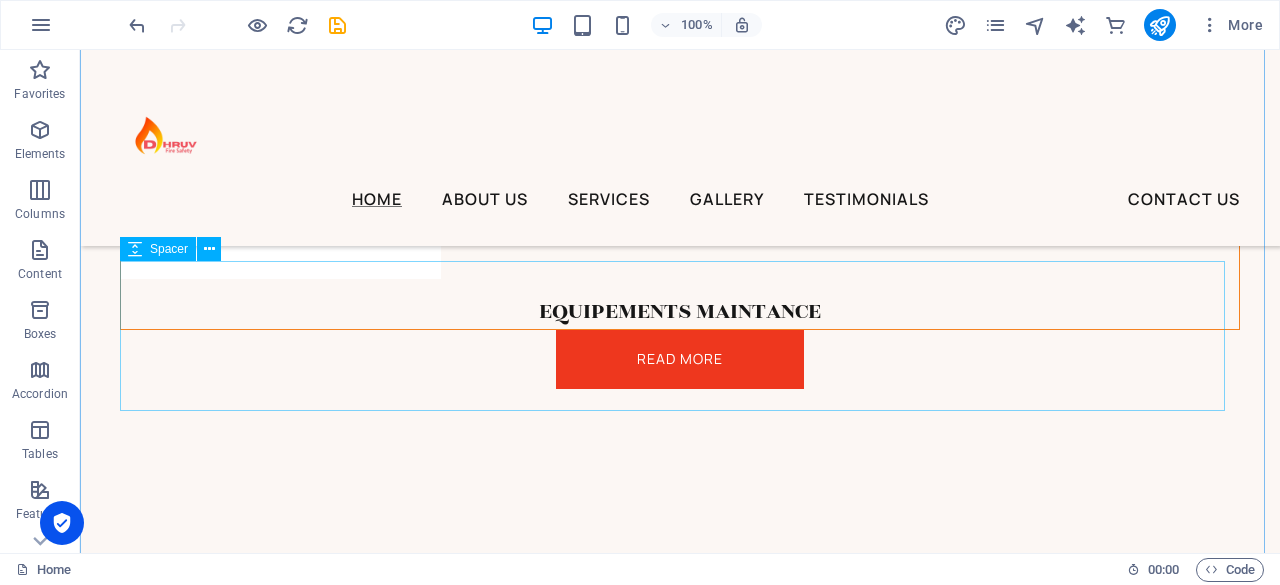 scroll, scrollTop: 7140, scrollLeft: 0, axis: vertical 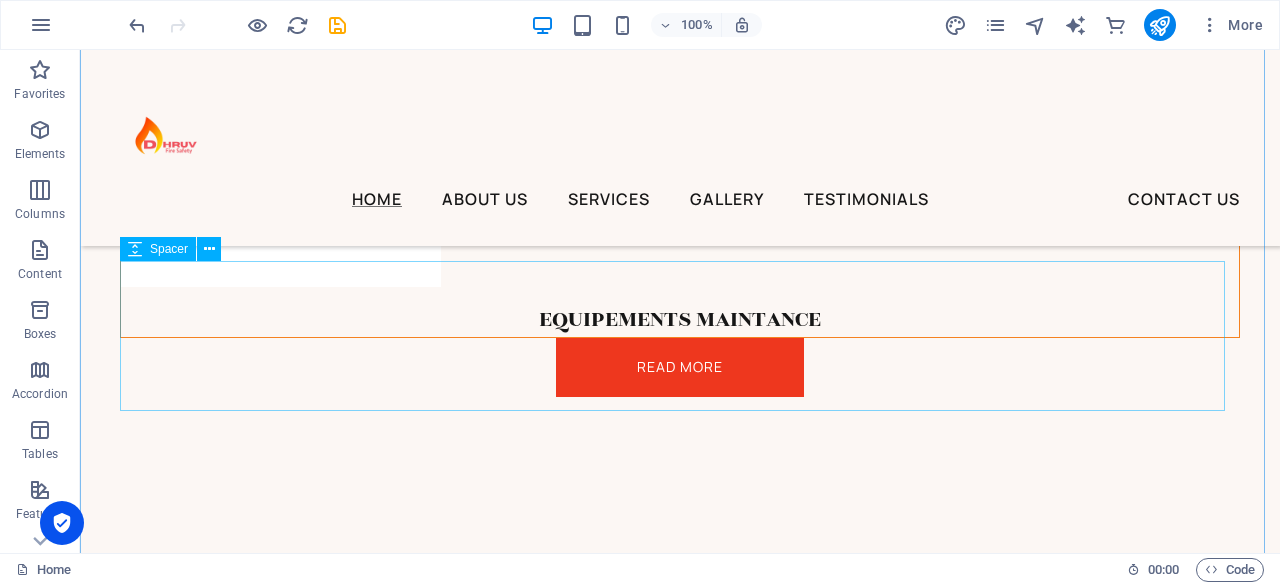 click at bounding box center [680, 3656] 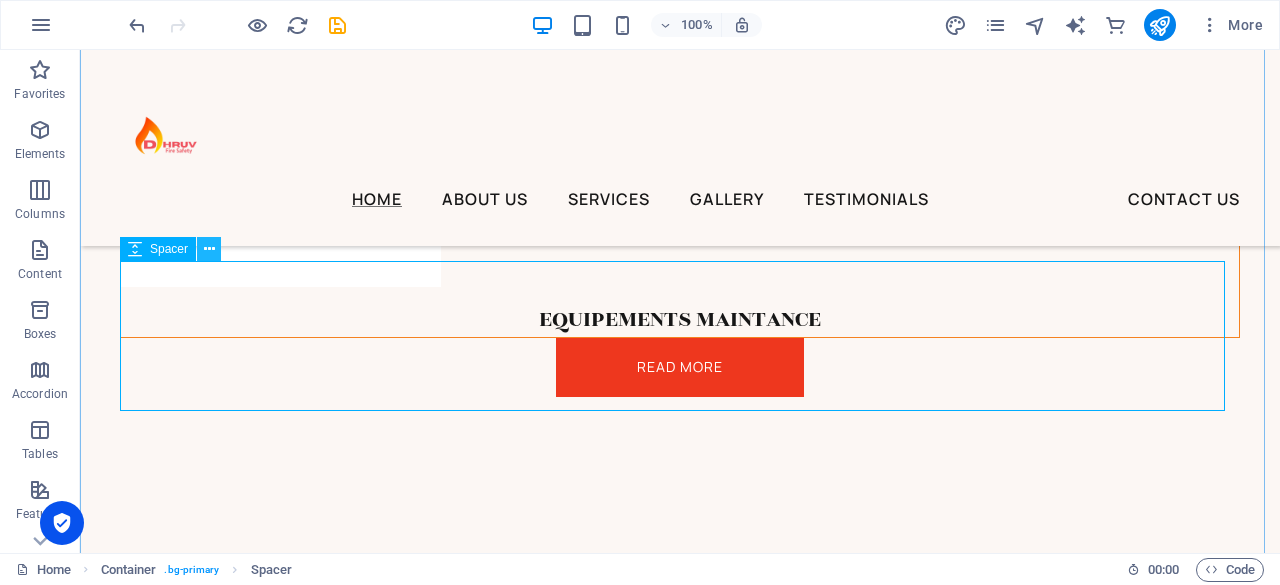 click at bounding box center (209, 249) 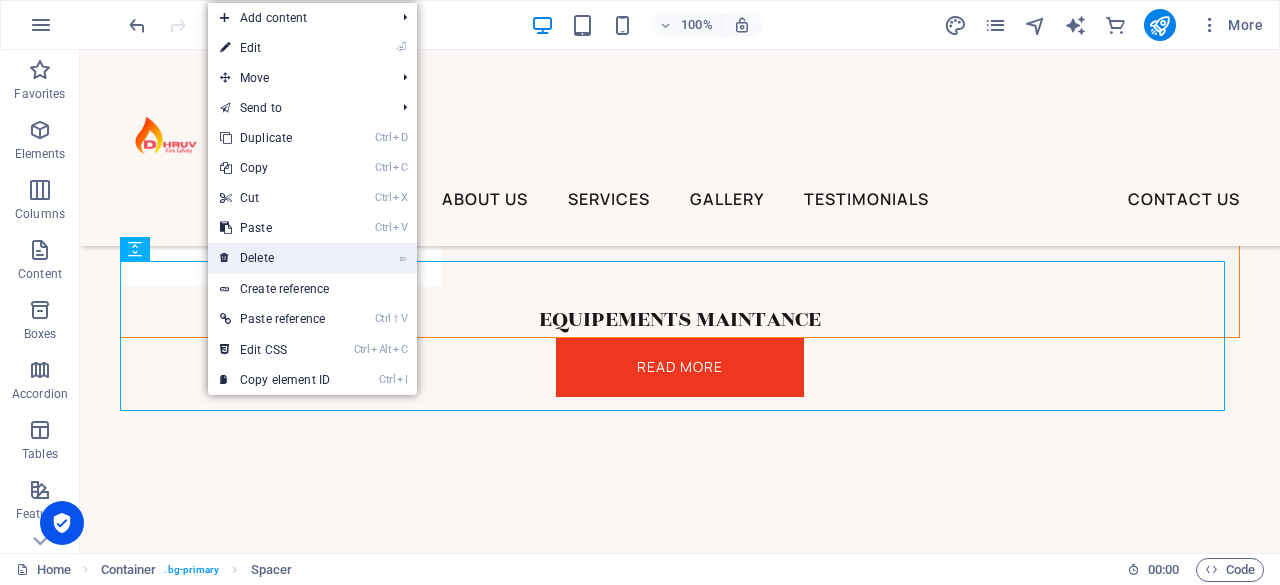click on "⌦  Delete" at bounding box center [275, 258] 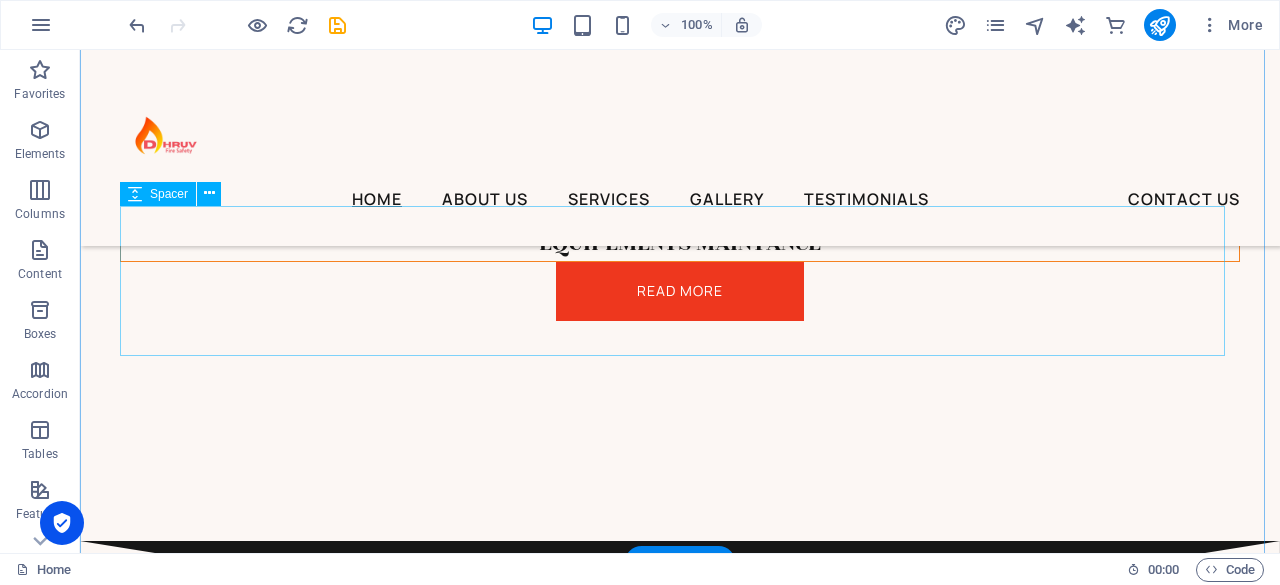 click at bounding box center [680, 3601] 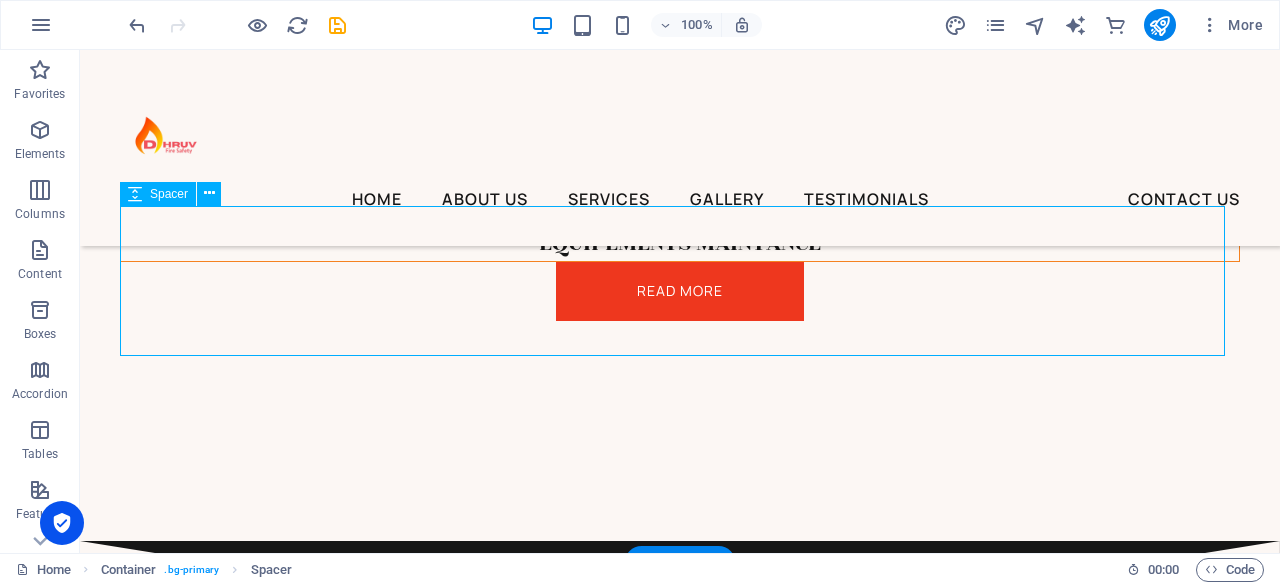 scroll, scrollTop: 7140, scrollLeft: 0, axis: vertical 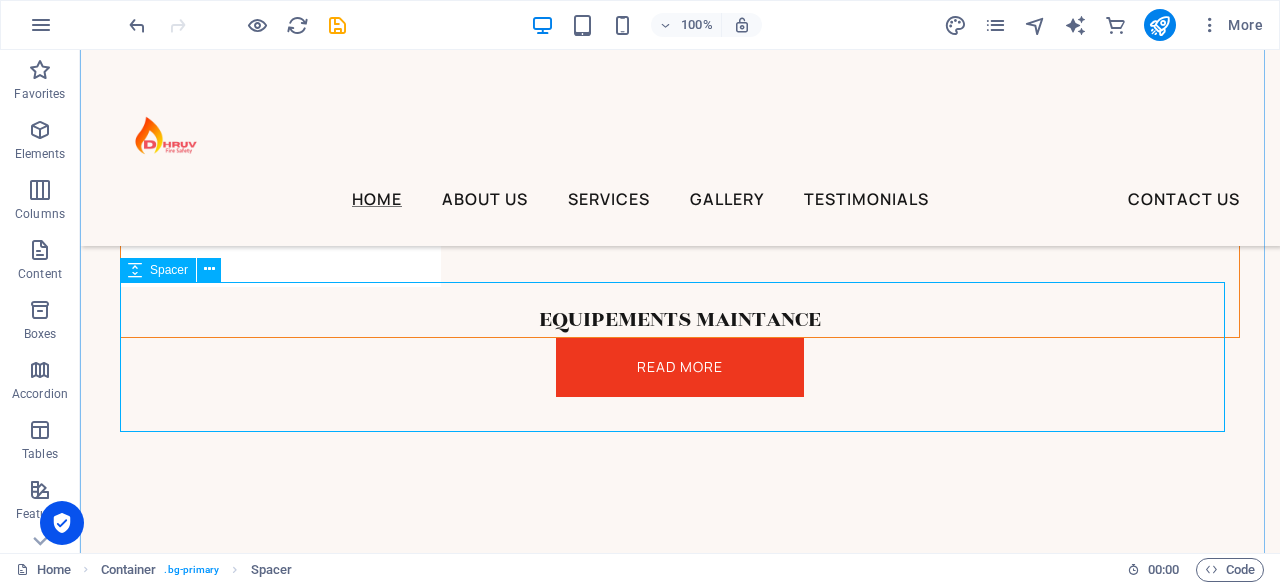 click at bounding box center (680, 3677) 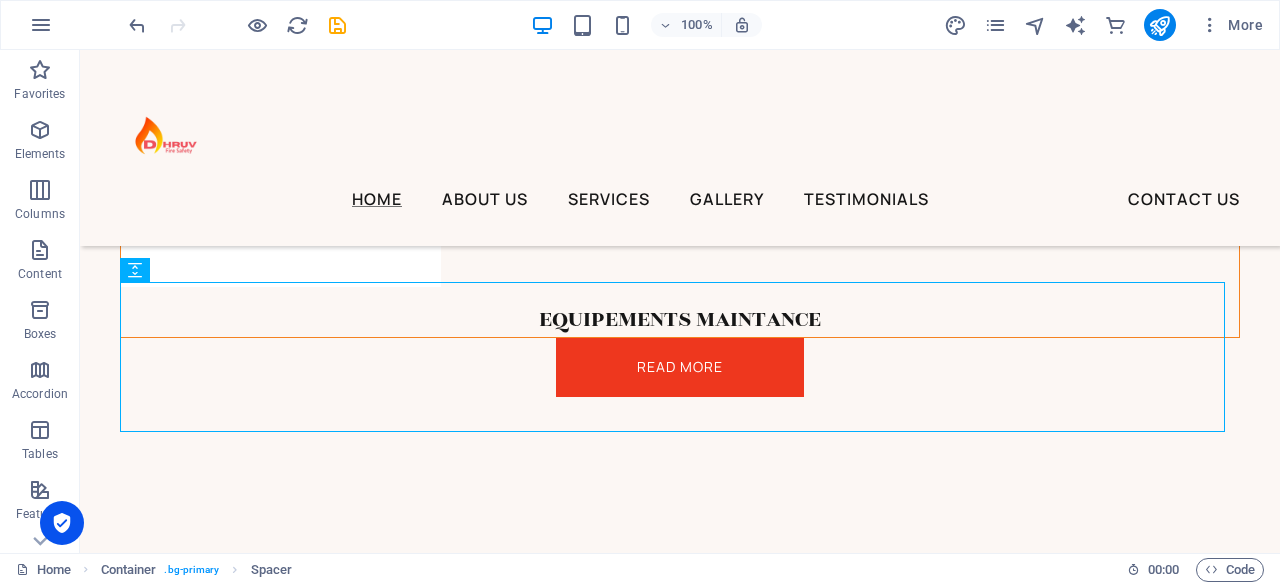 drag, startPoint x: 210, startPoint y: 321, endPoint x: 134, endPoint y: 307, distance: 77.27872 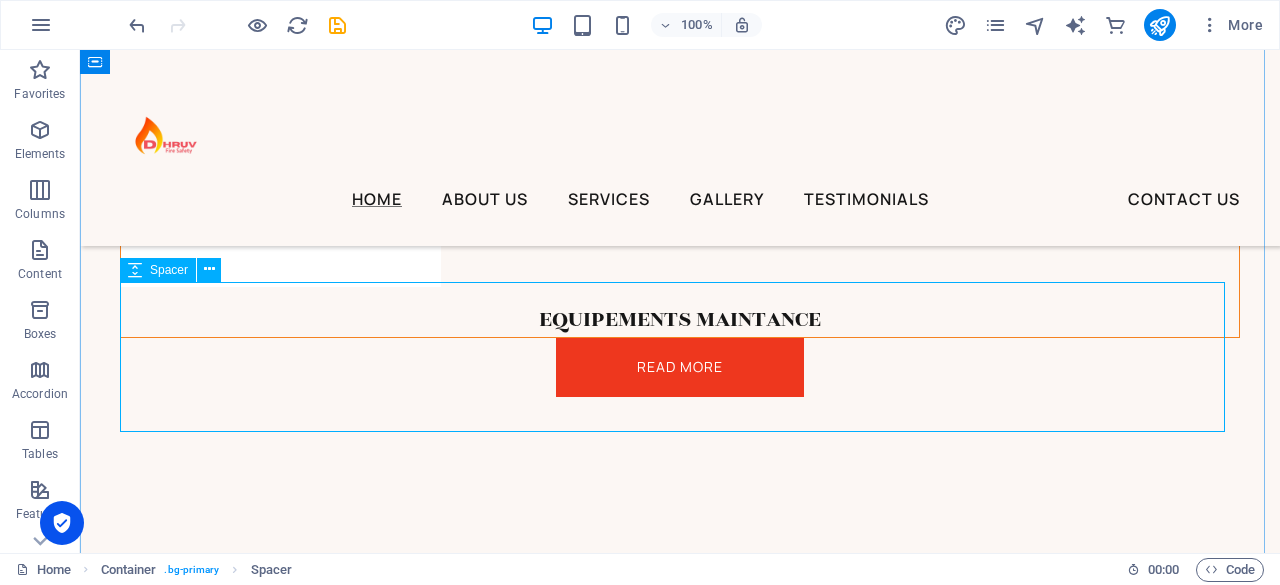 click at bounding box center [135, 270] 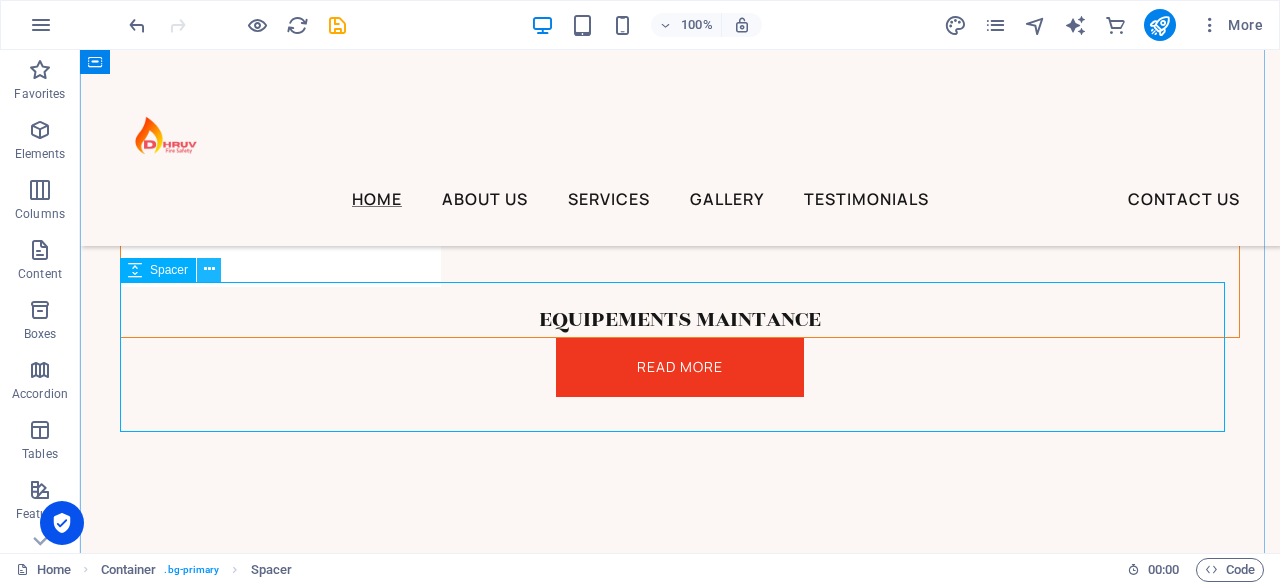 click at bounding box center [209, 269] 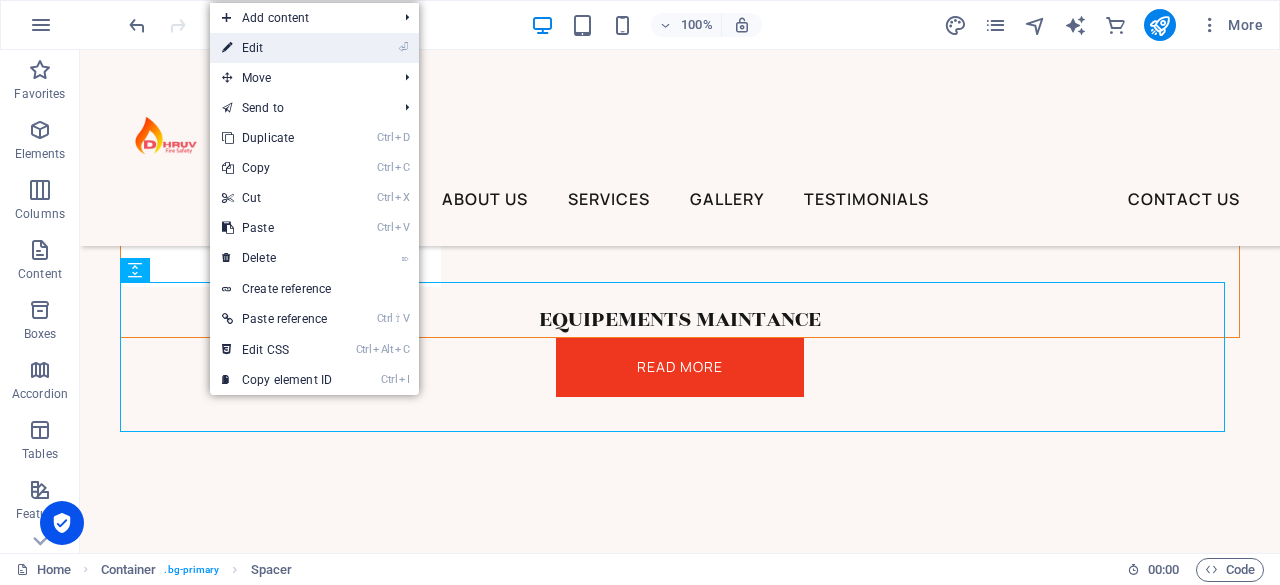 click on "⏎  Edit" at bounding box center [277, 48] 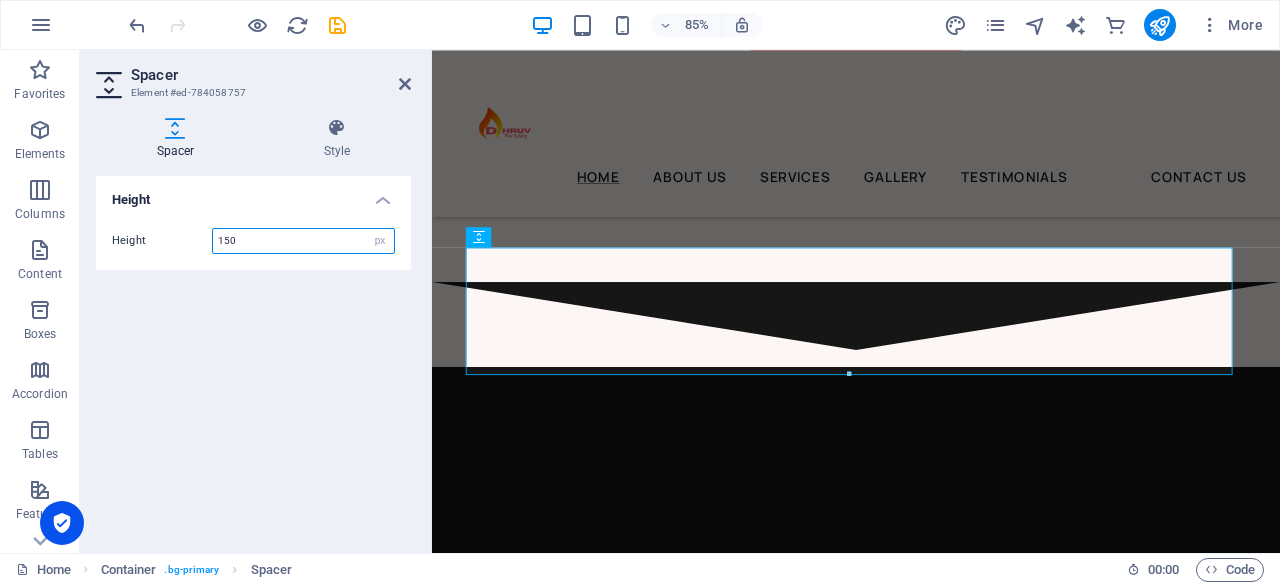 scroll, scrollTop: 7148, scrollLeft: 0, axis: vertical 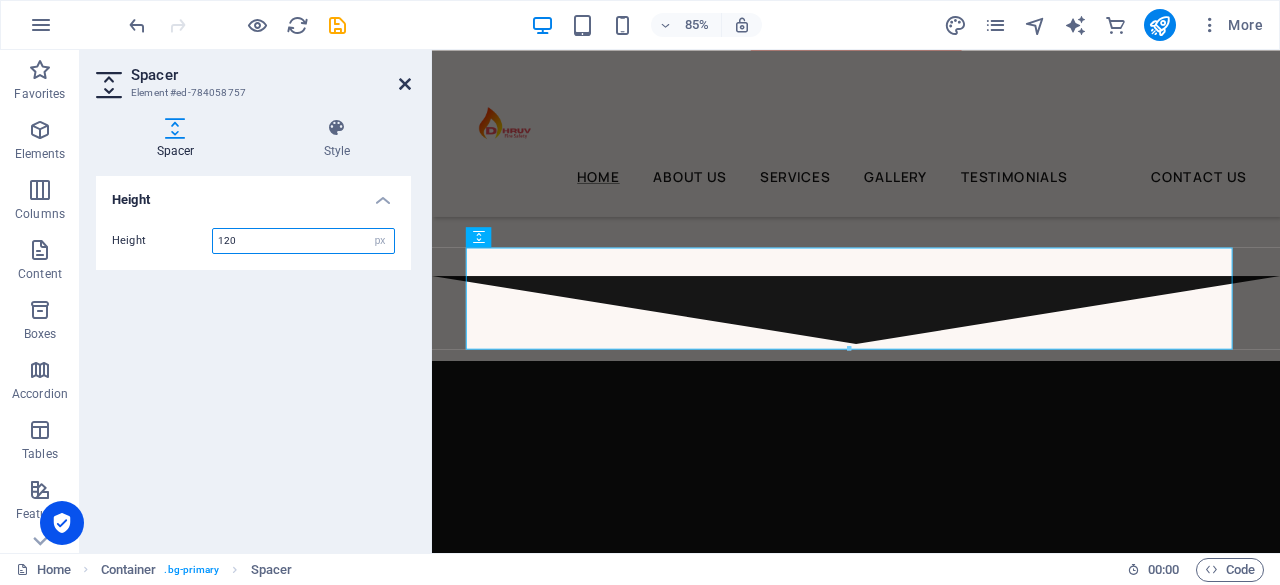type on "120" 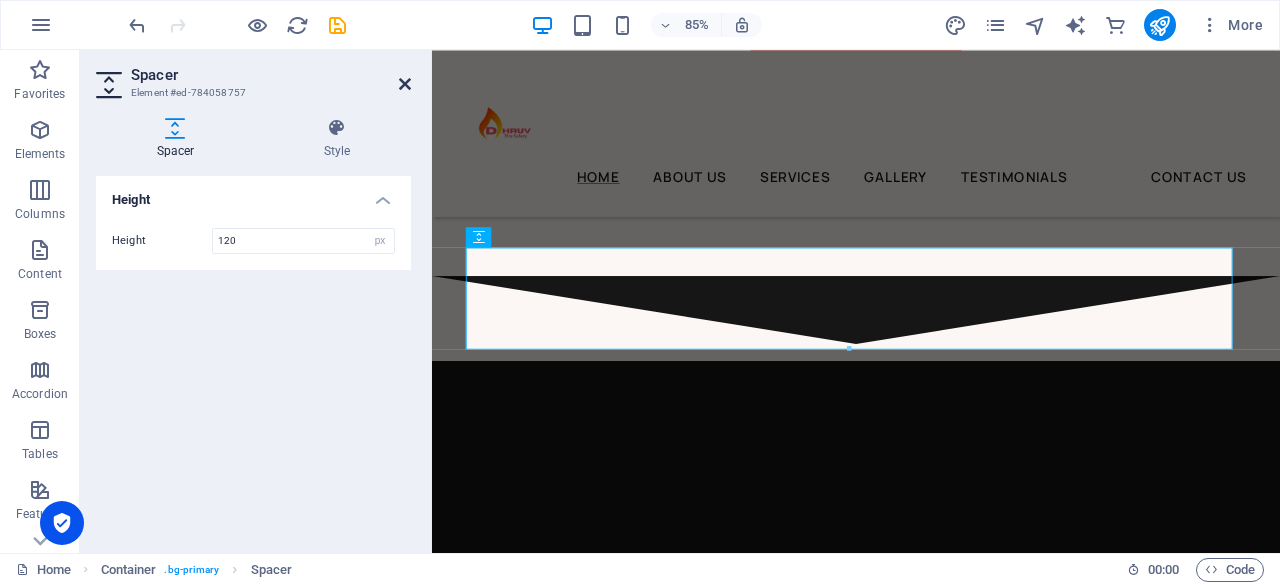 click at bounding box center (405, 84) 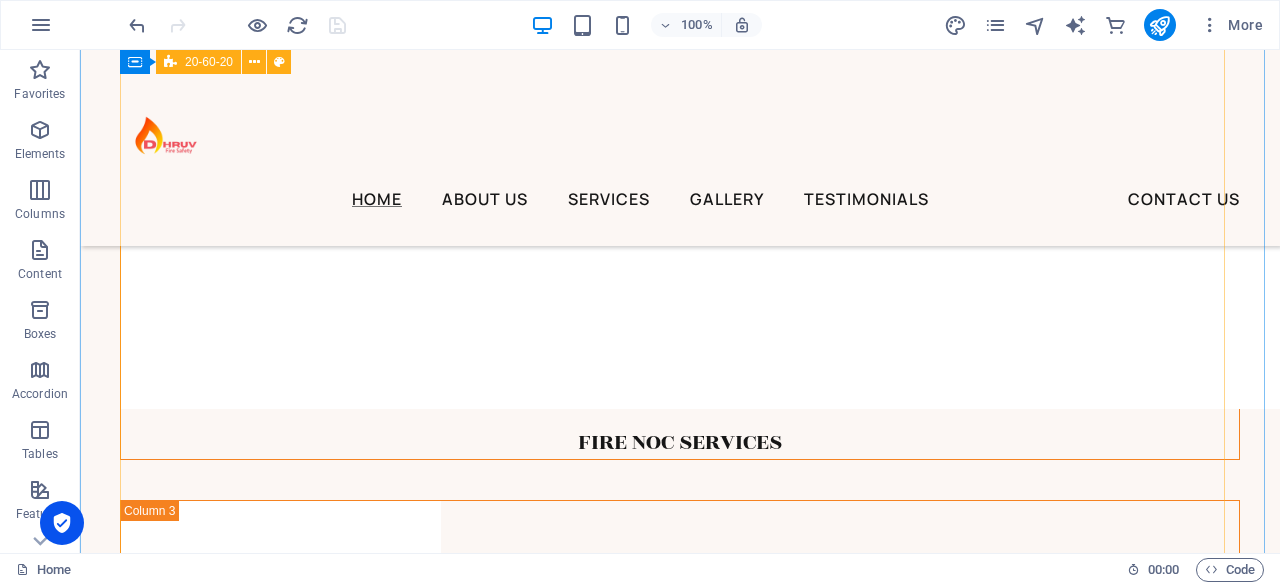 scroll, scrollTop: 6510, scrollLeft: 0, axis: vertical 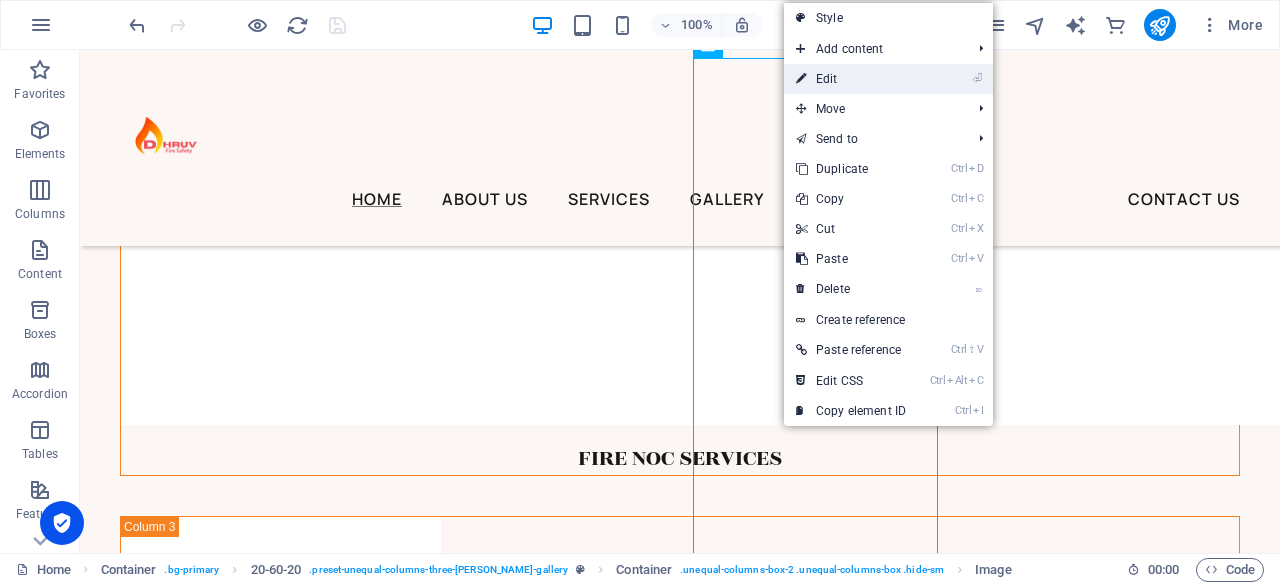 click on "⏎  Edit" at bounding box center [851, 79] 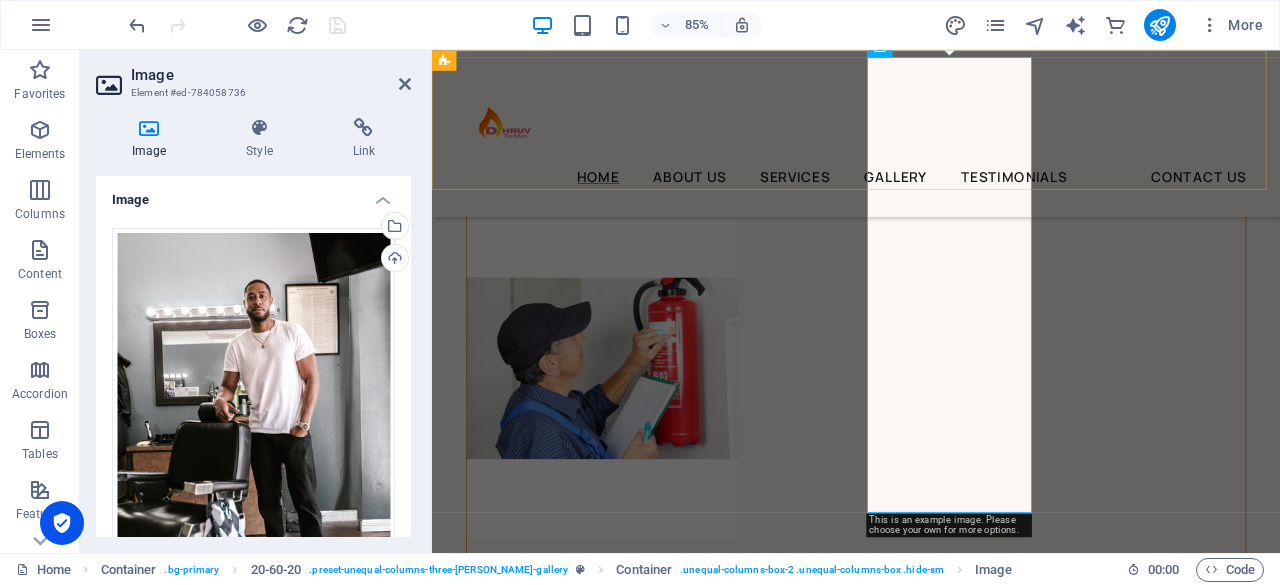 scroll, scrollTop: 6518, scrollLeft: 0, axis: vertical 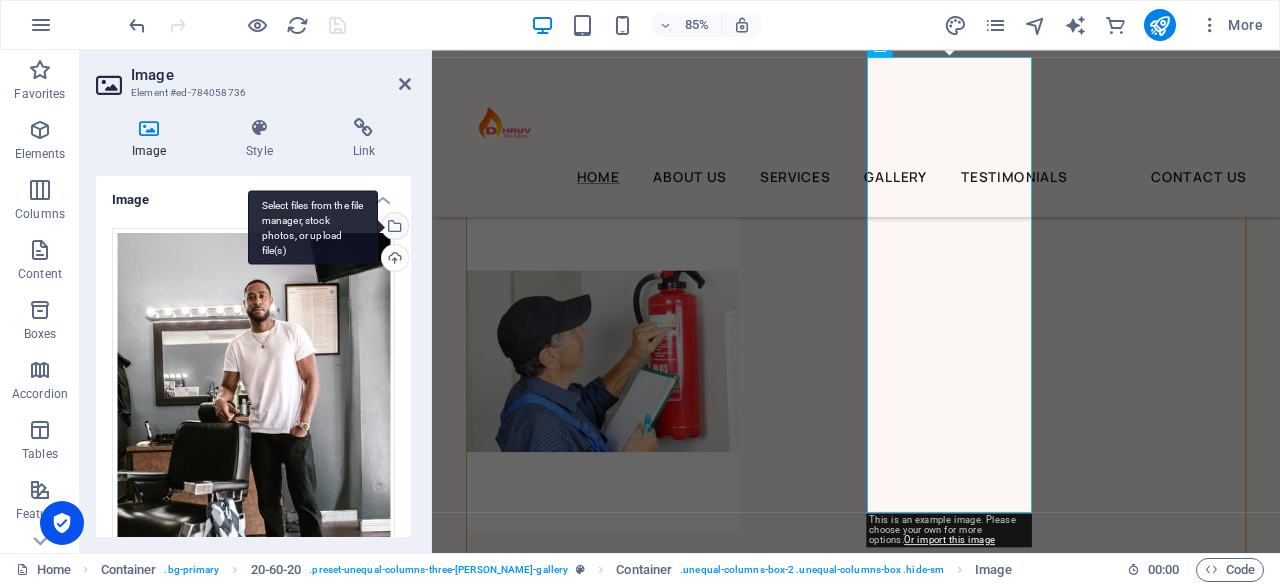 click on "Select files from the file manager, stock photos, or upload file(s)" at bounding box center [313, 227] 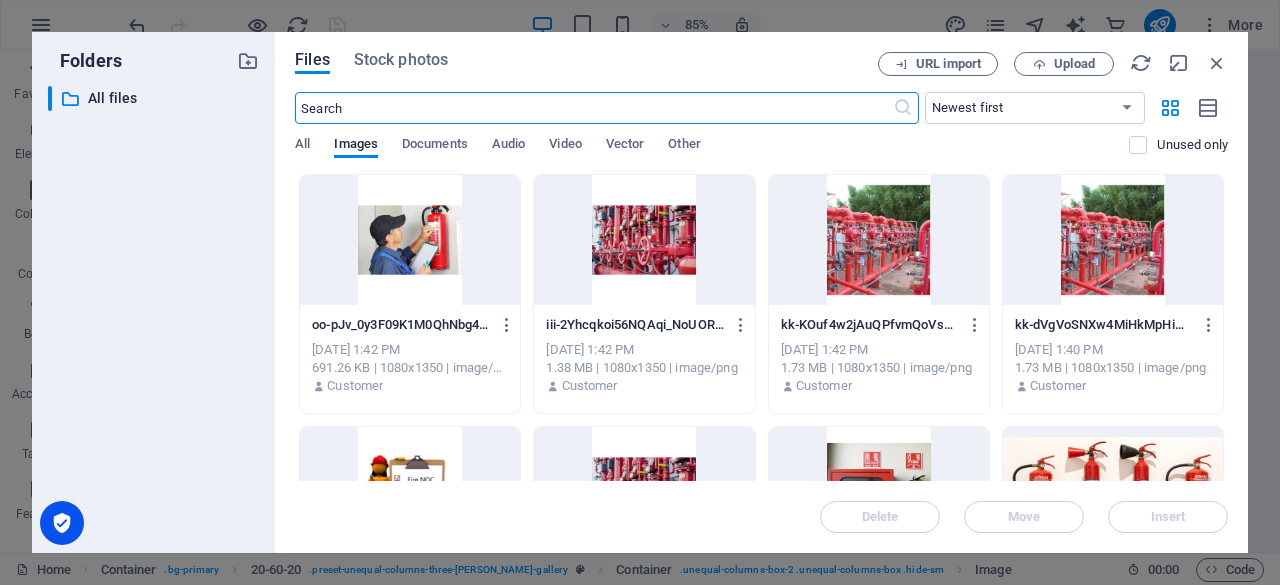scroll, scrollTop: 6546, scrollLeft: 0, axis: vertical 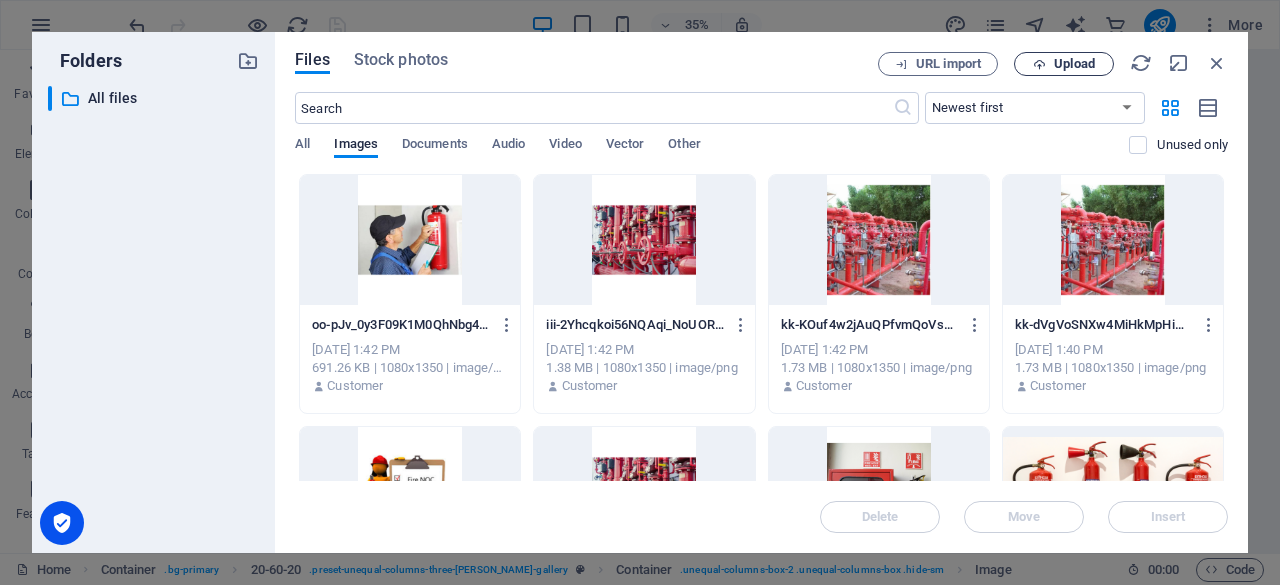 click on "Upload" at bounding box center (1074, 64) 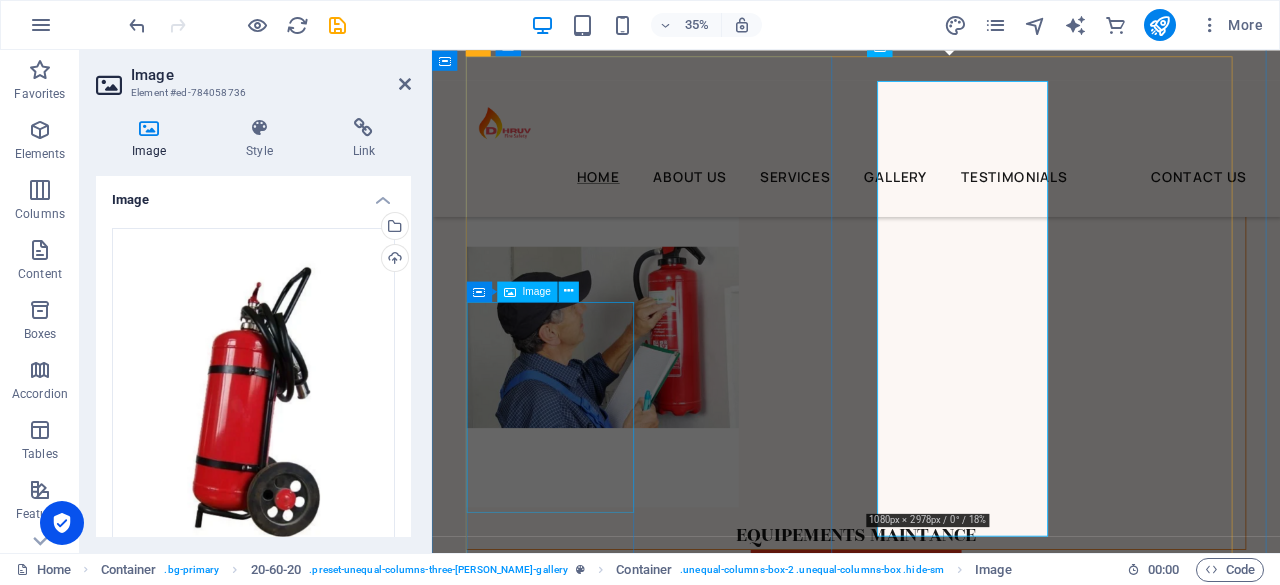 scroll, scrollTop: 6518, scrollLeft: 0, axis: vertical 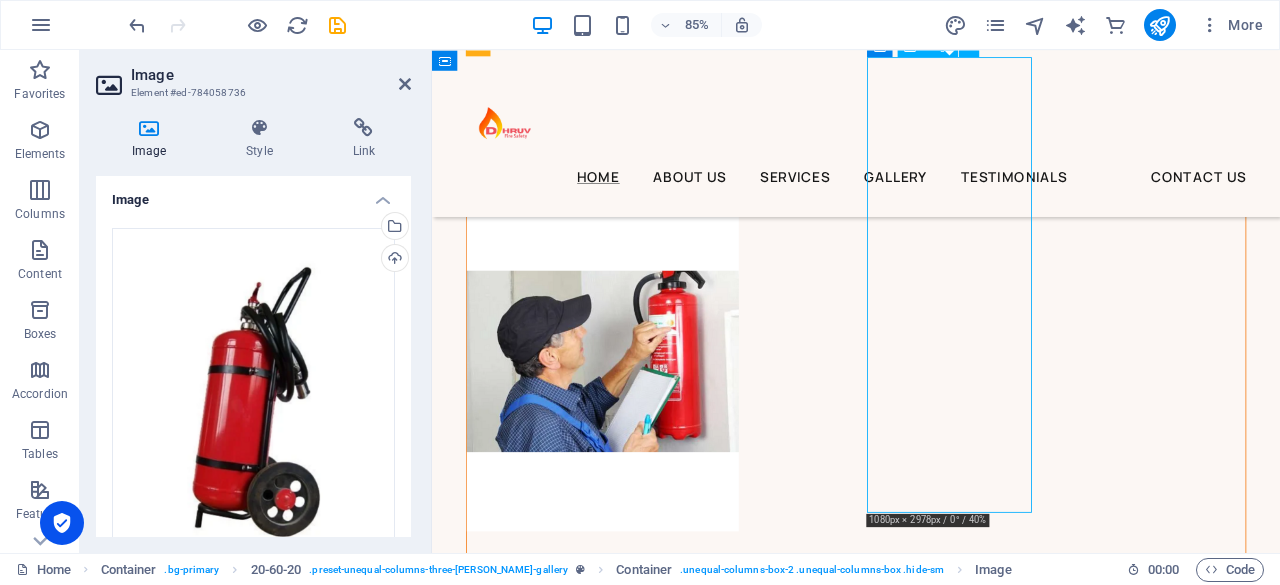 drag, startPoint x: 1042, startPoint y: 320, endPoint x: 1052, endPoint y: 383, distance: 63.788715 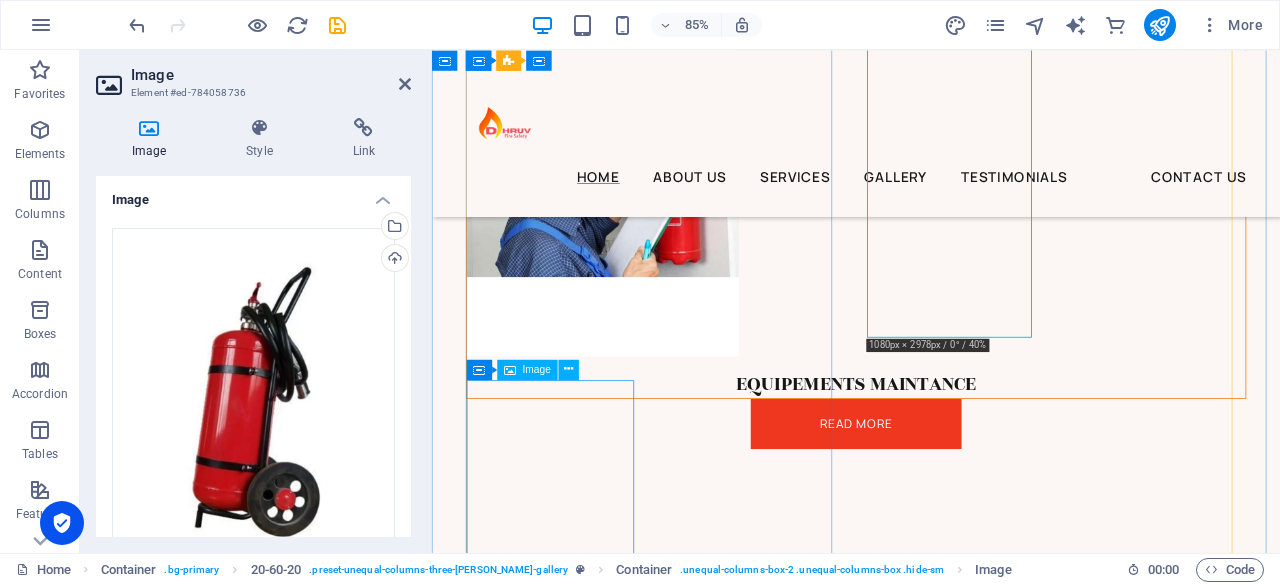 scroll, scrollTop: 6722, scrollLeft: 0, axis: vertical 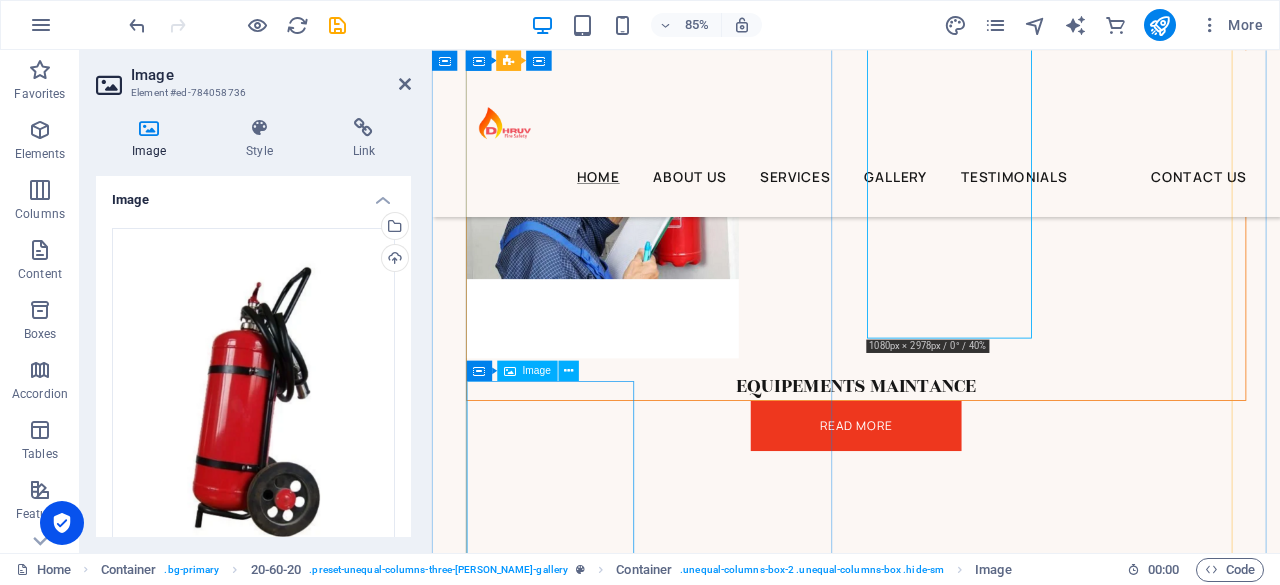 click at bounding box center [683, 2620] 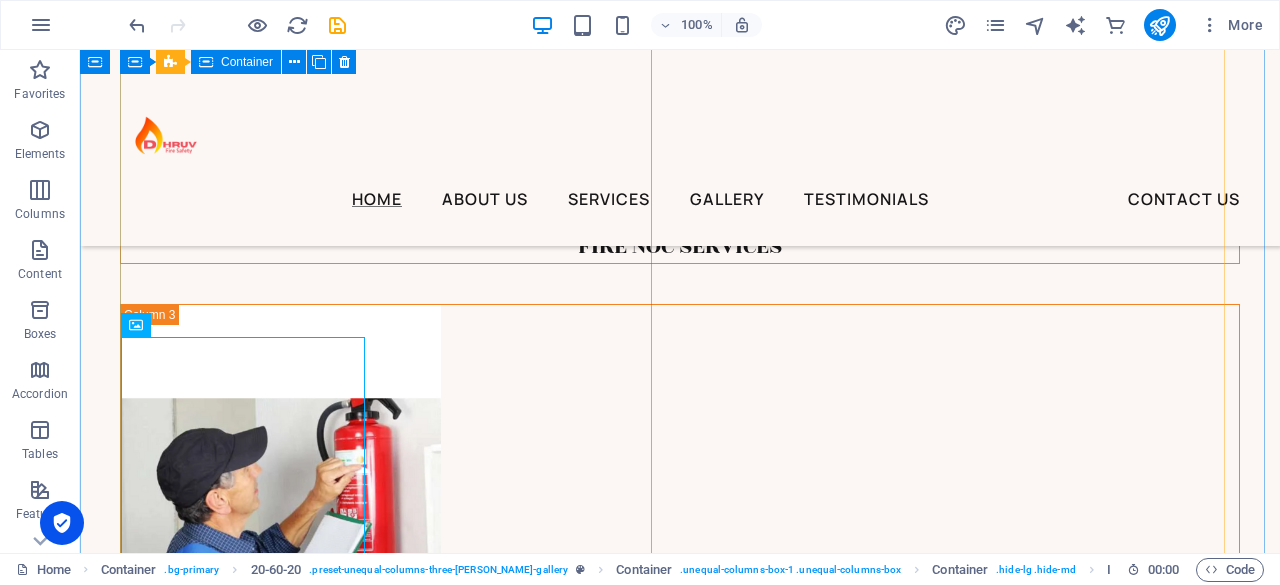 scroll, scrollTop: 6816, scrollLeft: 0, axis: vertical 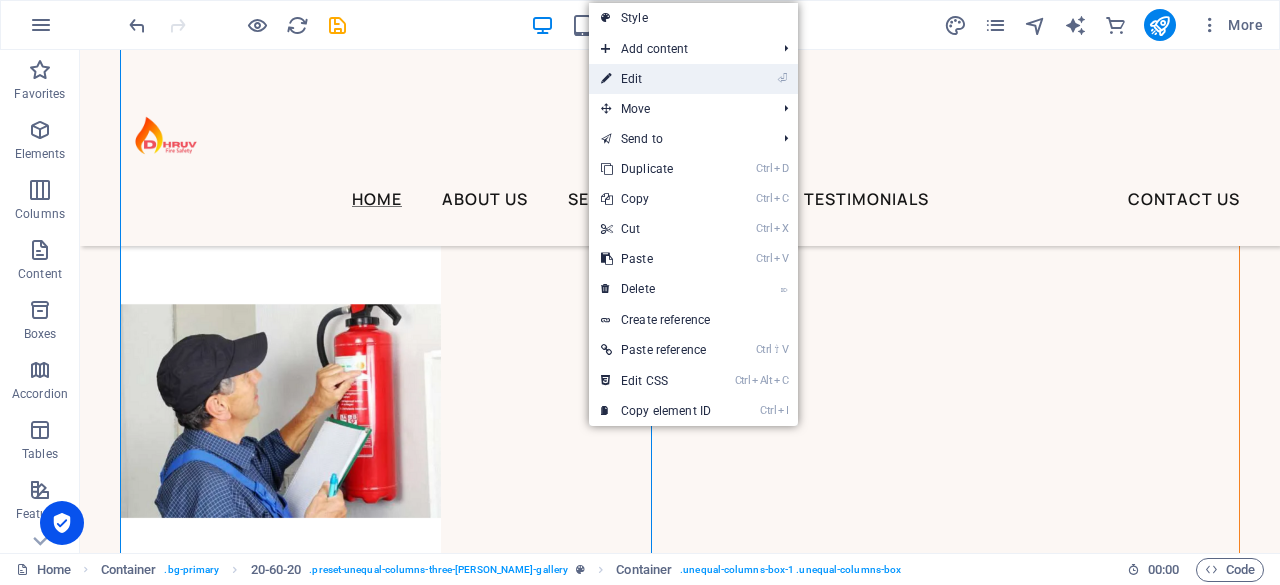 click at bounding box center (606, 79) 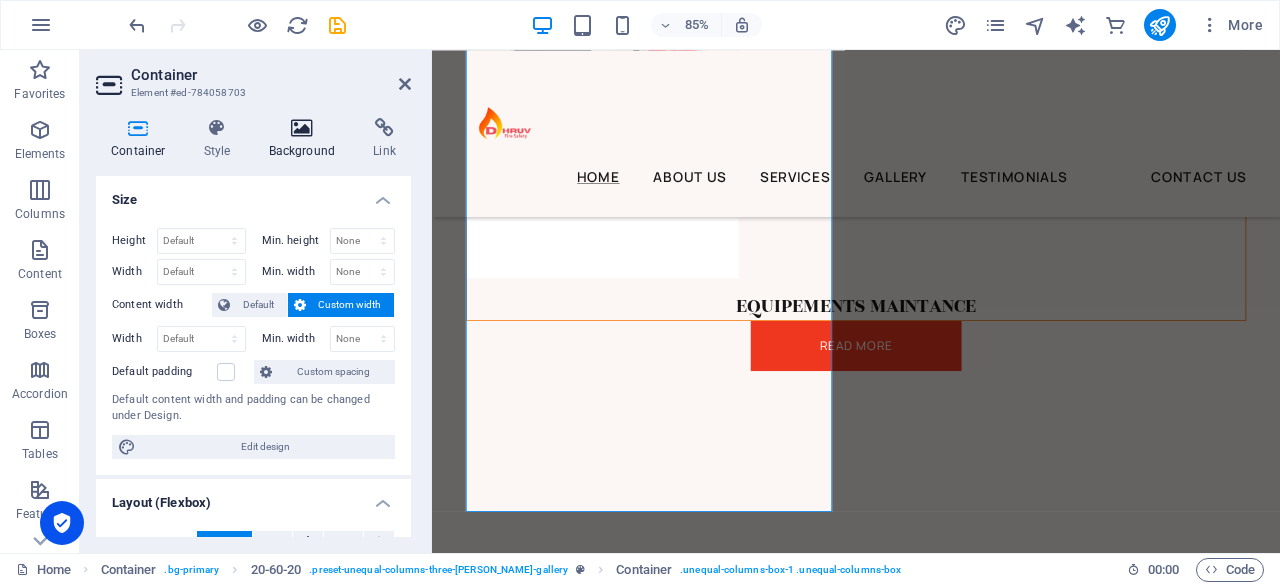 click at bounding box center (302, 128) 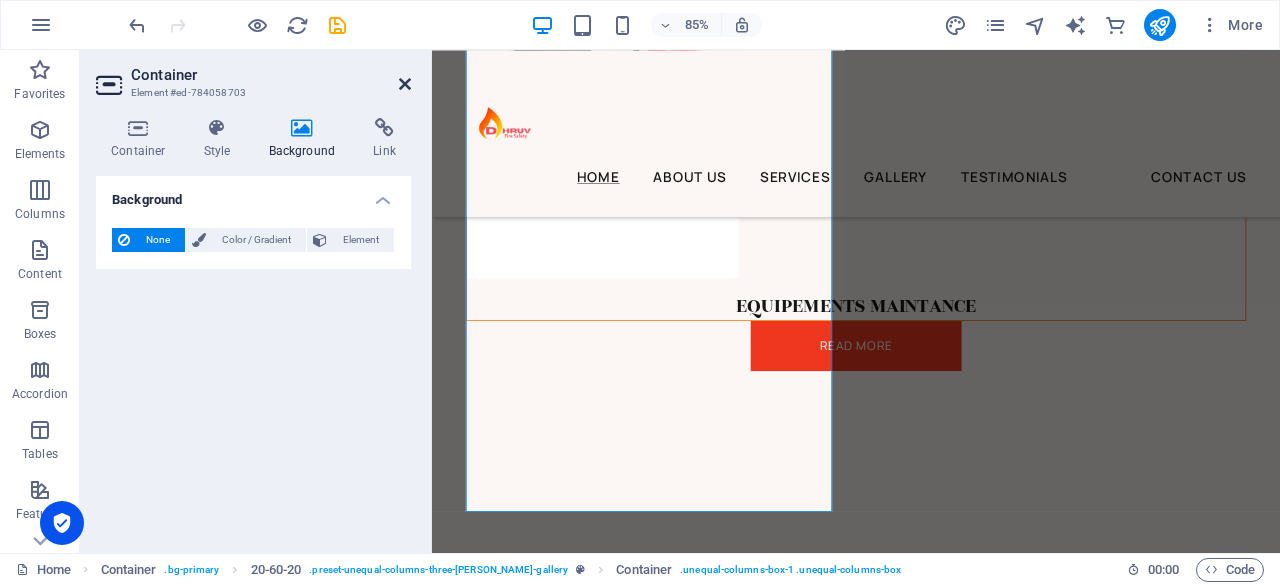 click at bounding box center [405, 84] 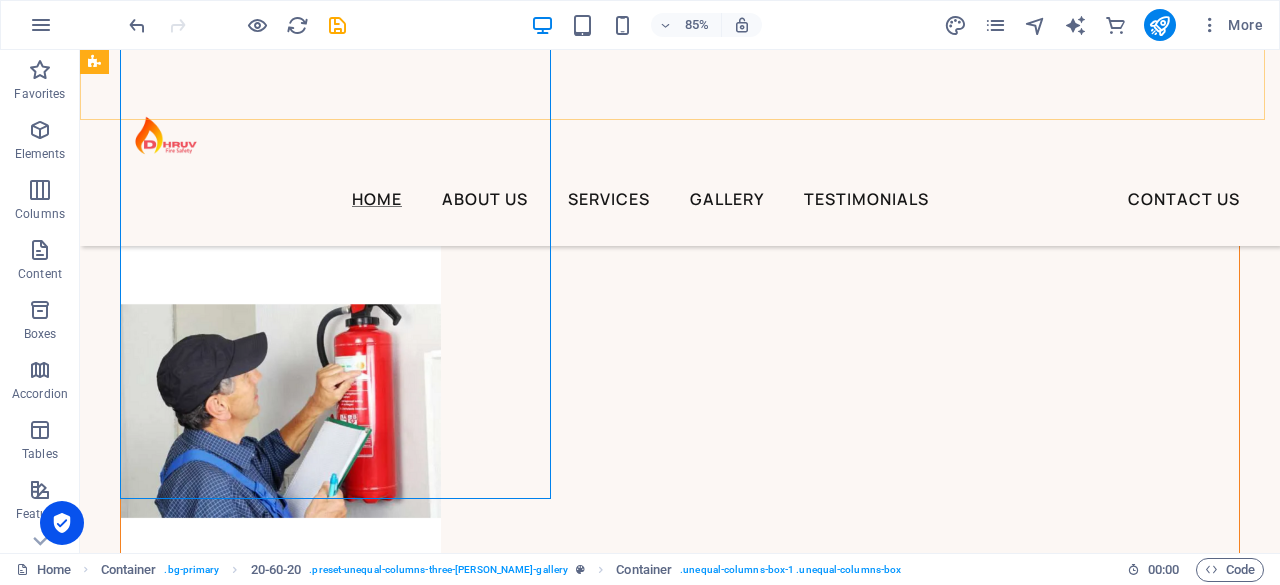 scroll, scrollTop: 6910, scrollLeft: 0, axis: vertical 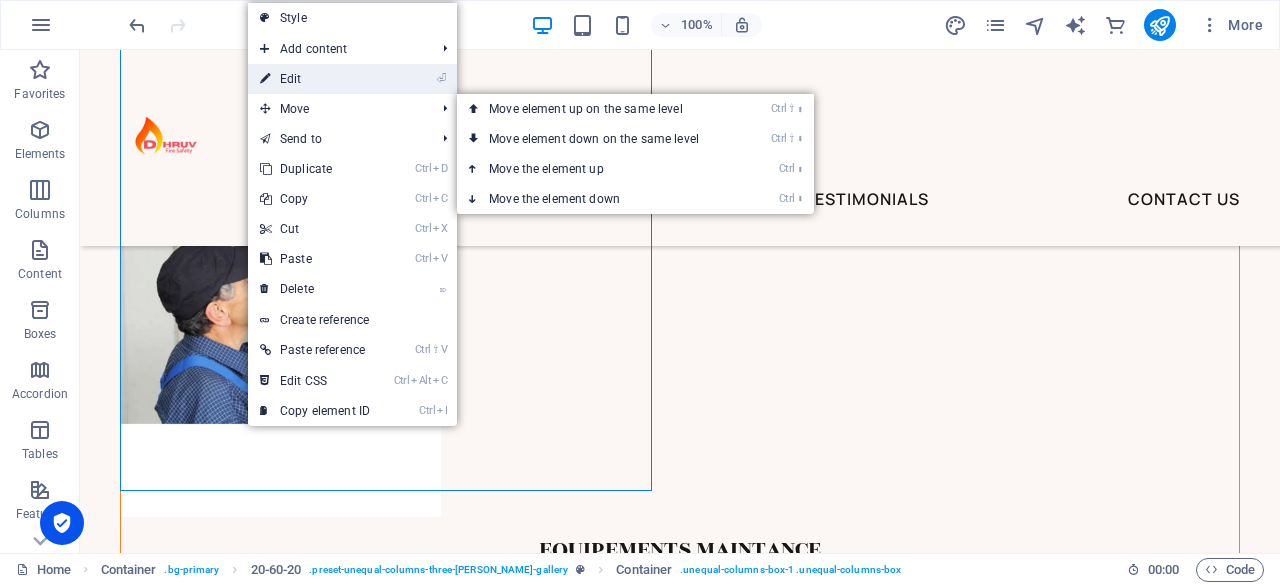click on "⏎  Edit" at bounding box center [315, 79] 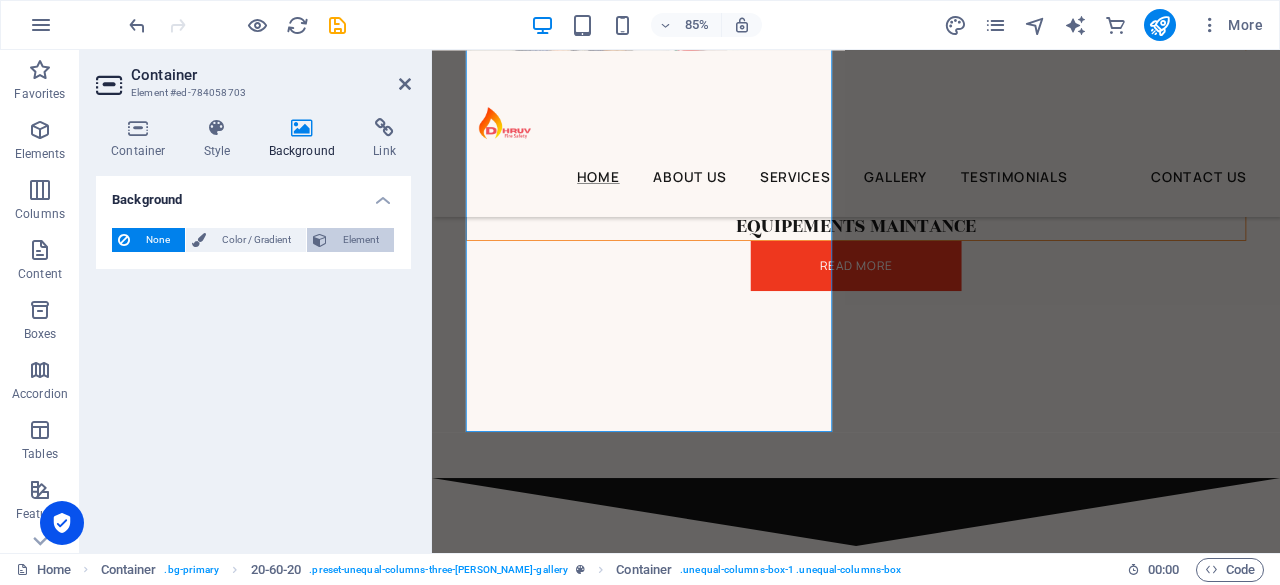 click on "Element" at bounding box center (360, 240) 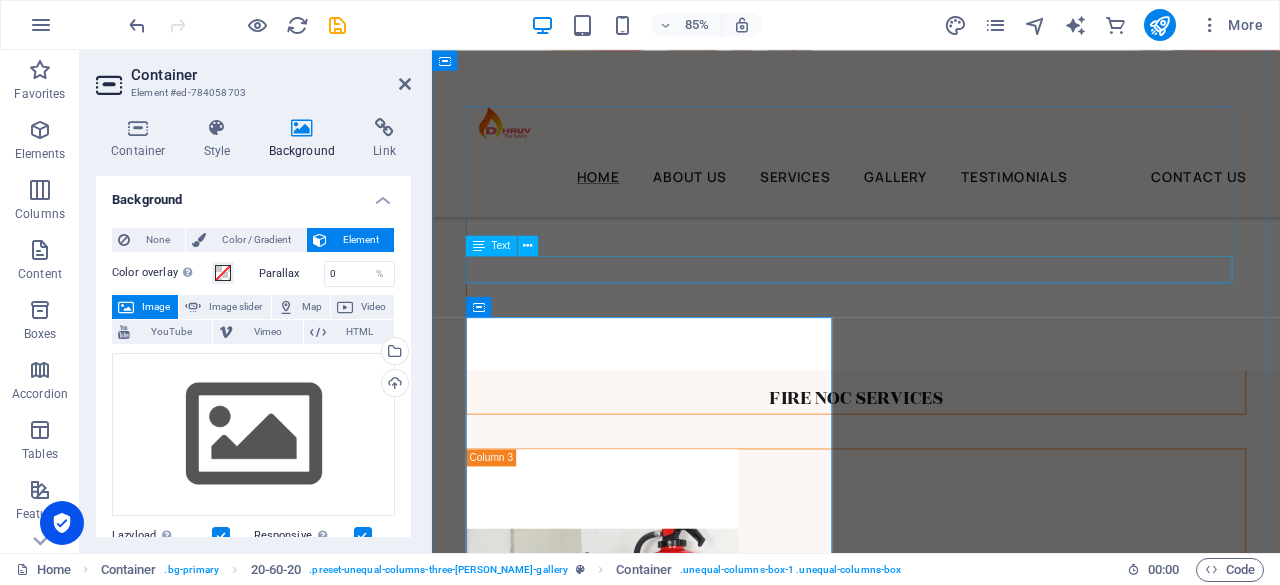 scroll, scrollTop: 6210, scrollLeft: 0, axis: vertical 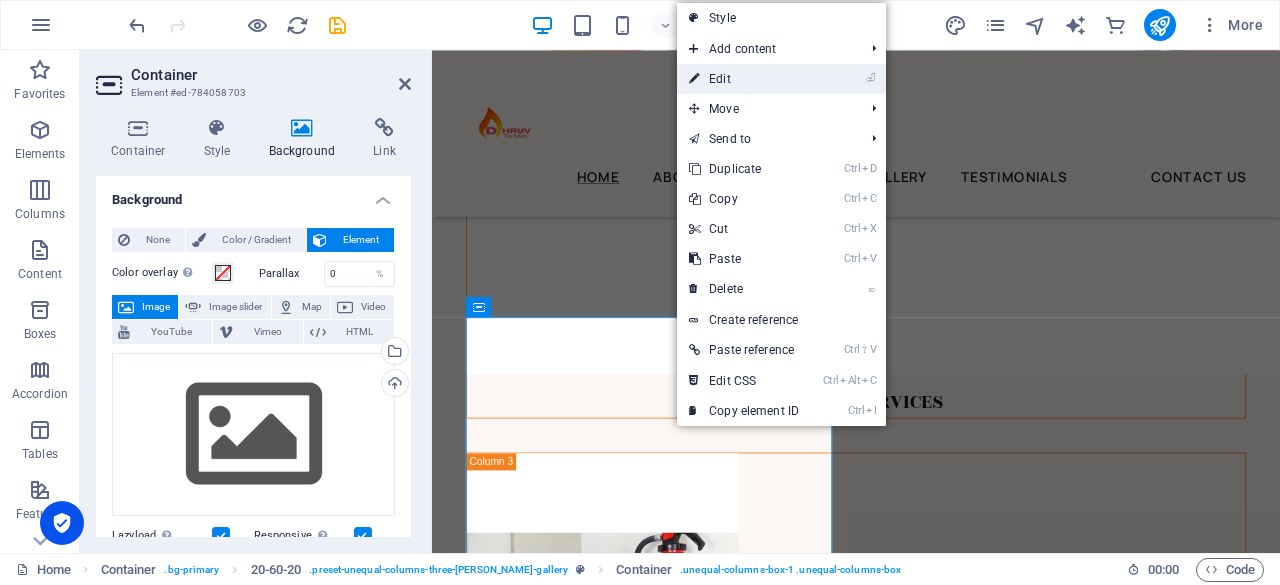 click on "⏎  Edit" at bounding box center [744, 79] 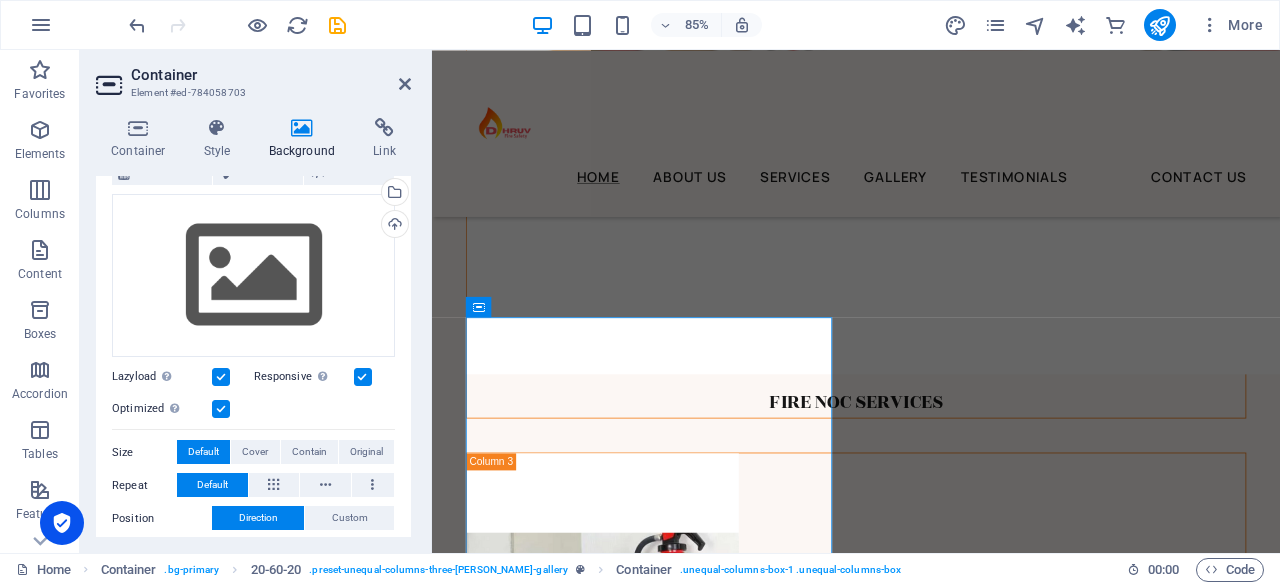 scroll, scrollTop: 200, scrollLeft: 0, axis: vertical 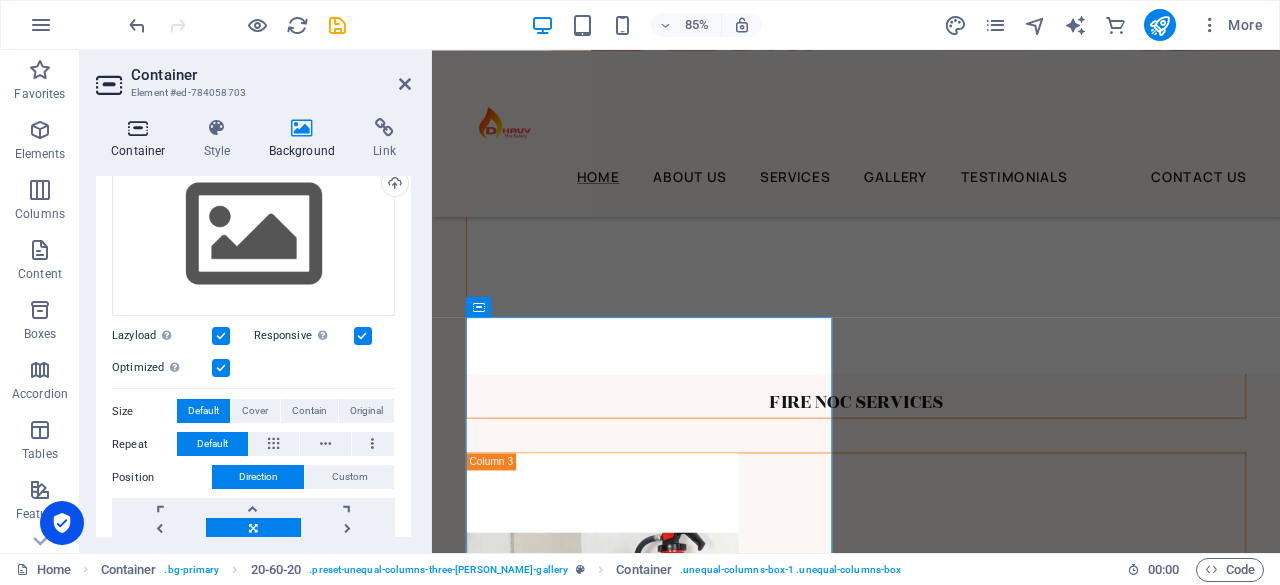 click at bounding box center (138, 128) 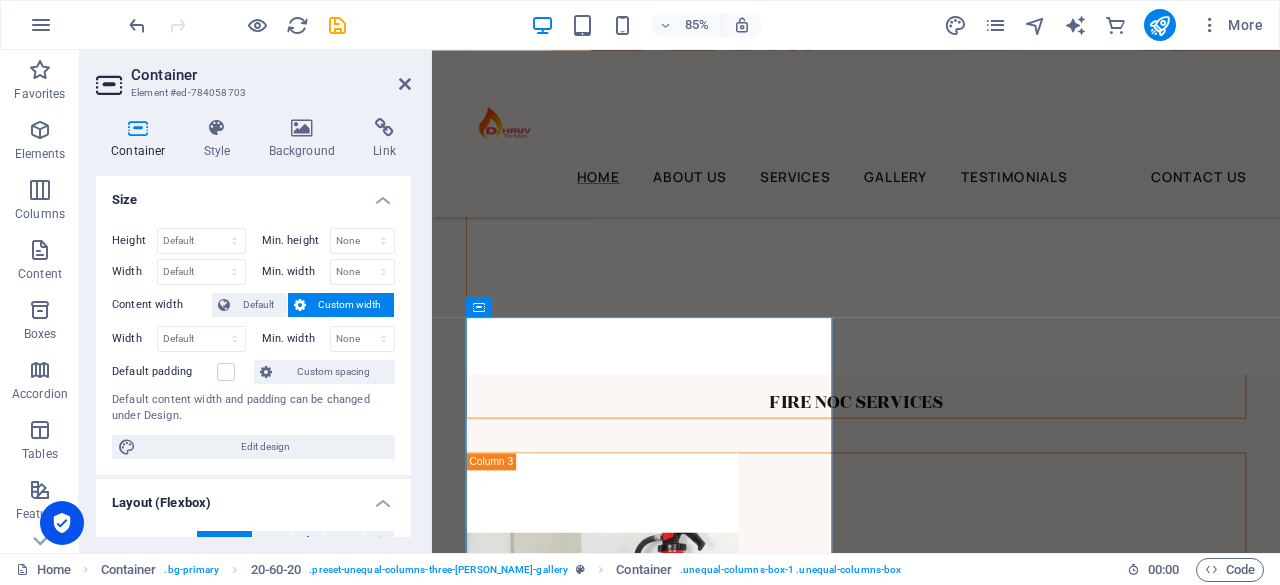 scroll, scrollTop: 300, scrollLeft: 0, axis: vertical 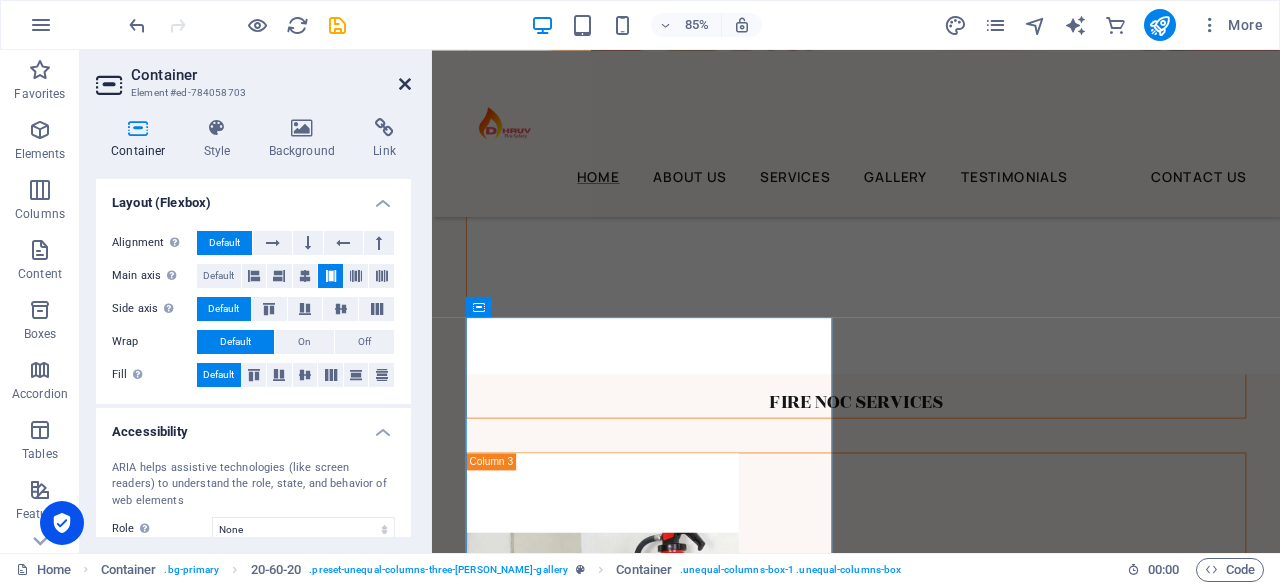 click at bounding box center [405, 84] 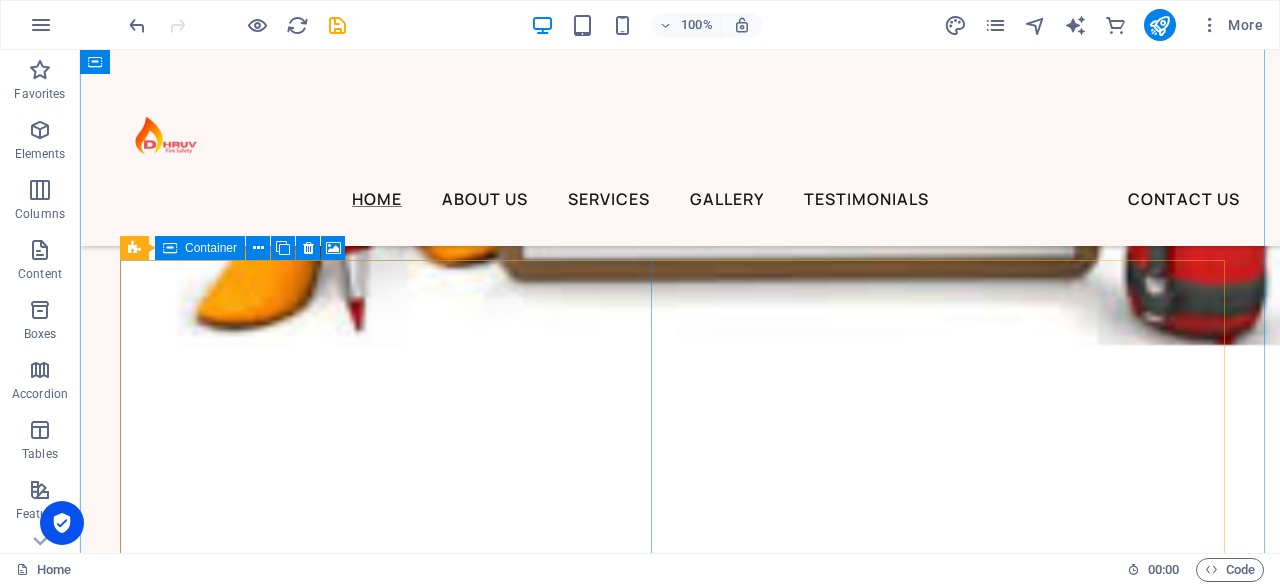 scroll, scrollTop: 6306, scrollLeft: 0, axis: vertical 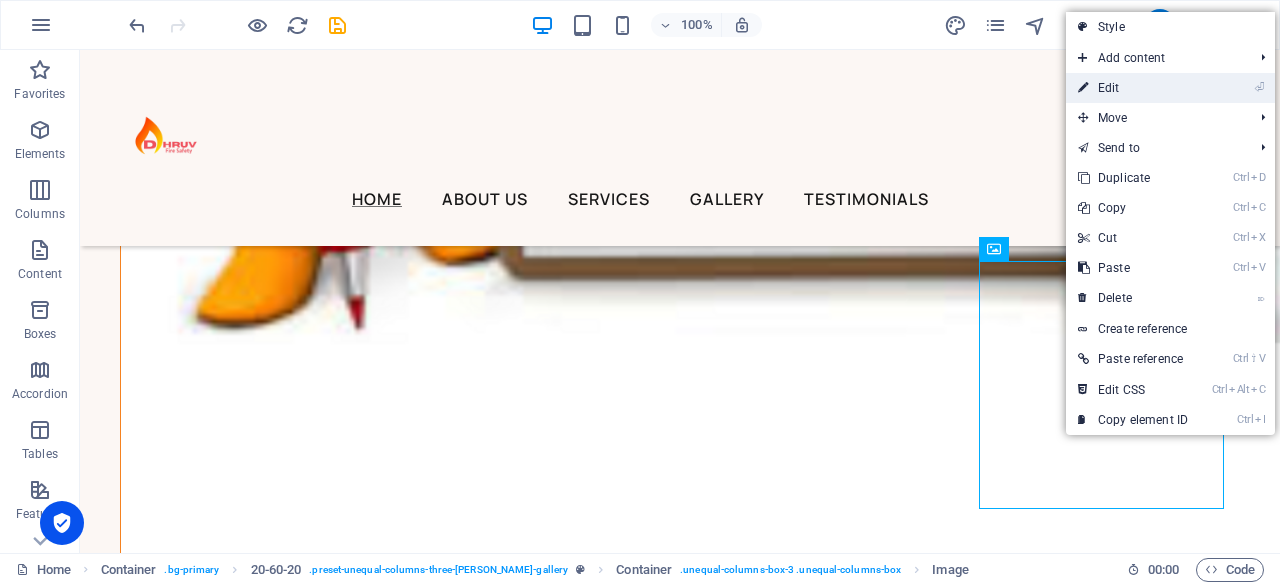 drag, startPoint x: 1125, startPoint y: 95, endPoint x: 814, endPoint y: 54, distance: 313.69092 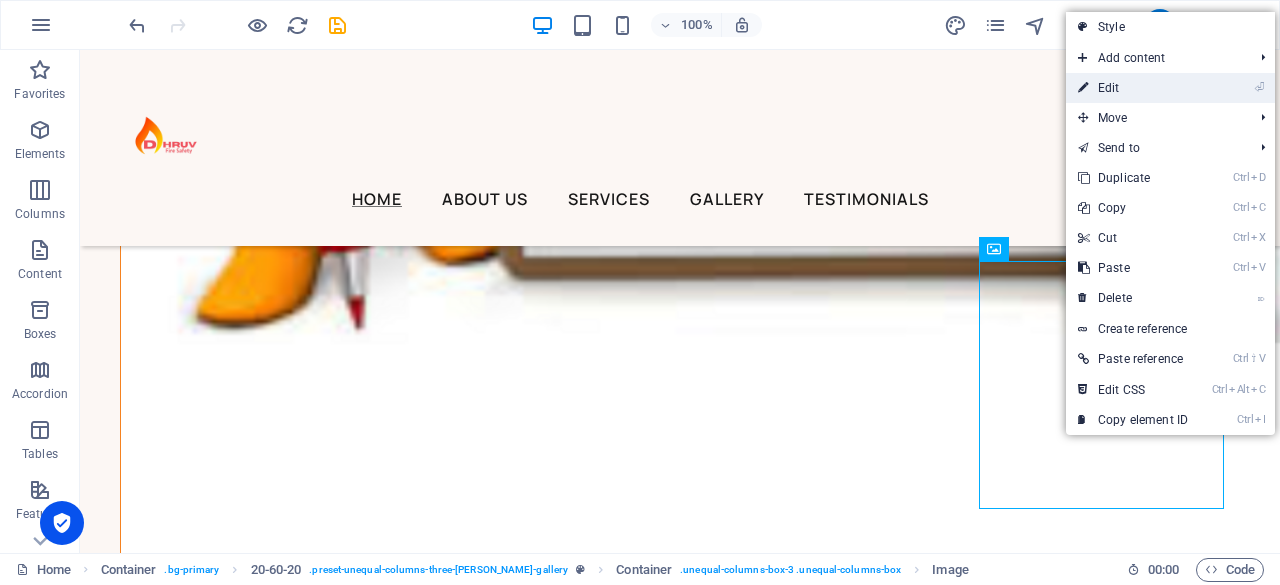 click on "⏎  Edit" at bounding box center (1133, 88) 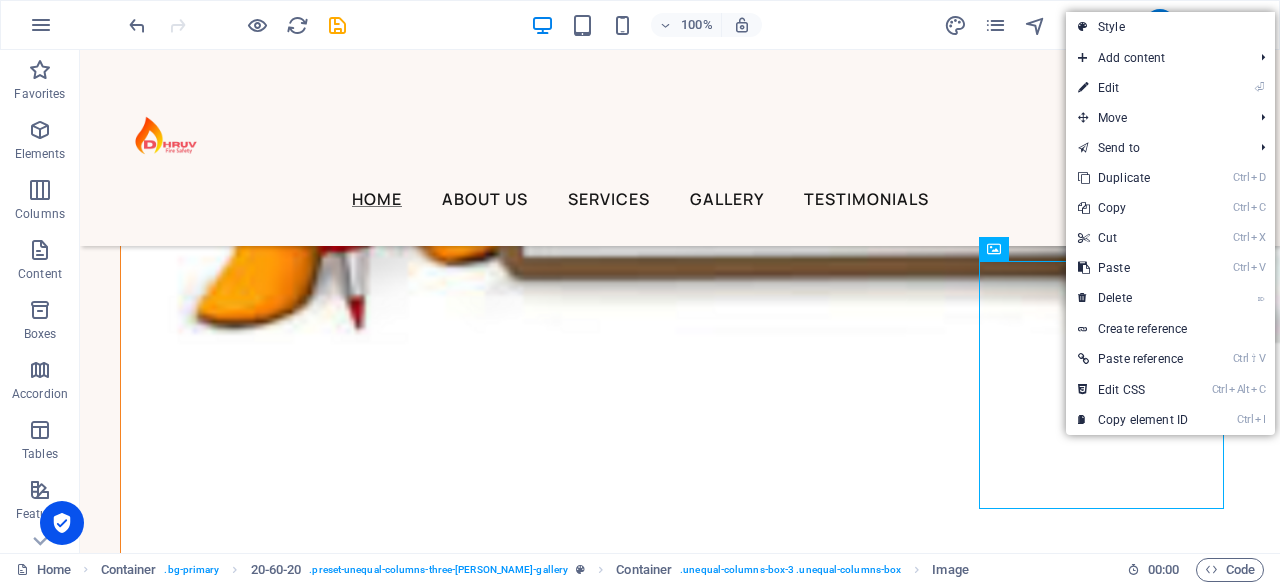 select on "px" 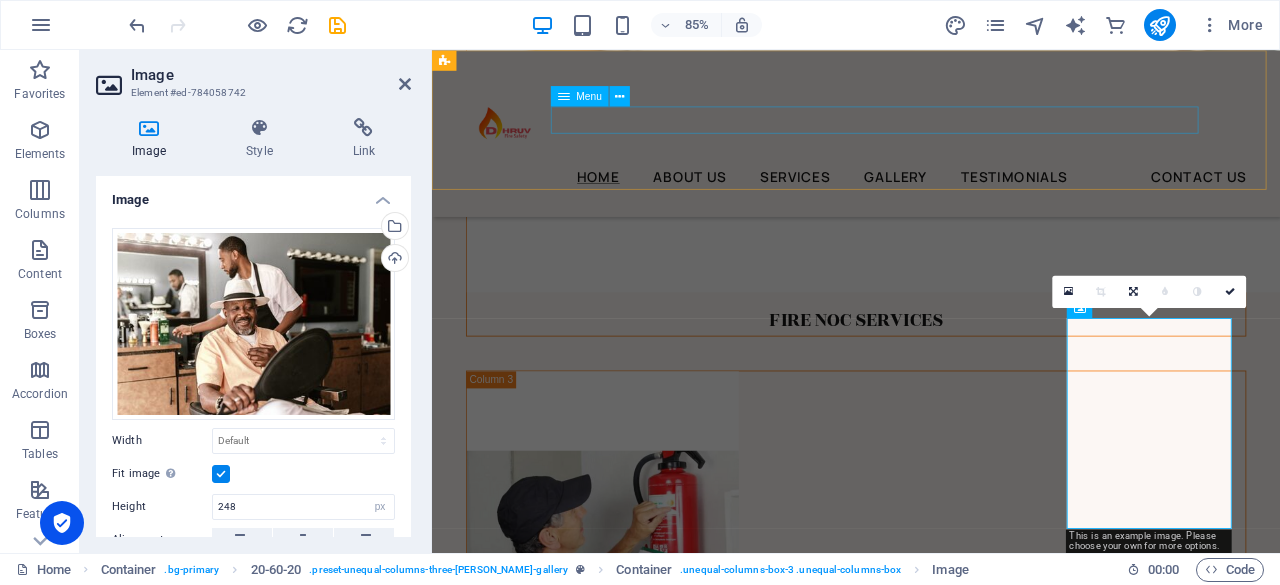 scroll, scrollTop: 6210, scrollLeft: 0, axis: vertical 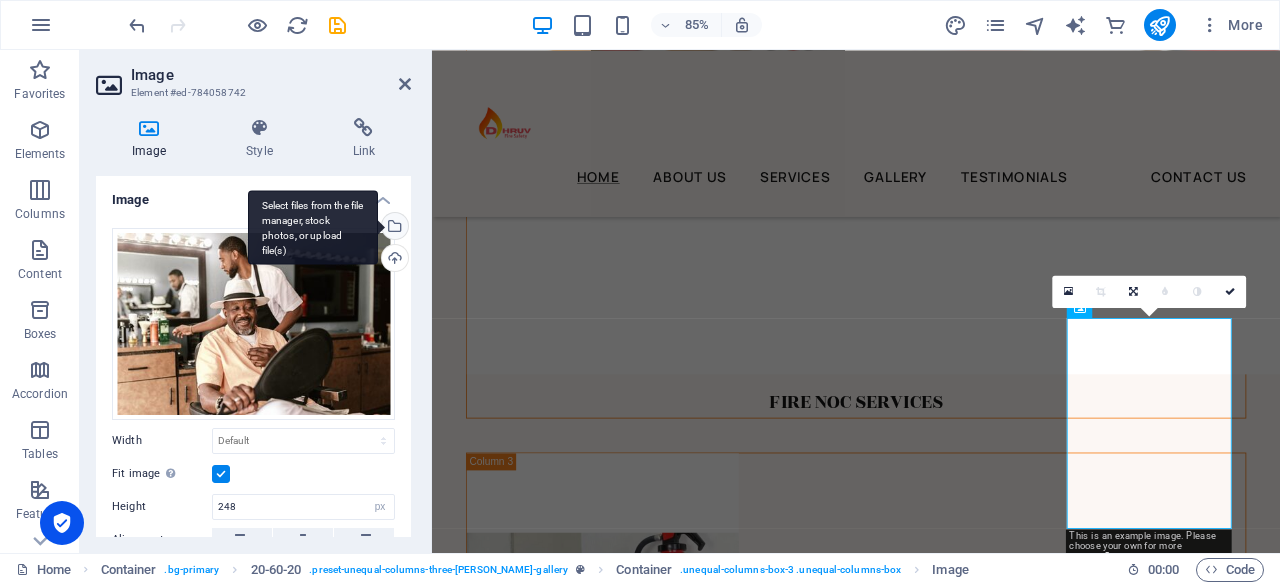 click on "Select files from the file manager, stock photos, or upload file(s)" at bounding box center (393, 228) 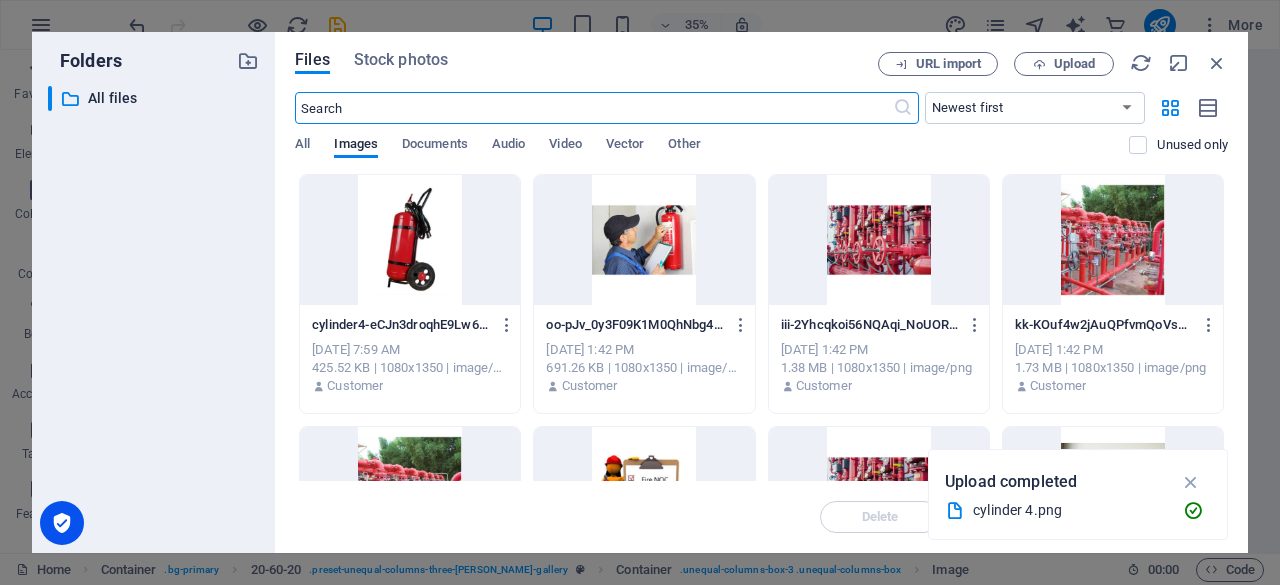 scroll, scrollTop: 6238, scrollLeft: 0, axis: vertical 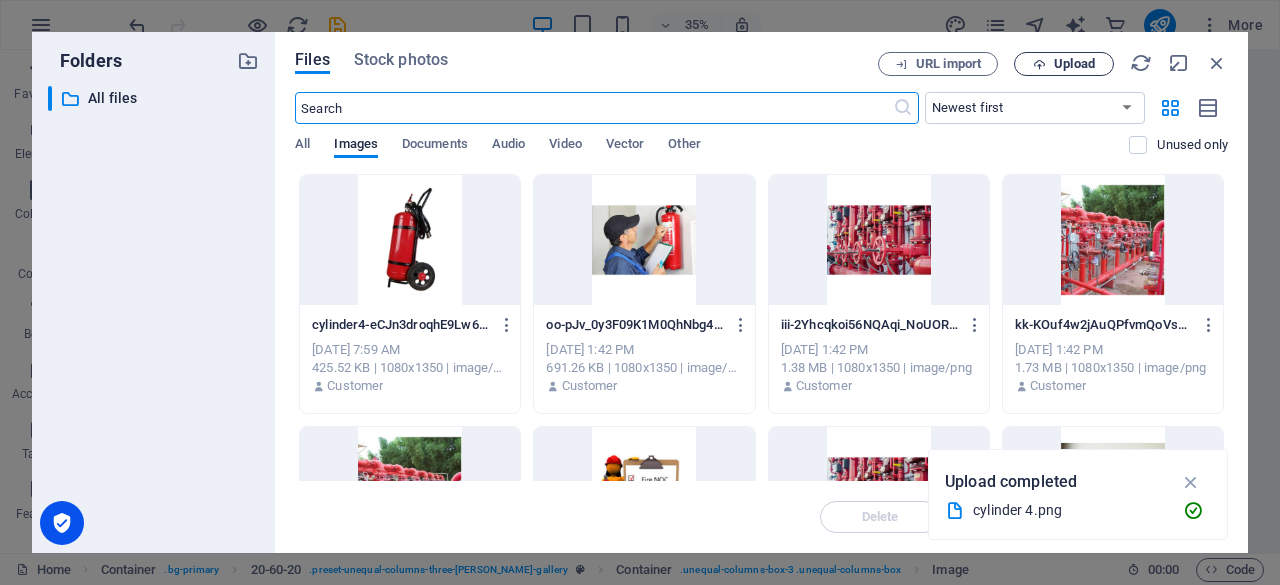 click on "Upload" at bounding box center [1074, 64] 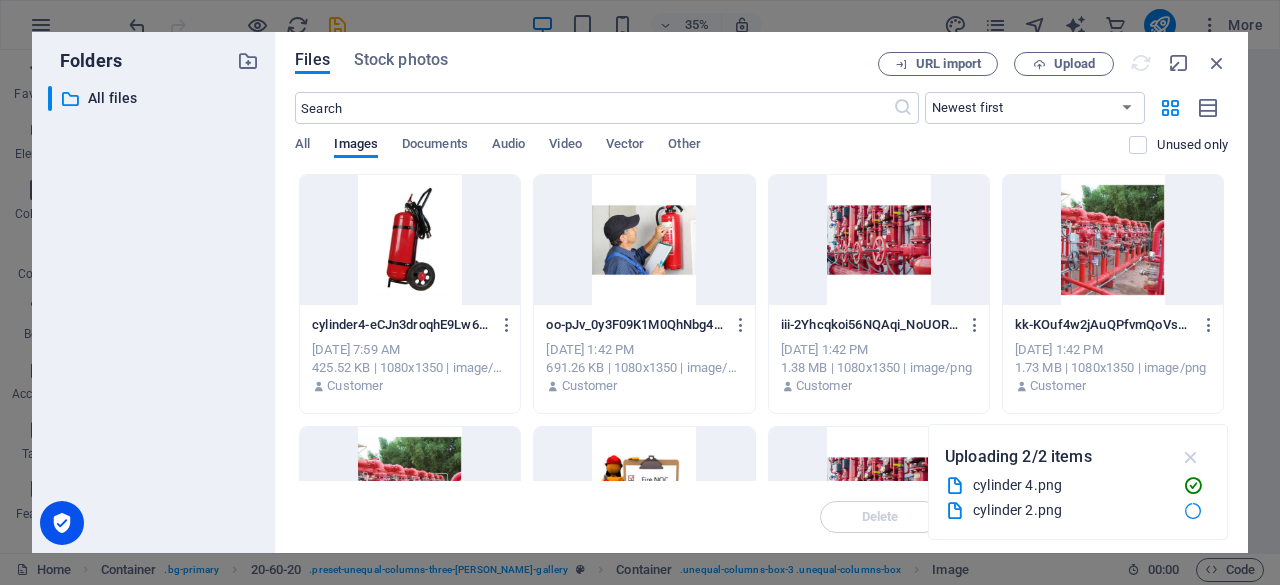 click at bounding box center [1191, 457] 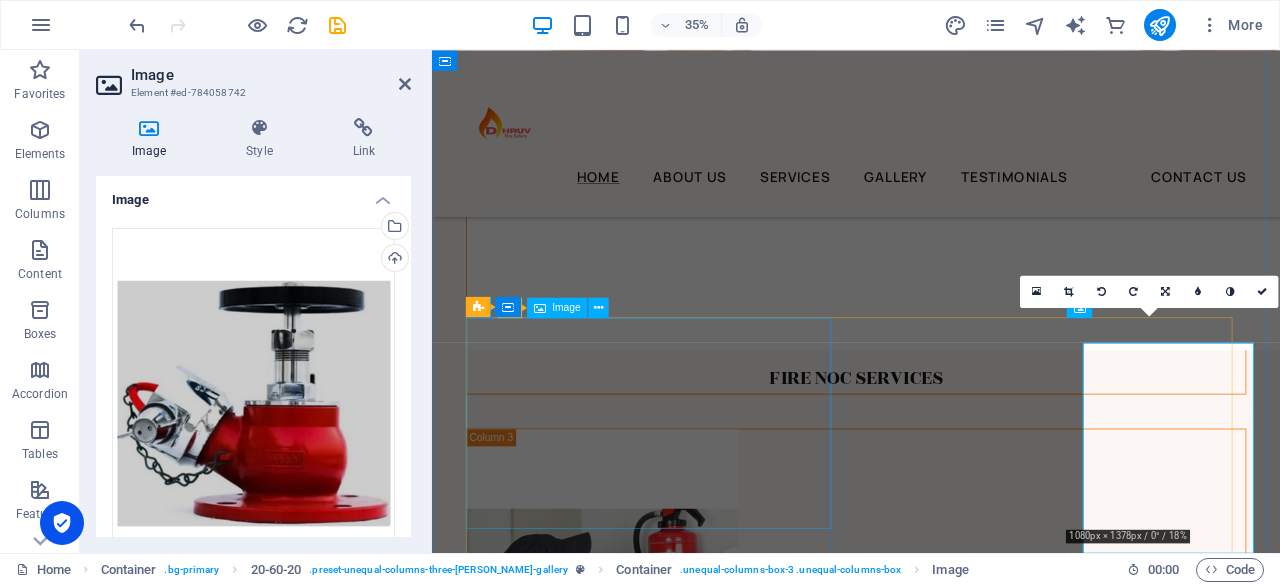scroll, scrollTop: 6210, scrollLeft: 0, axis: vertical 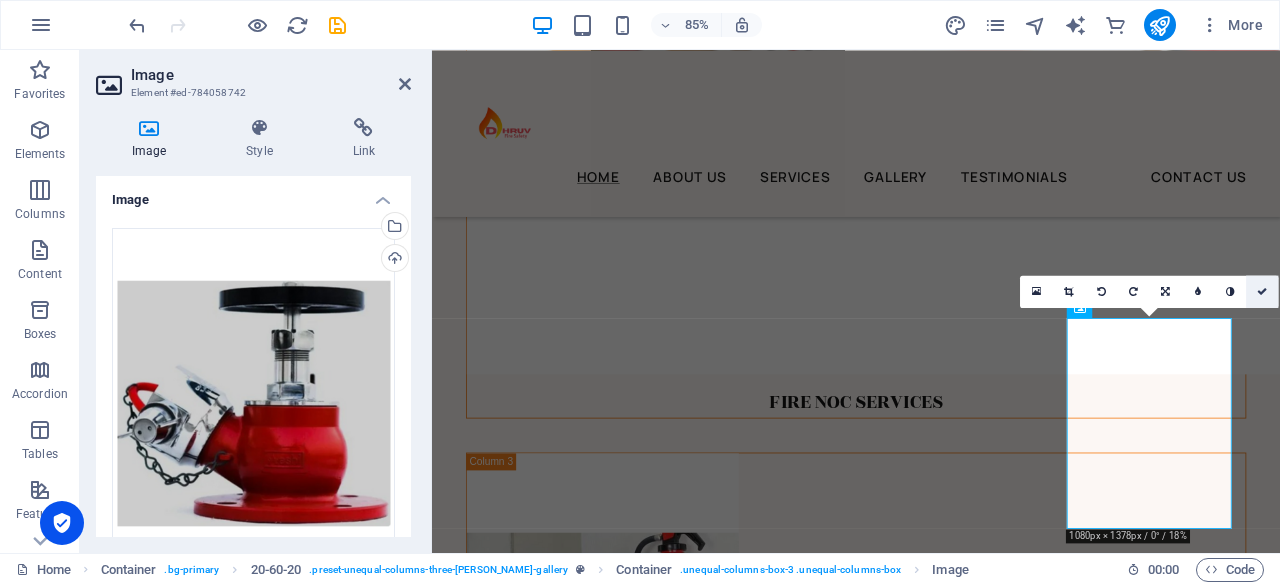 click at bounding box center [1262, 291] 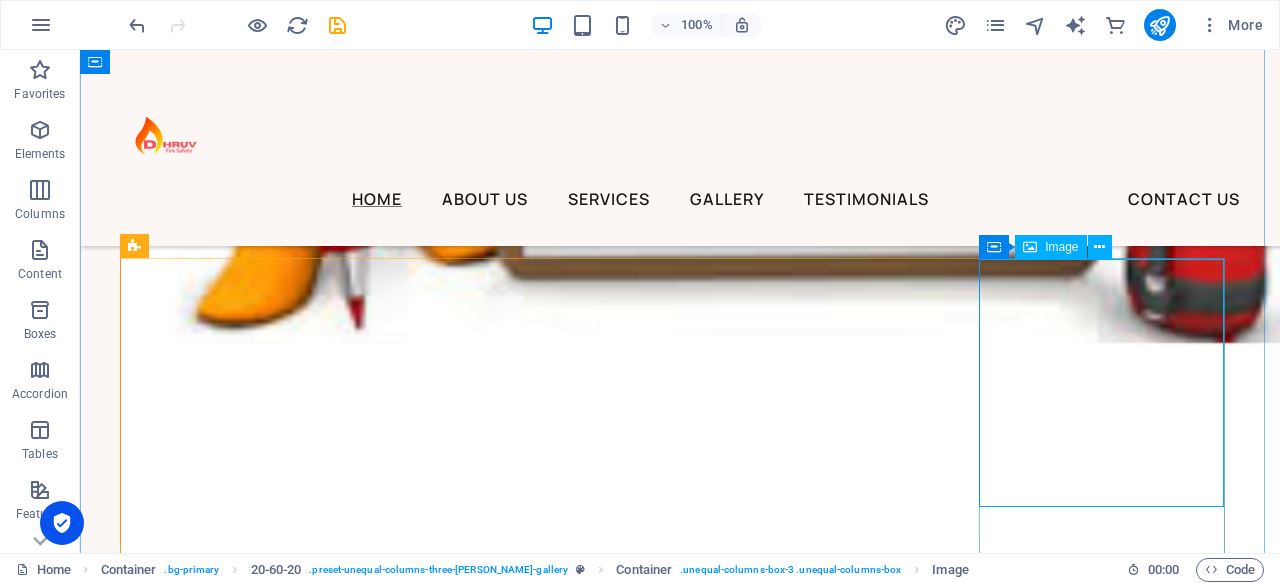 scroll, scrollTop: 6406, scrollLeft: 0, axis: vertical 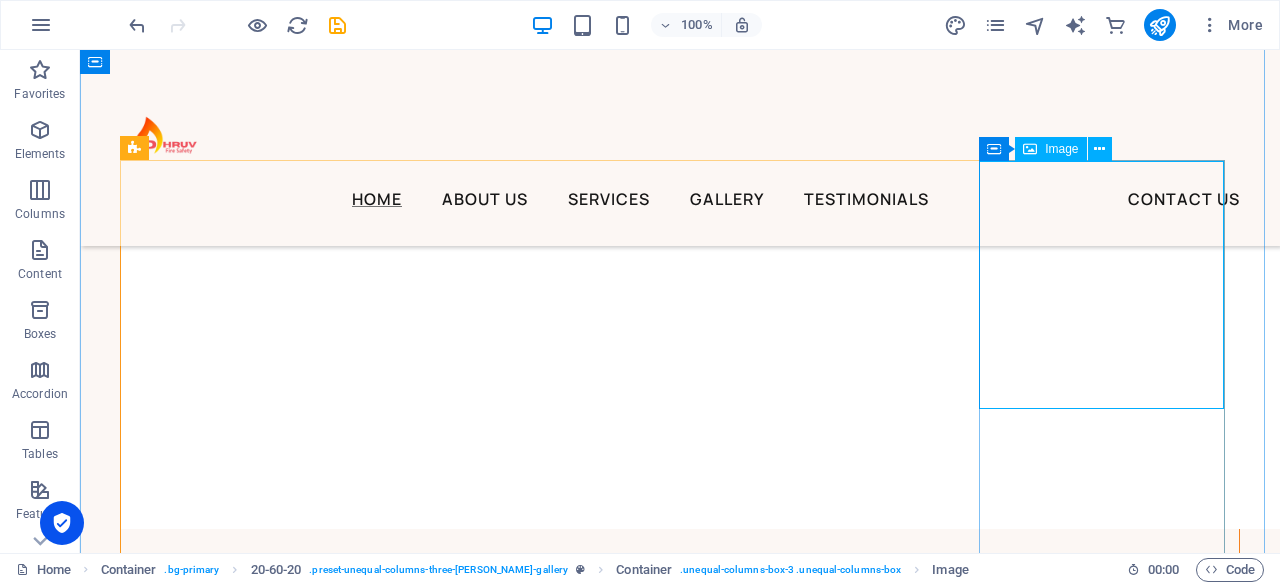 click at bounding box center [680, 4736] 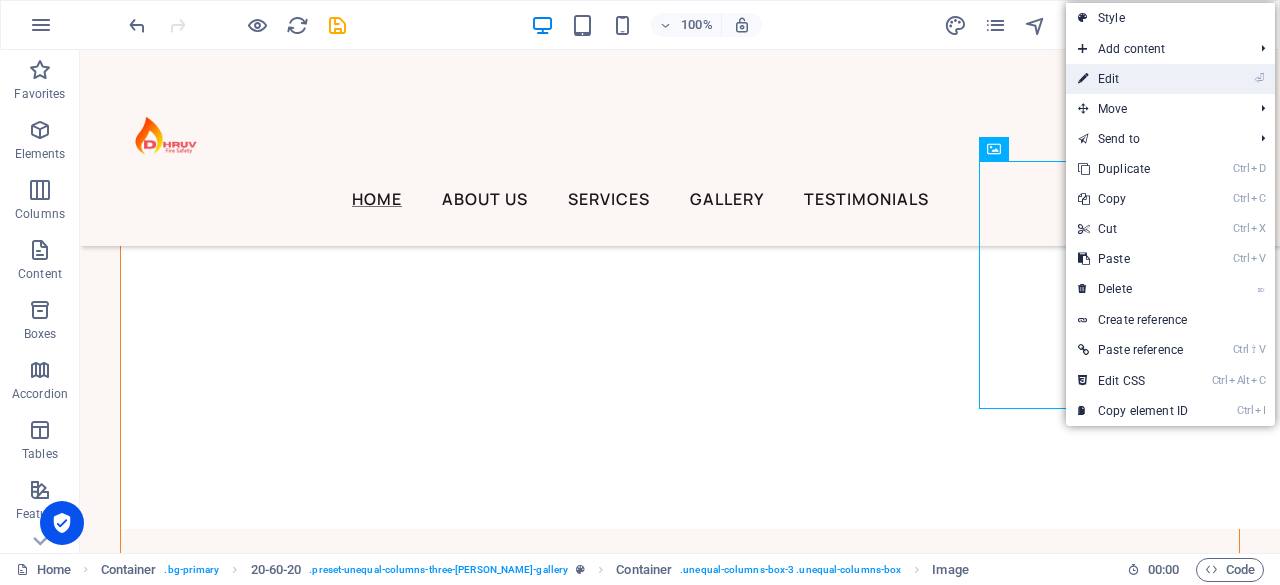 click on "⏎  Edit" at bounding box center [1133, 79] 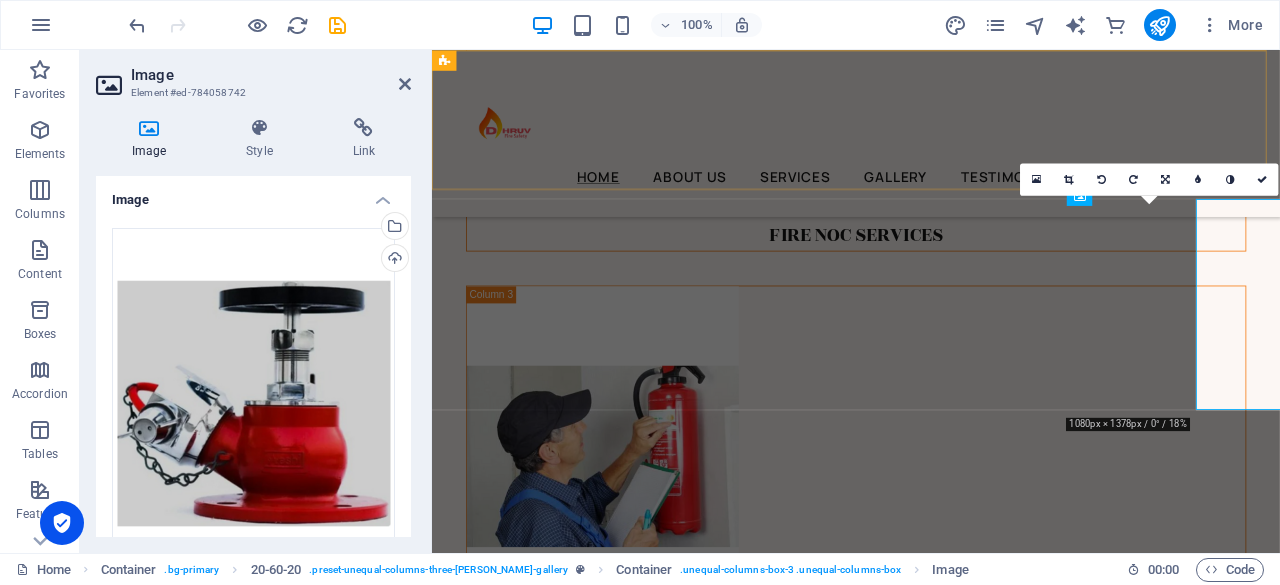 scroll, scrollTop: 6342, scrollLeft: 0, axis: vertical 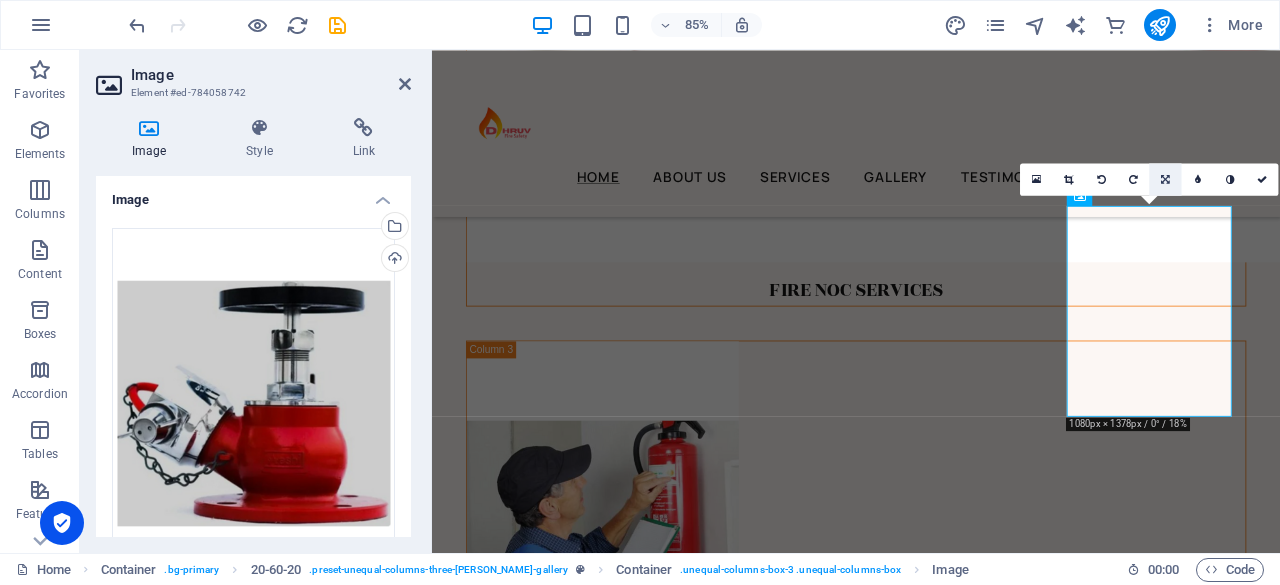 click at bounding box center [1166, 179] 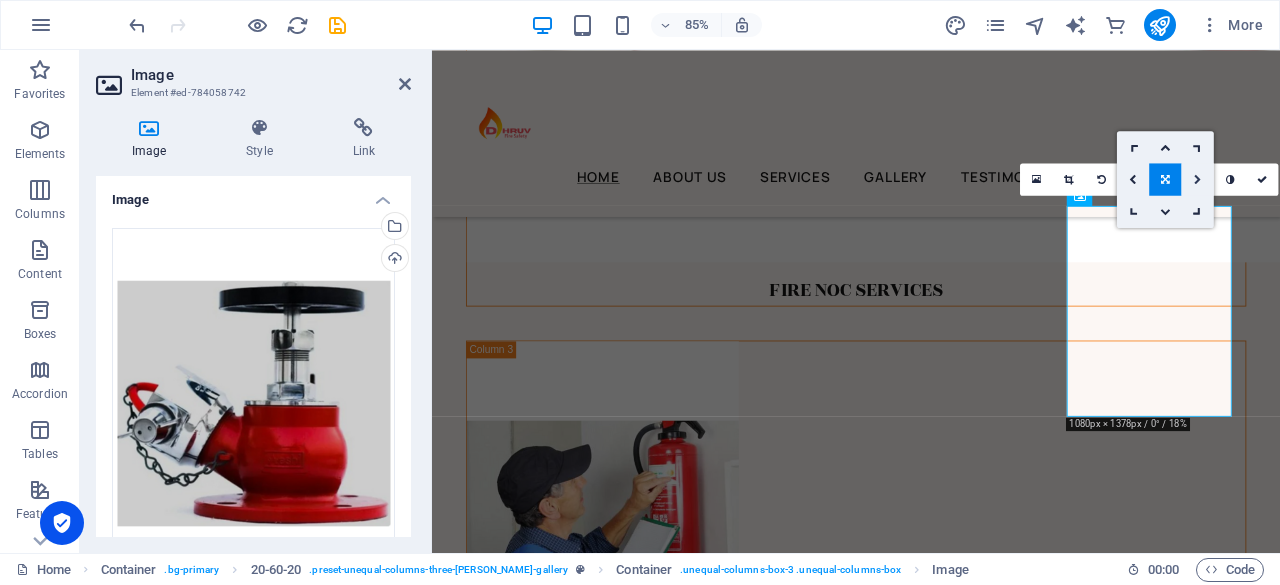 click at bounding box center (1198, 179) 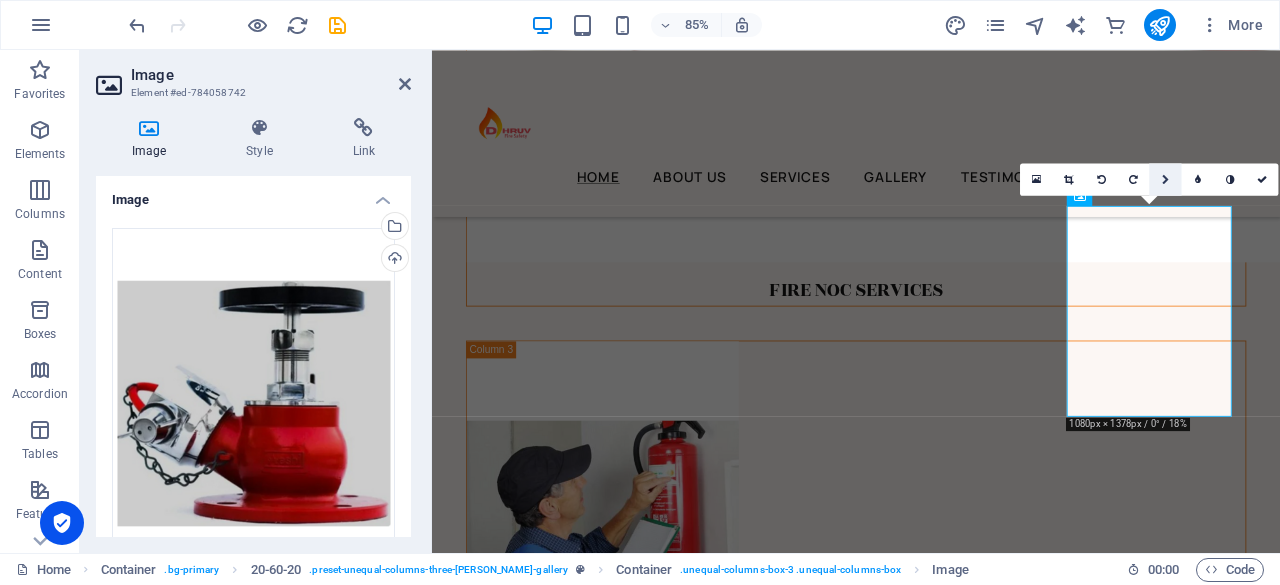 click at bounding box center [1166, 179] 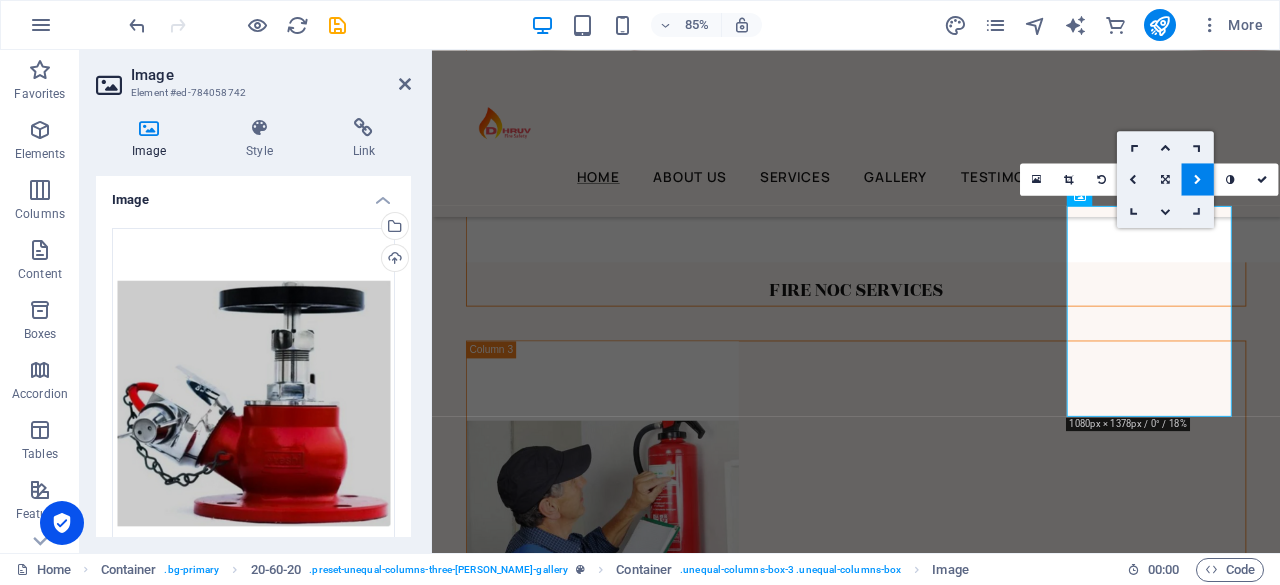 click at bounding box center [1198, 211] 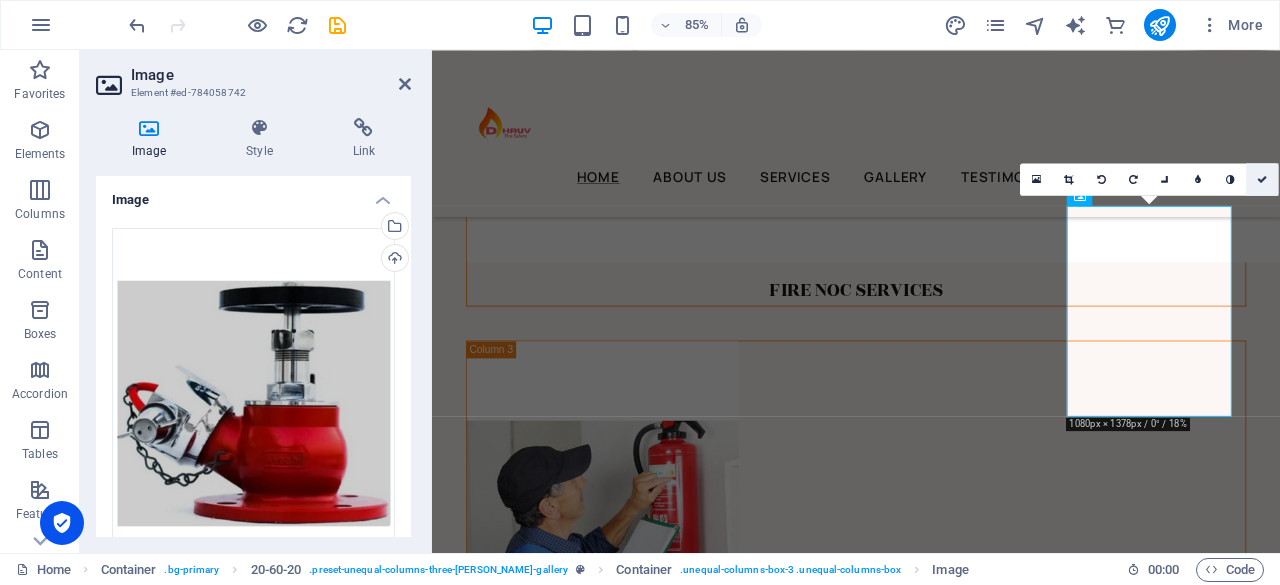 click at bounding box center (1262, 179) 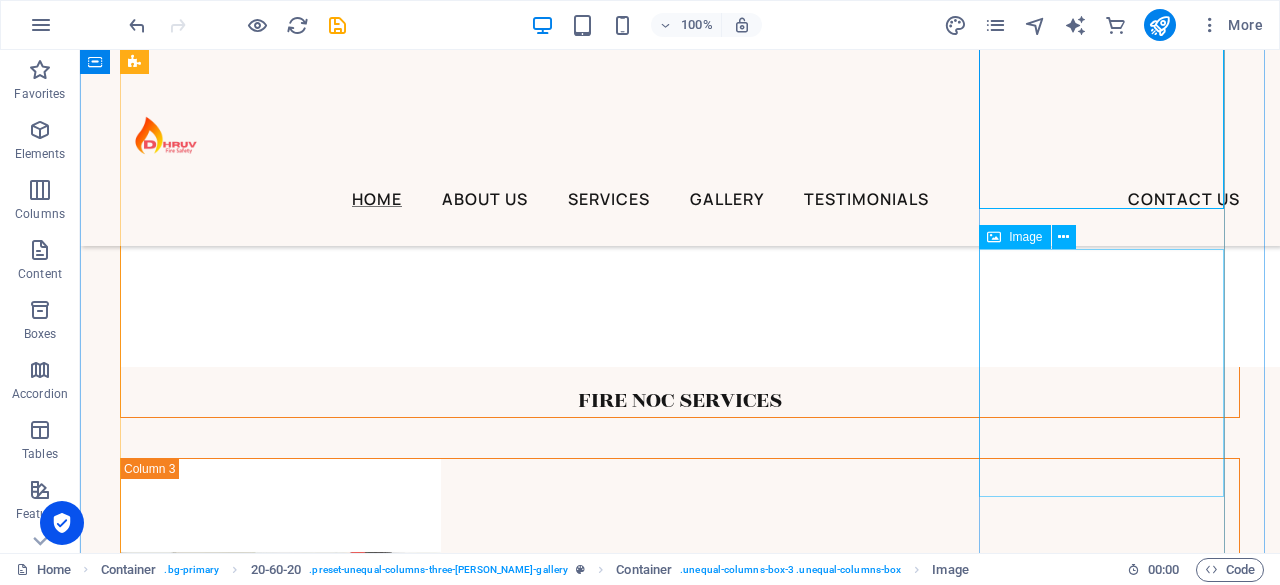 scroll, scrollTop: 6606, scrollLeft: 0, axis: vertical 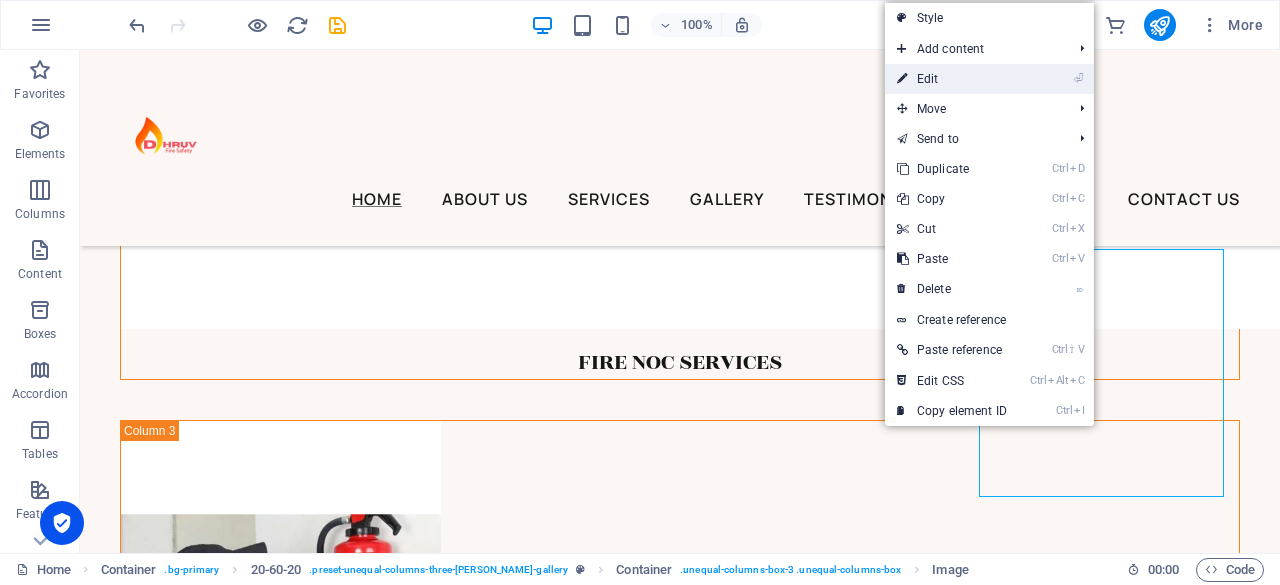 click on "⏎  Edit" at bounding box center (952, 79) 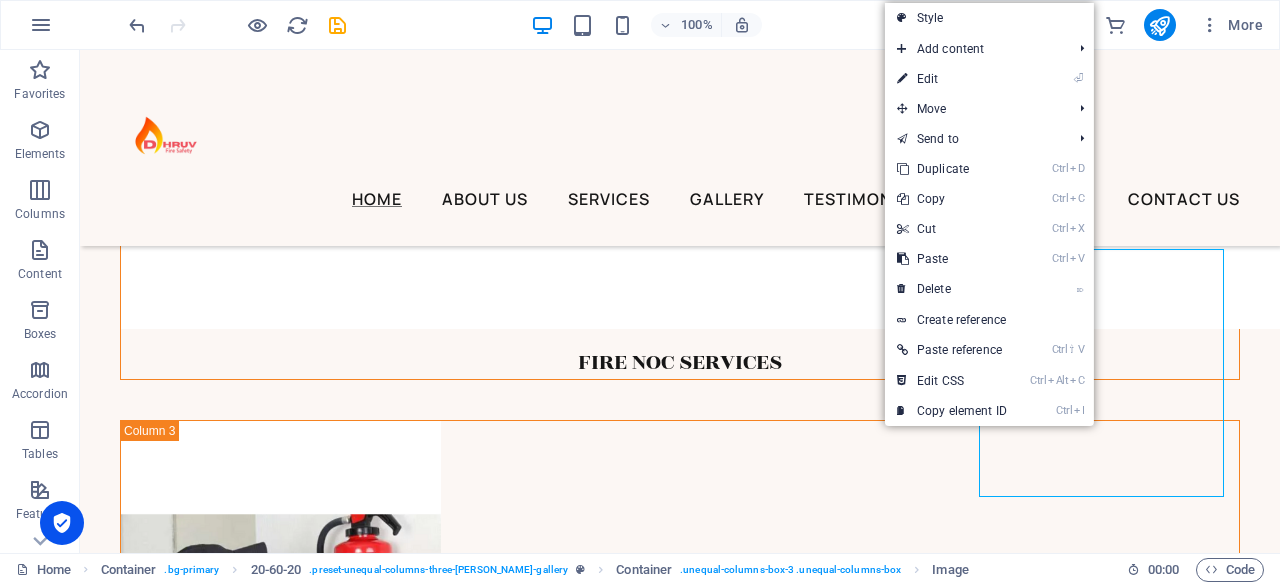select on "px" 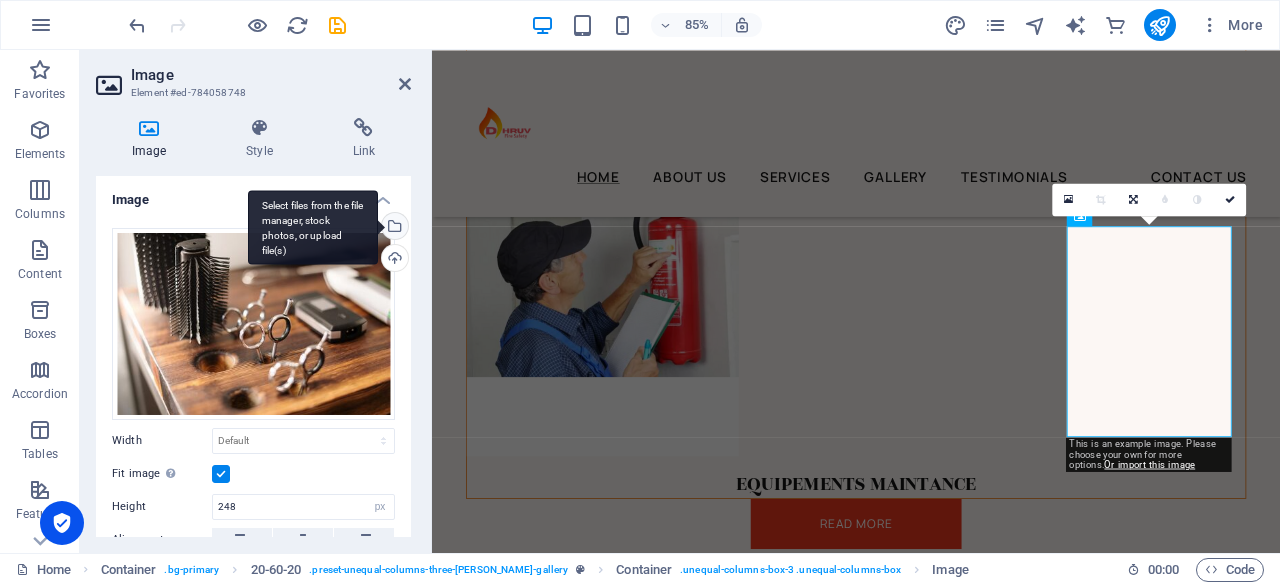 click on "Select files from the file manager, stock photos, or upload file(s)" at bounding box center (393, 228) 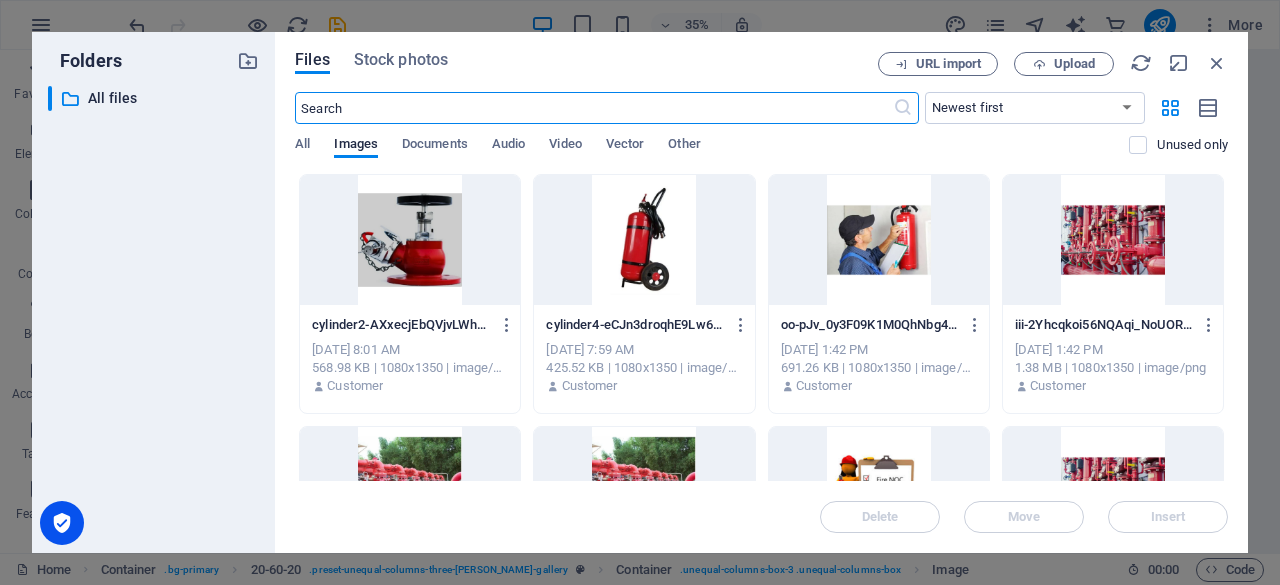 scroll, scrollTop: 6630, scrollLeft: 0, axis: vertical 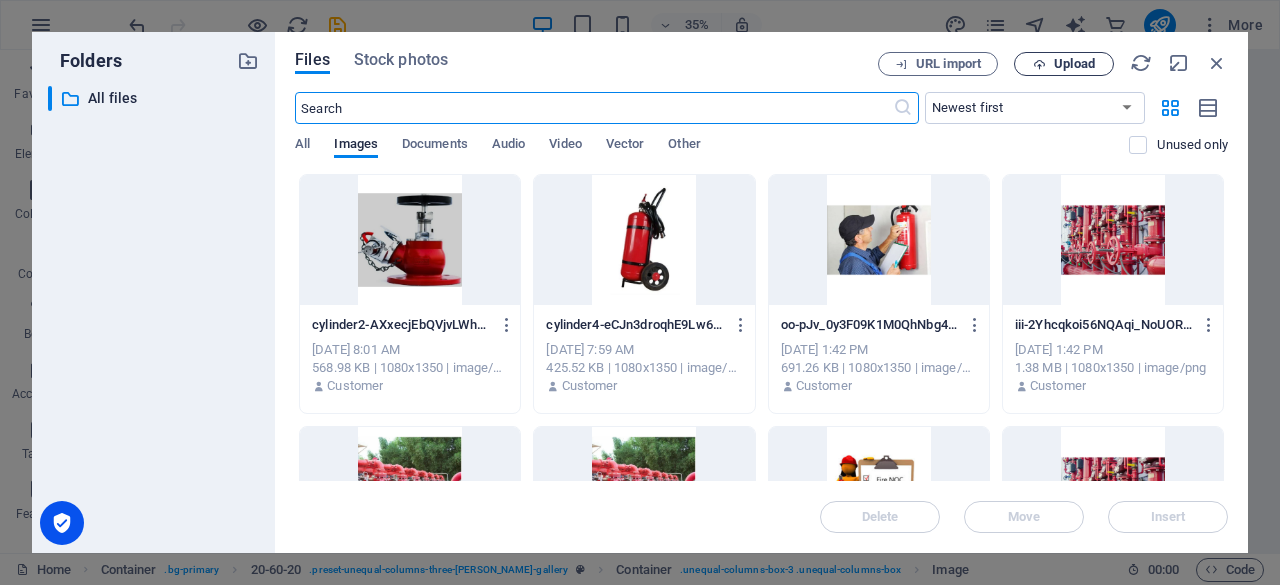 click on "Upload" at bounding box center (1074, 64) 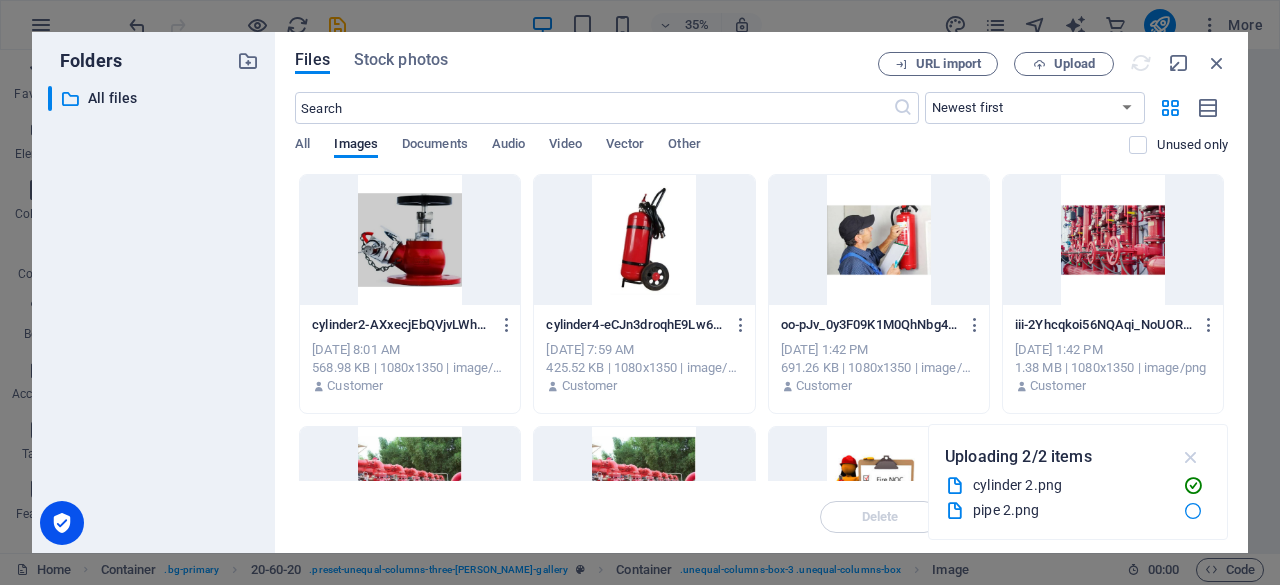 click at bounding box center (1191, 457) 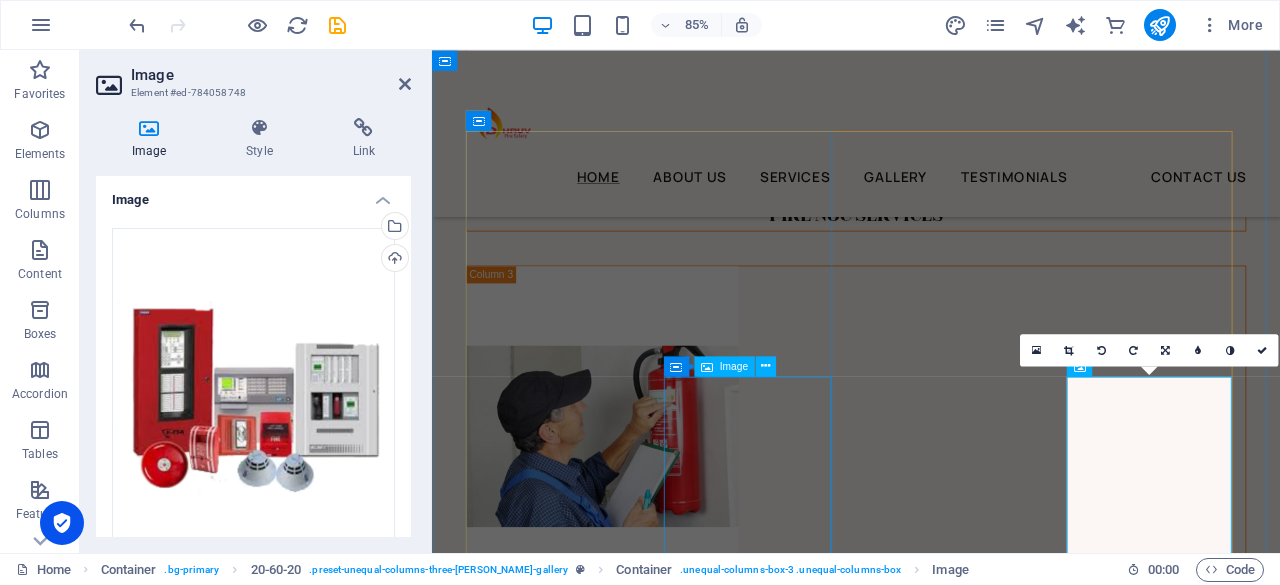 scroll, scrollTop: 6530, scrollLeft: 0, axis: vertical 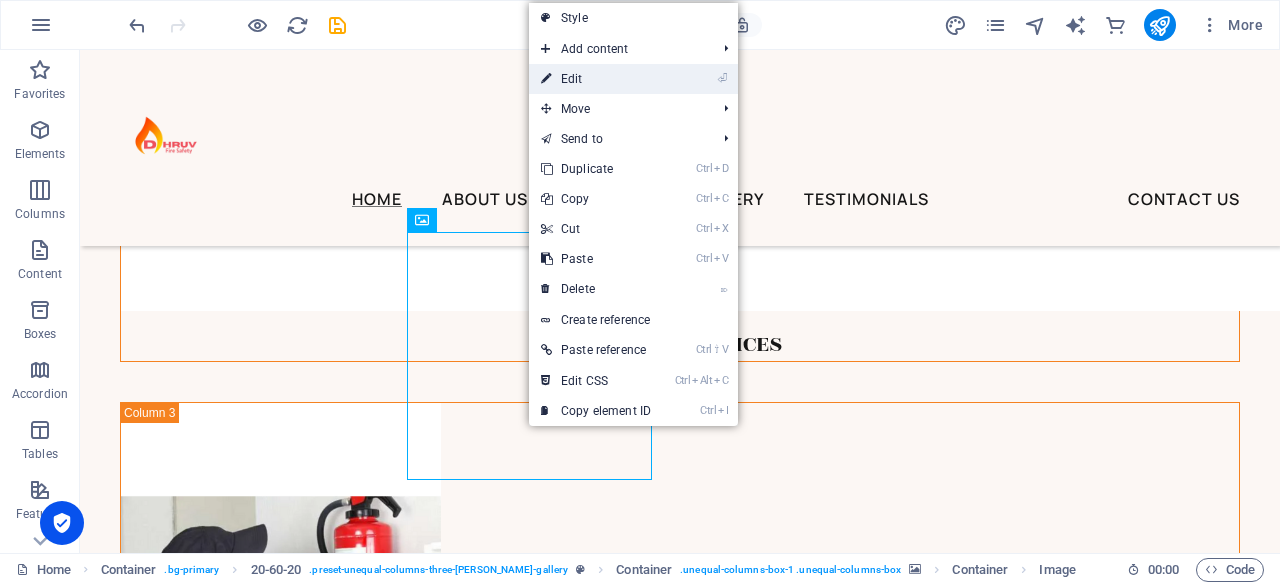 click on "⏎  Edit" at bounding box center [596, 79] 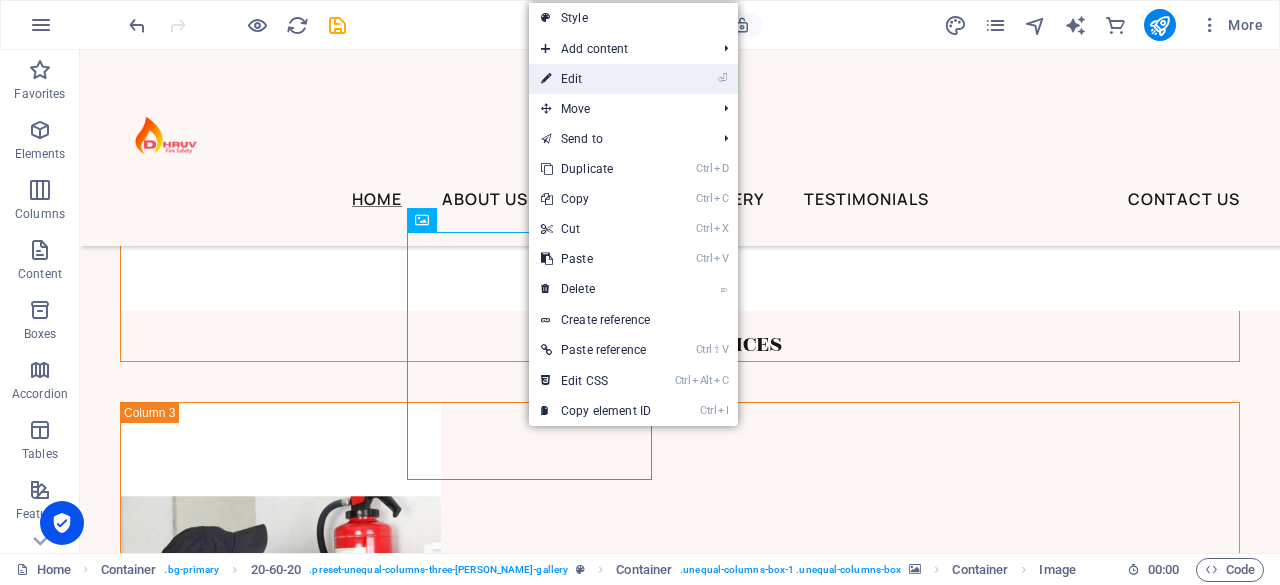 select on "px" 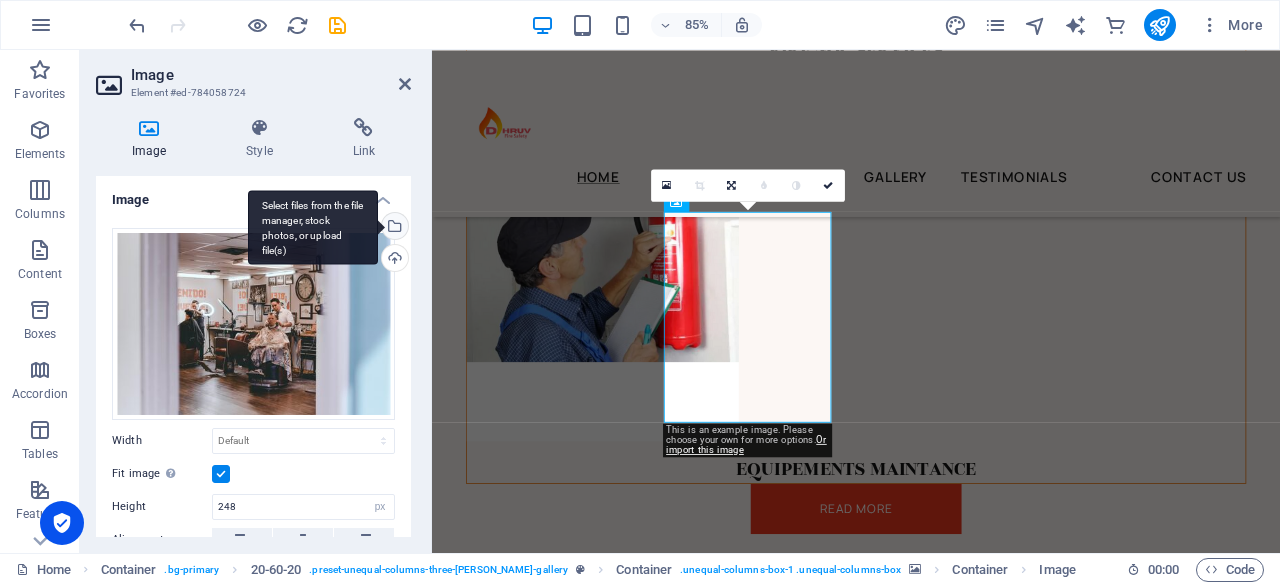 click on "Select files from the file manager, stock photos, or upload file(s)" at bounding box center [393, 228] 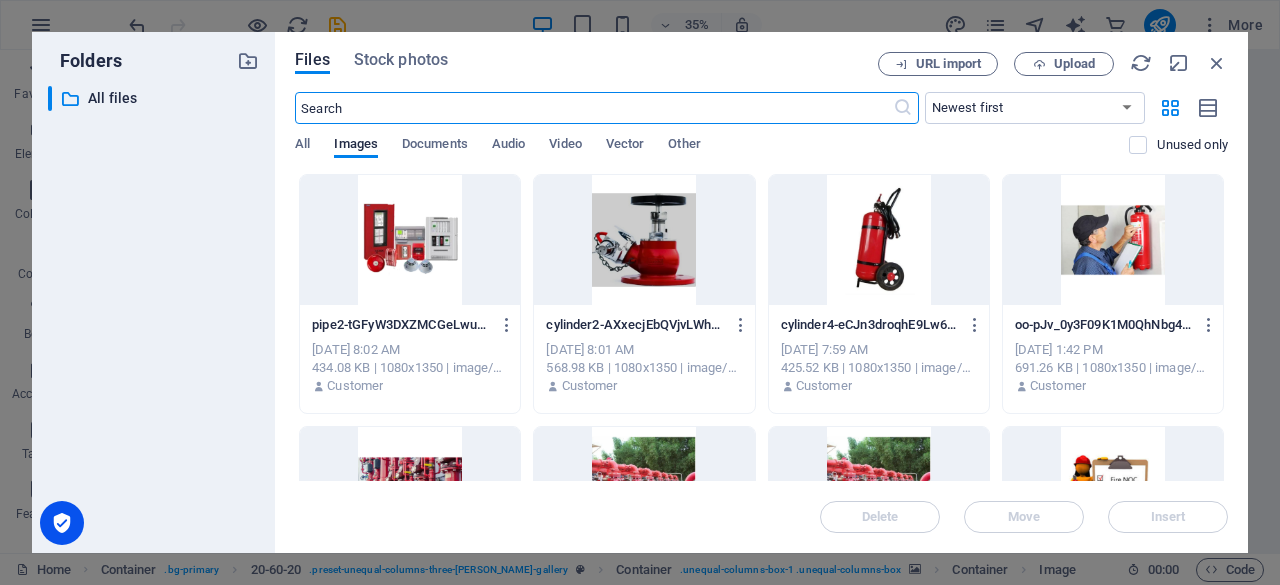 scroll, scrollTop: 6647, scrollLeft: 0, axis: vertical 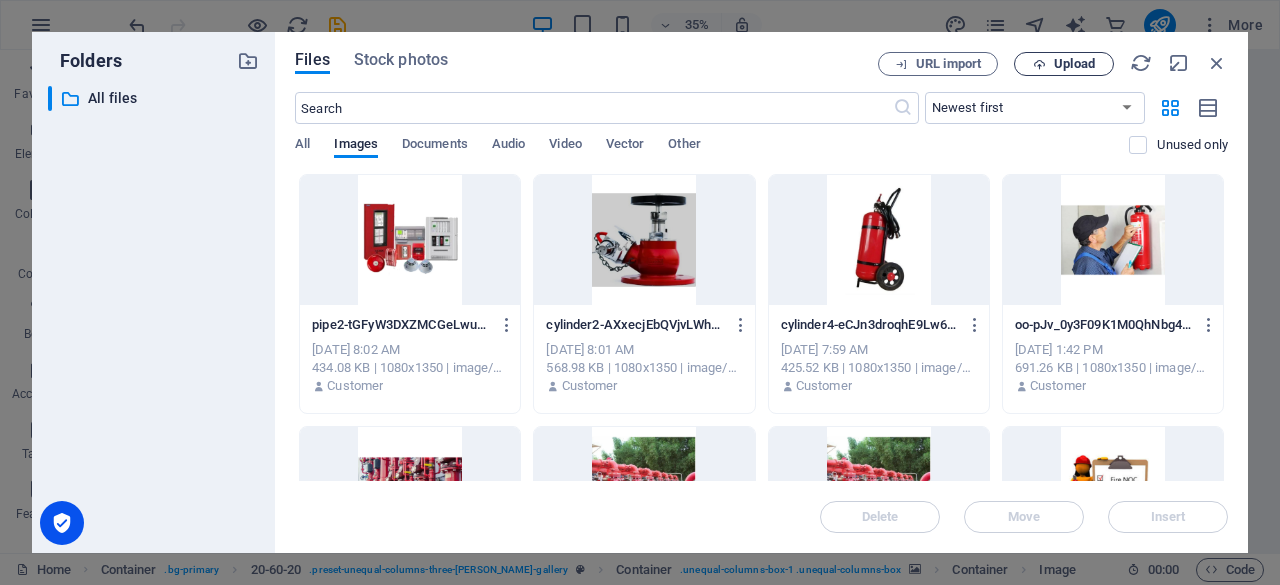 click on "Upload" at bounding box center (1074, 64) 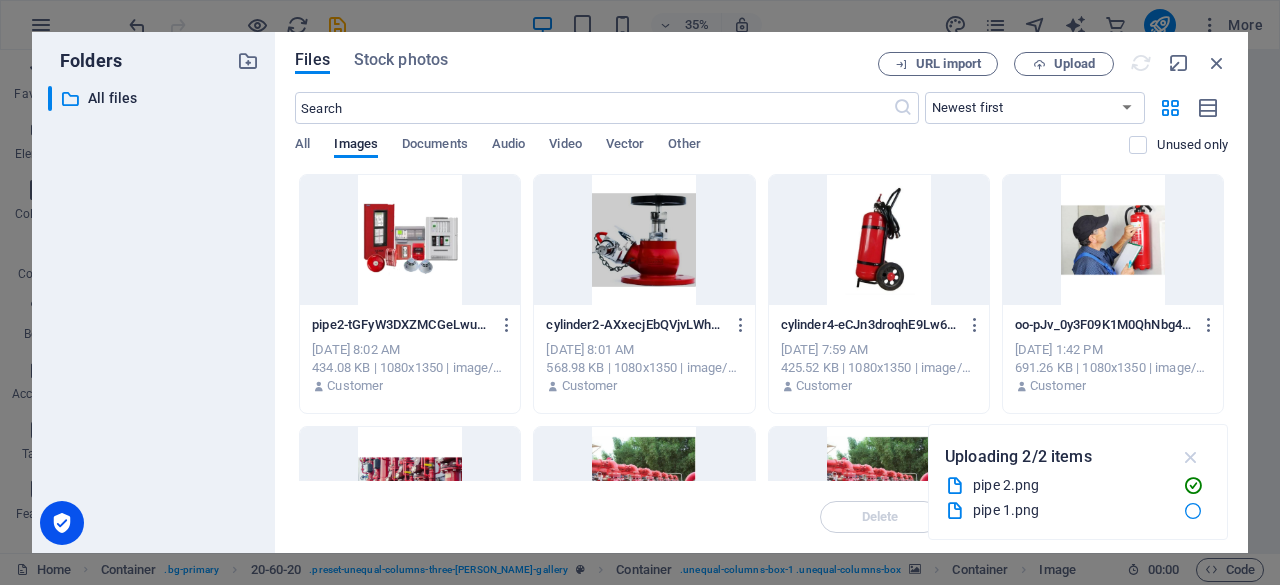 click at bounding box center (1191, 457) 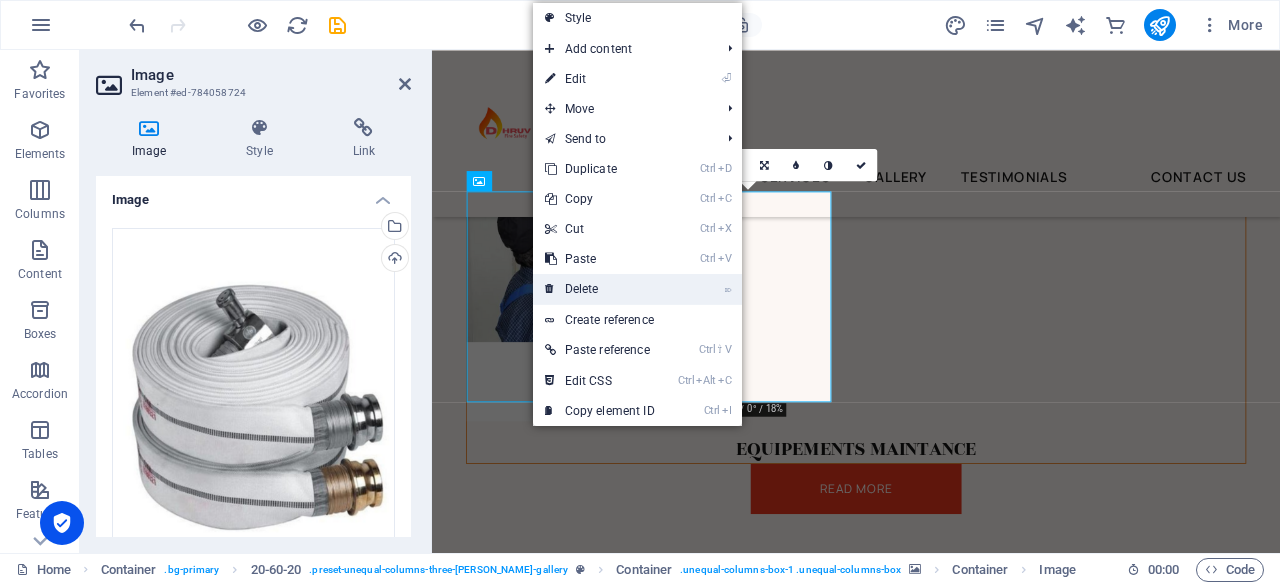 scroll, scrollTop: 6741, scrollLeft: 0, axis: vertical 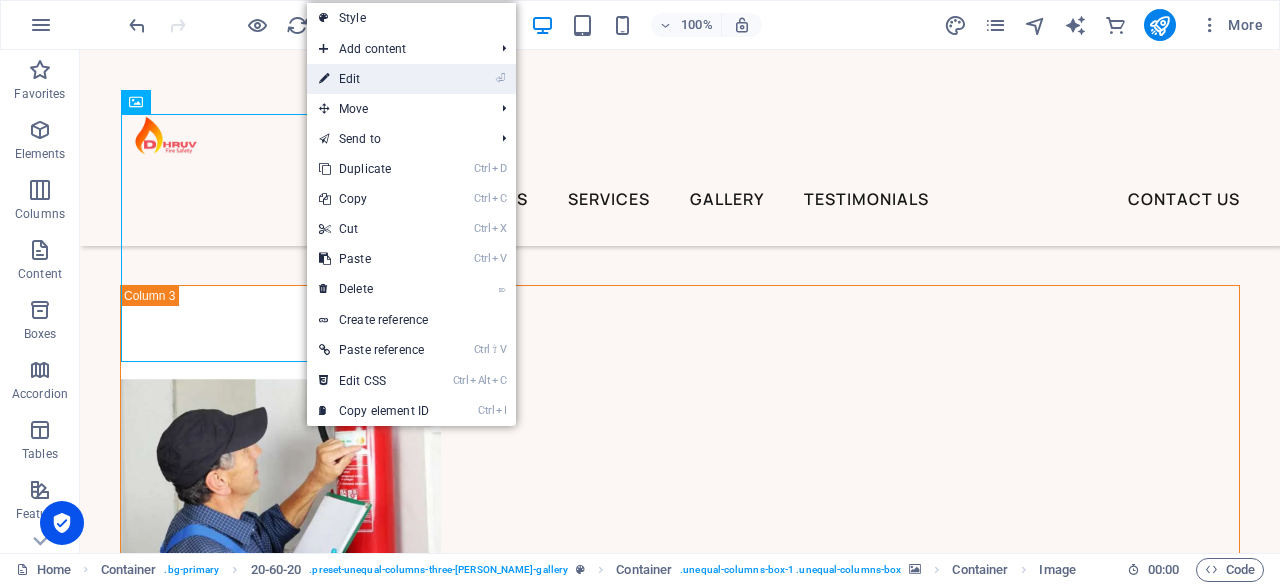 click on "⏎  Edit" at bounding box center [374, 79] 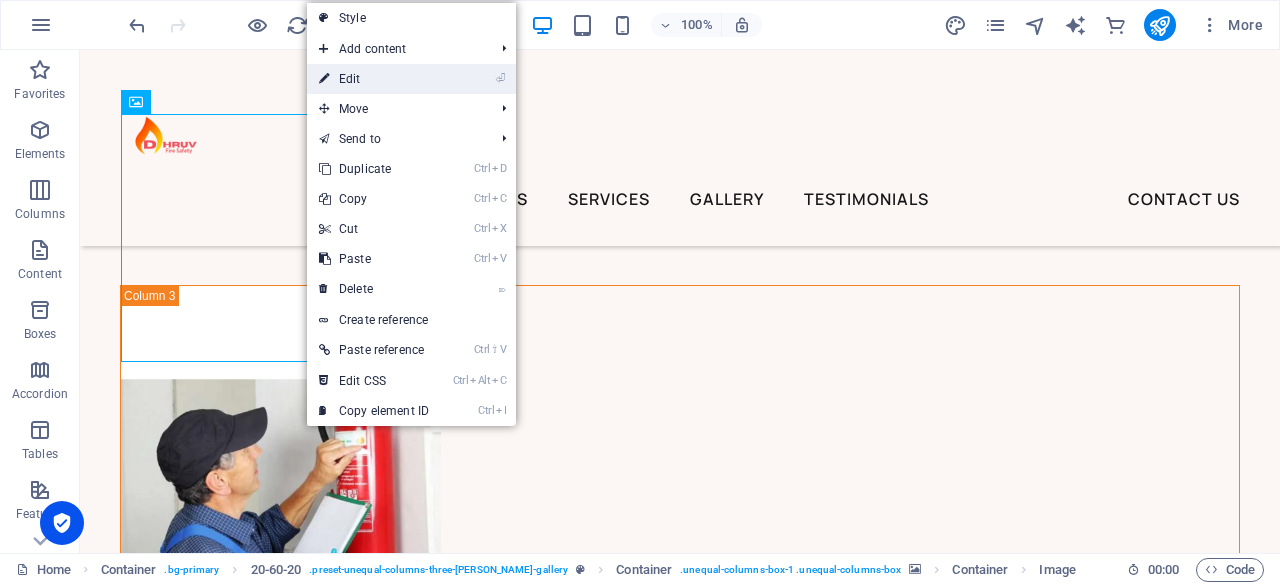 select on "vw" 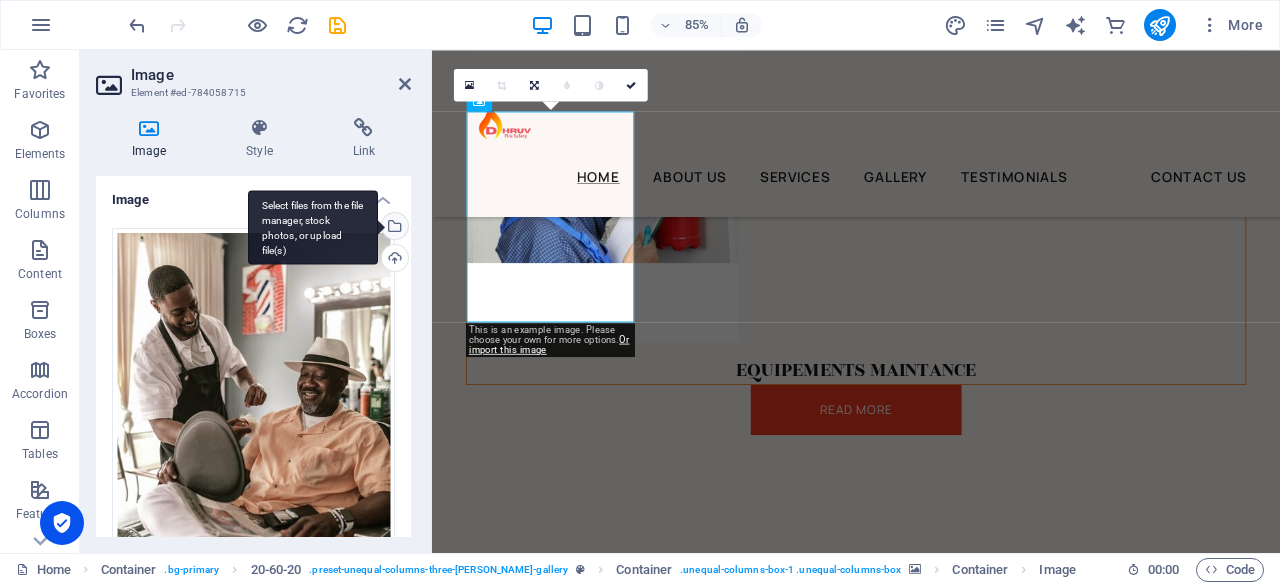 click on "Select files from the file manager, stock photos, or upload file(s)" at bounding box center [393, 228] 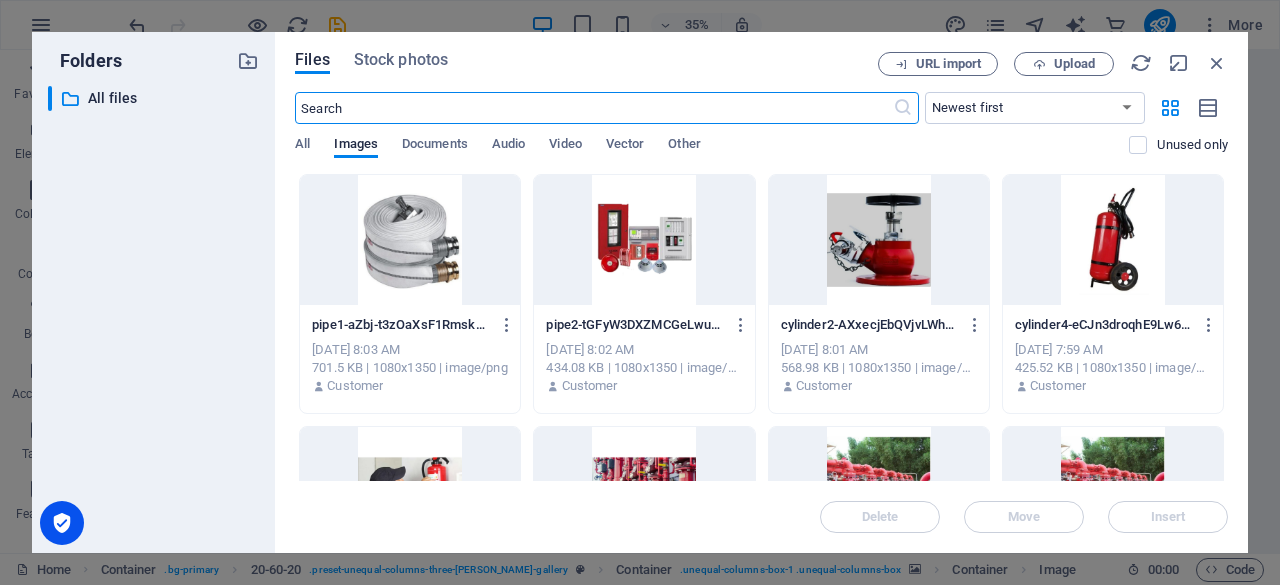 scroll, scrollTop: 6764, scrollLeft: 0, axis: vertical 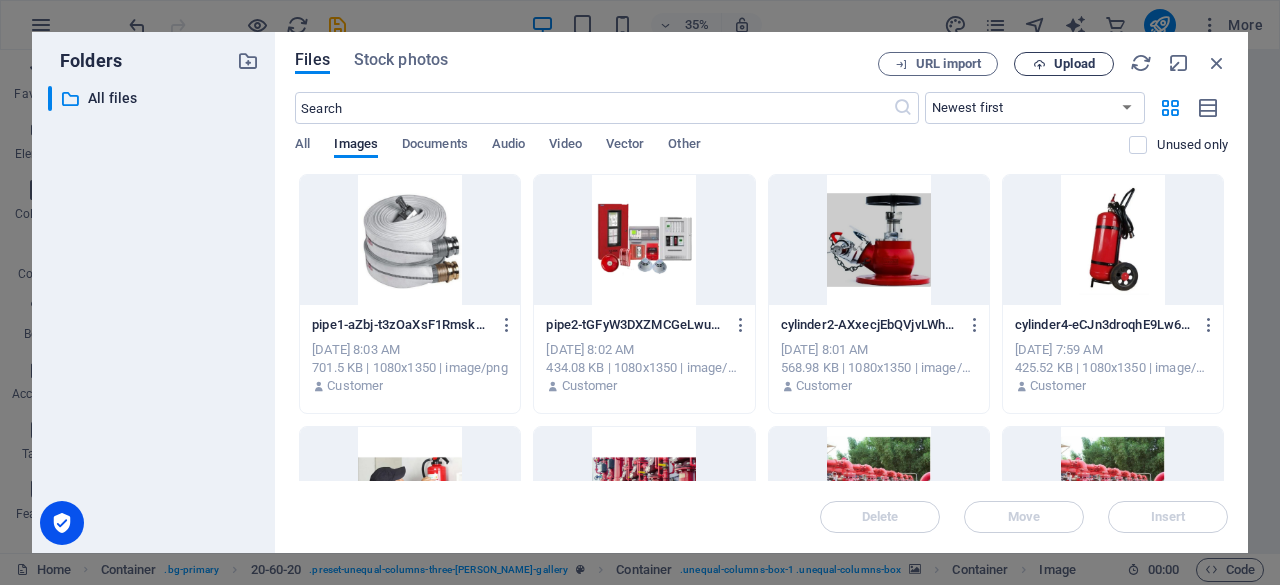 click on "Upload" at bounding box center [1074, 64] 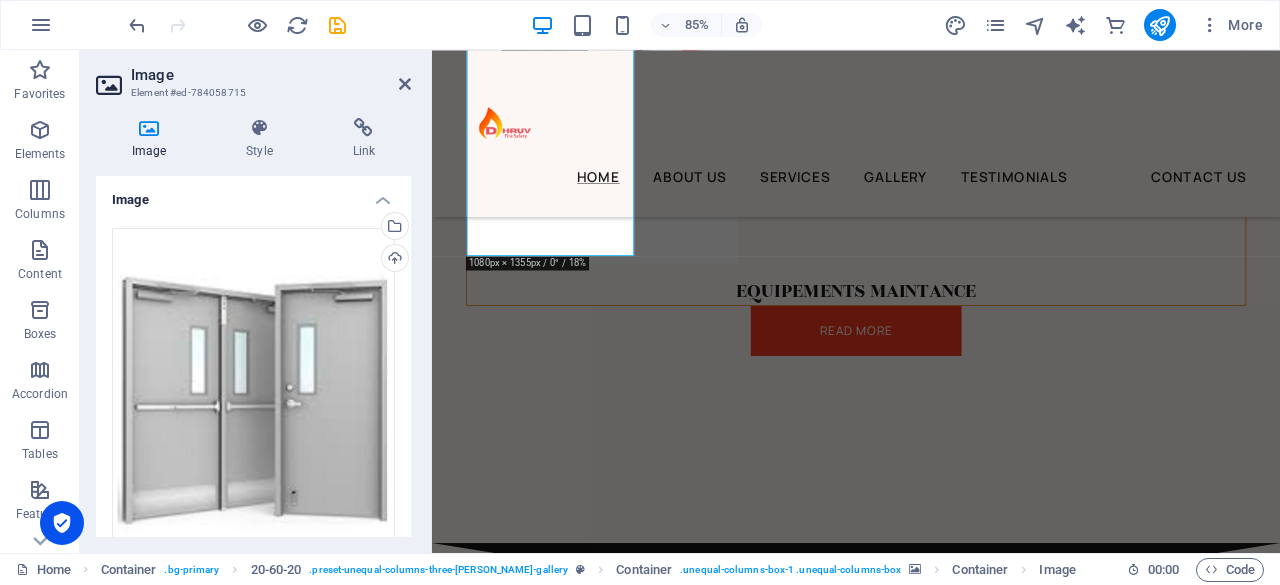 scroll, scrollTop: 6864, scrollLeft: 0, axis: vertical 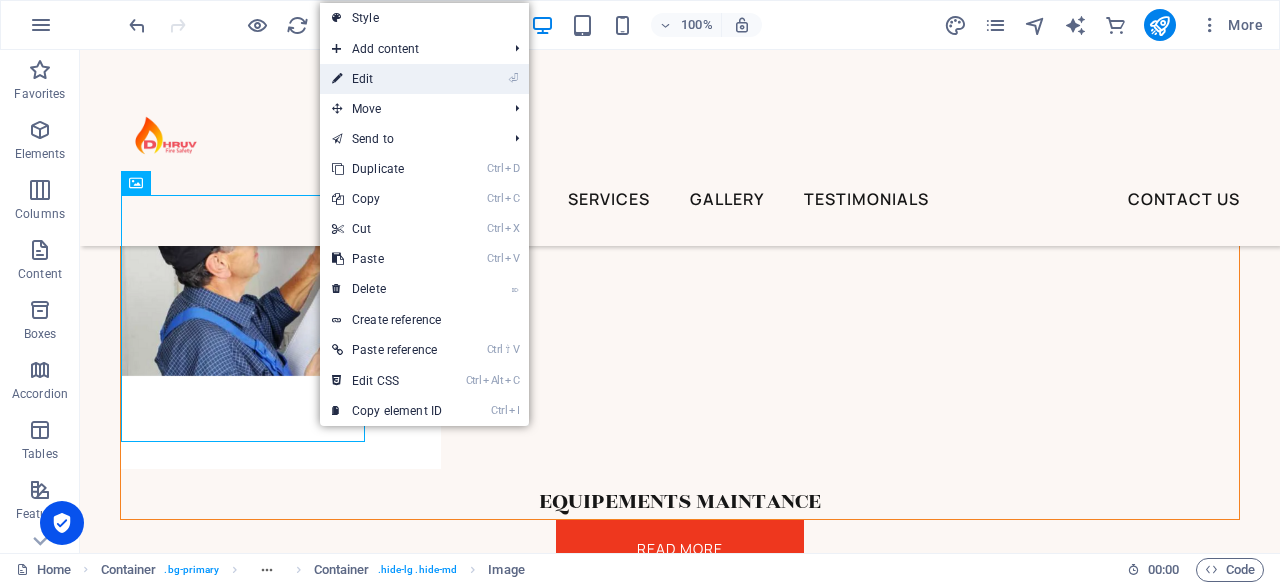 click on "⏎  Edit" at bounding box center (387, 79) 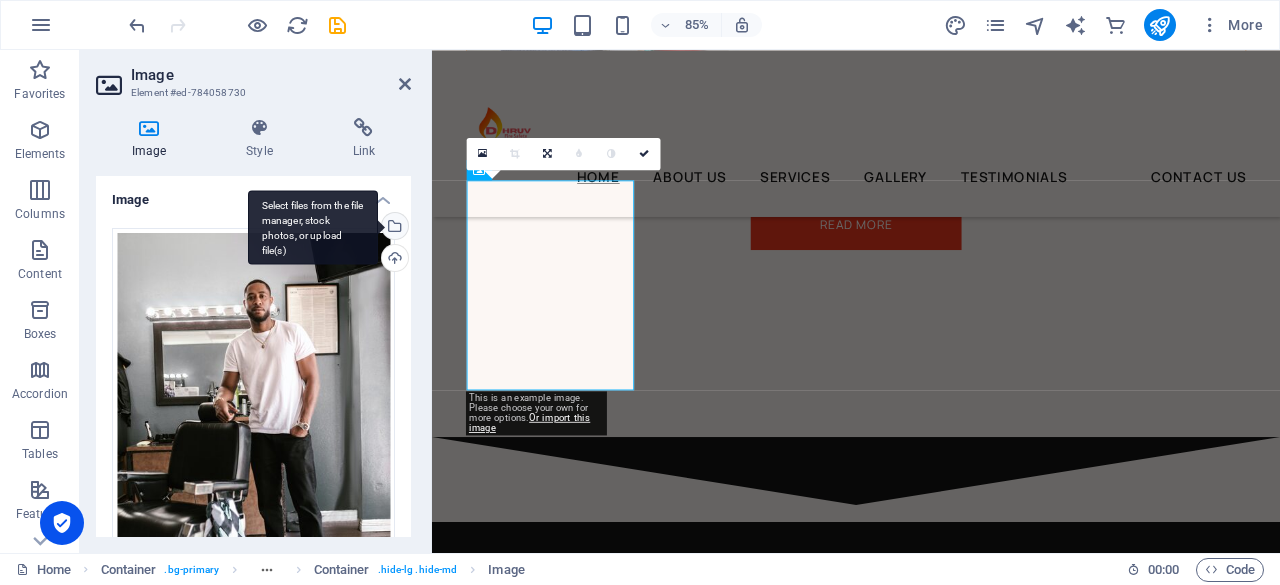 click on "Select files from the file manager, stock photos, or upload file(s)" at bounding box center [393, 228] 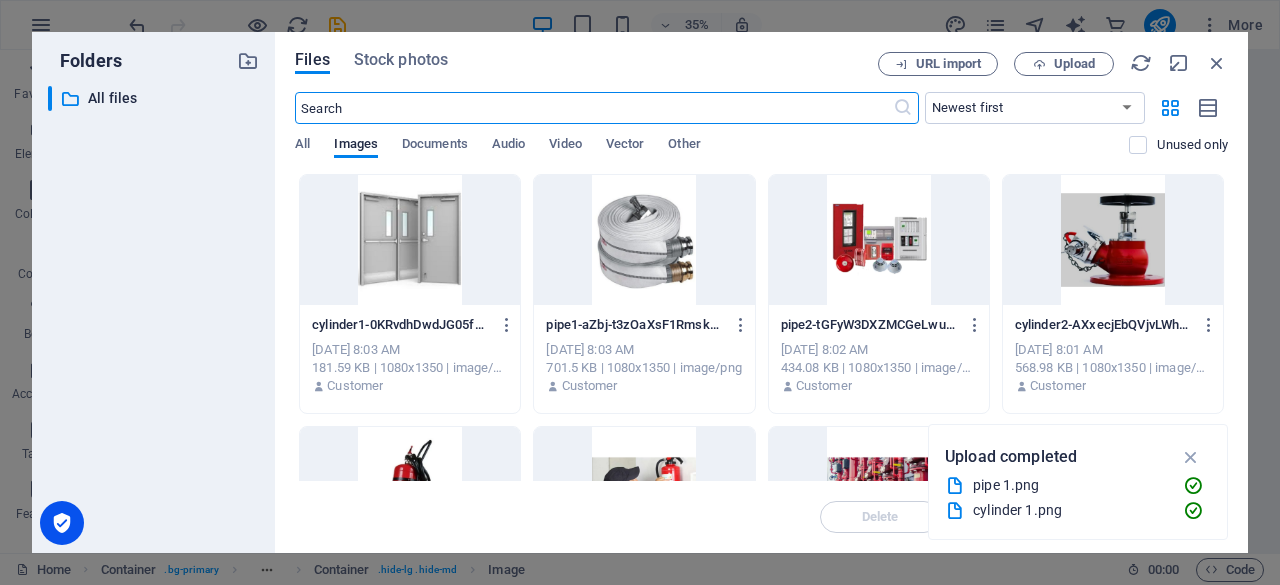 scroll, scrollTop: 6982, scrollLeft: 0, axis: vertical 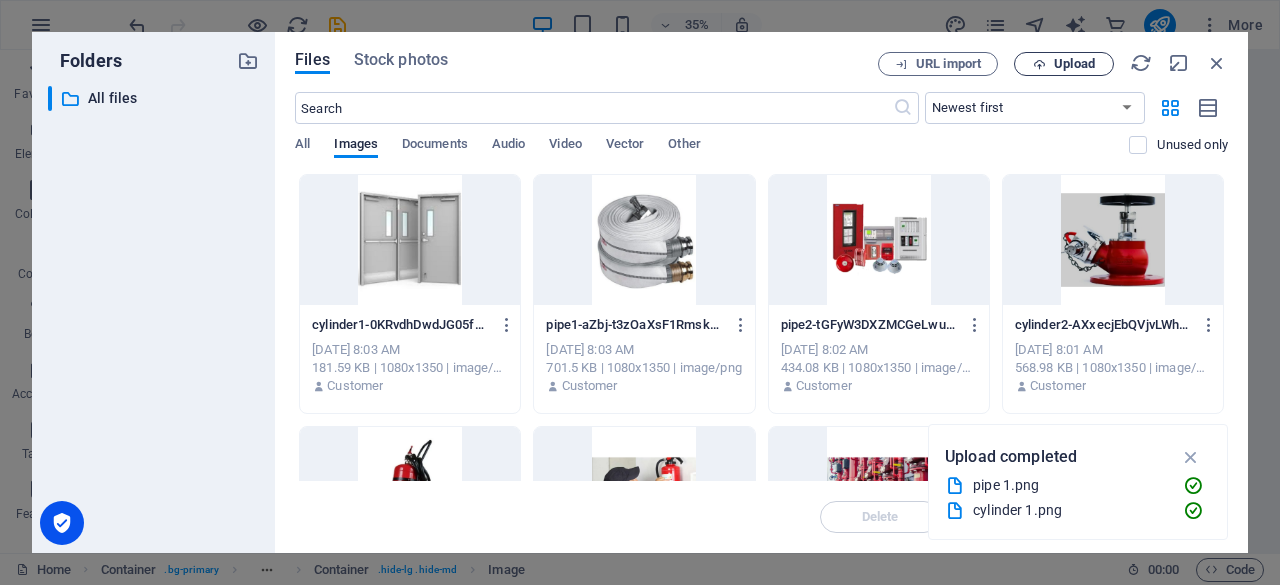 click on "Upload" at bounding box center [1074, 64] 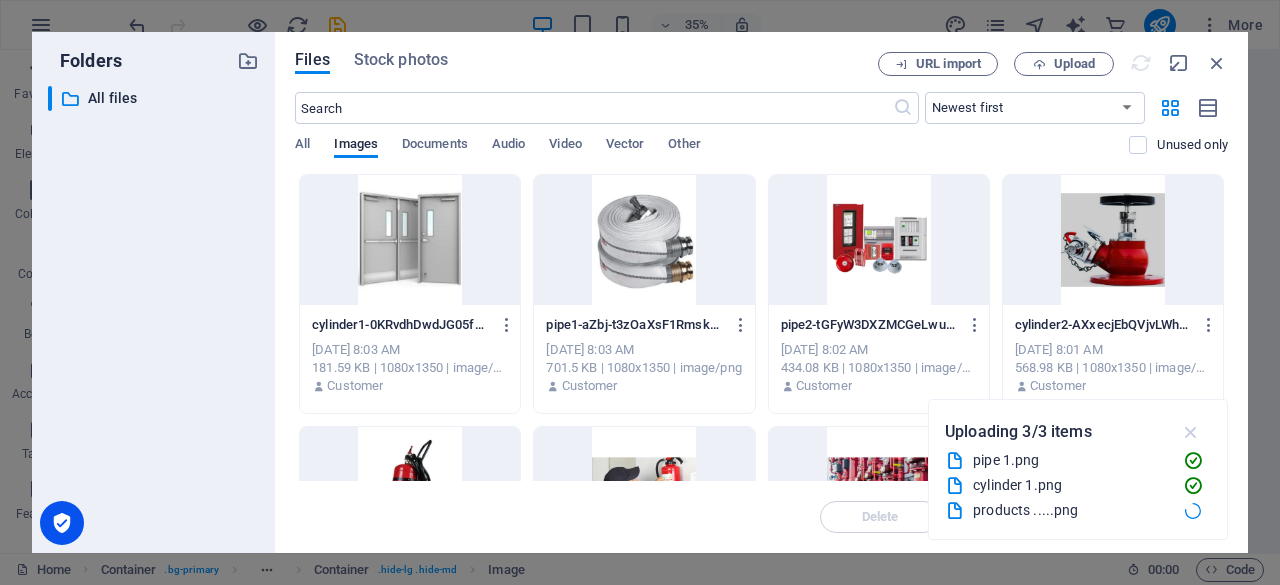 click at bounding box center [1191, 432] 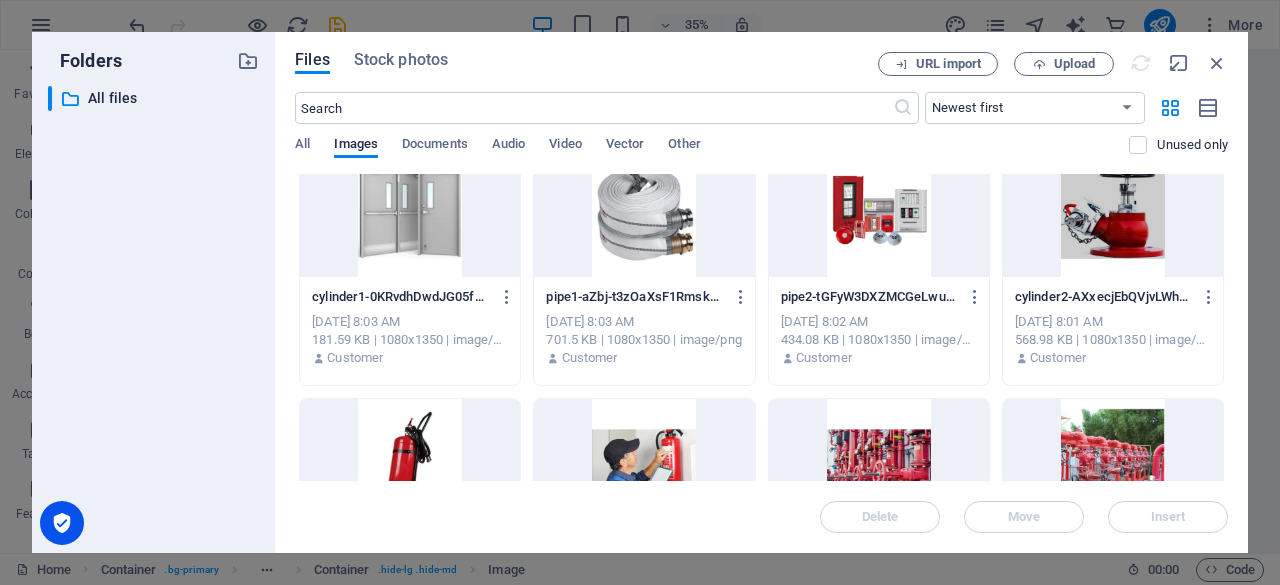 scroll, scrollTop: 0, scrollLeft: 0, axis: both 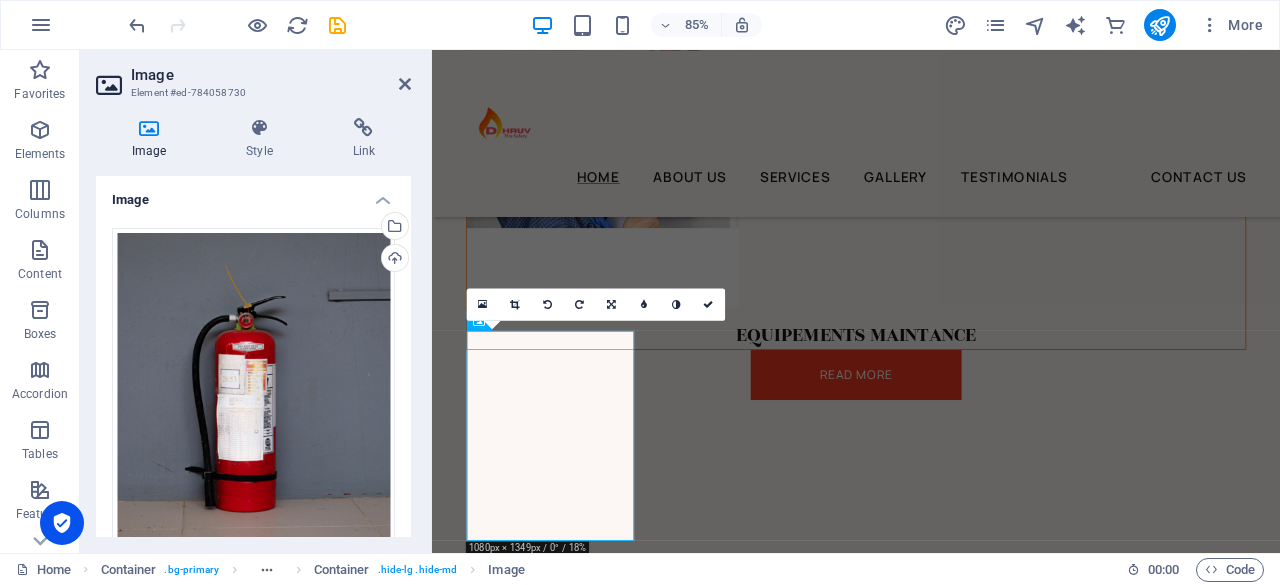 click at bounding box center (931, 2020) 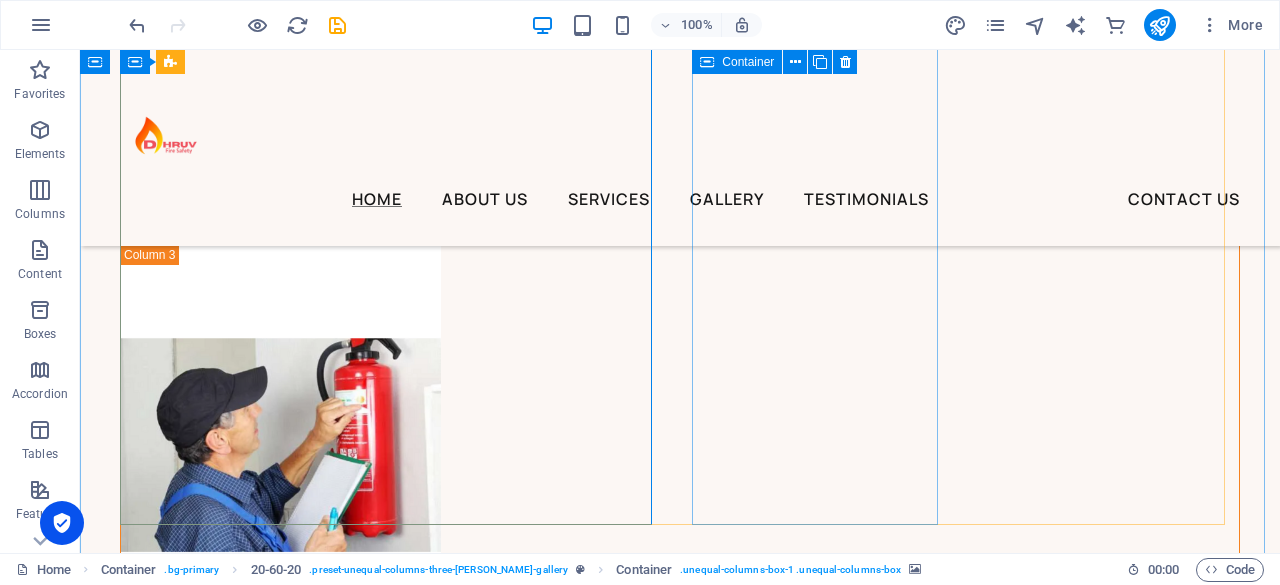 scroll, scrollTop: 6876, scrollLeft: 0, axis: vertical 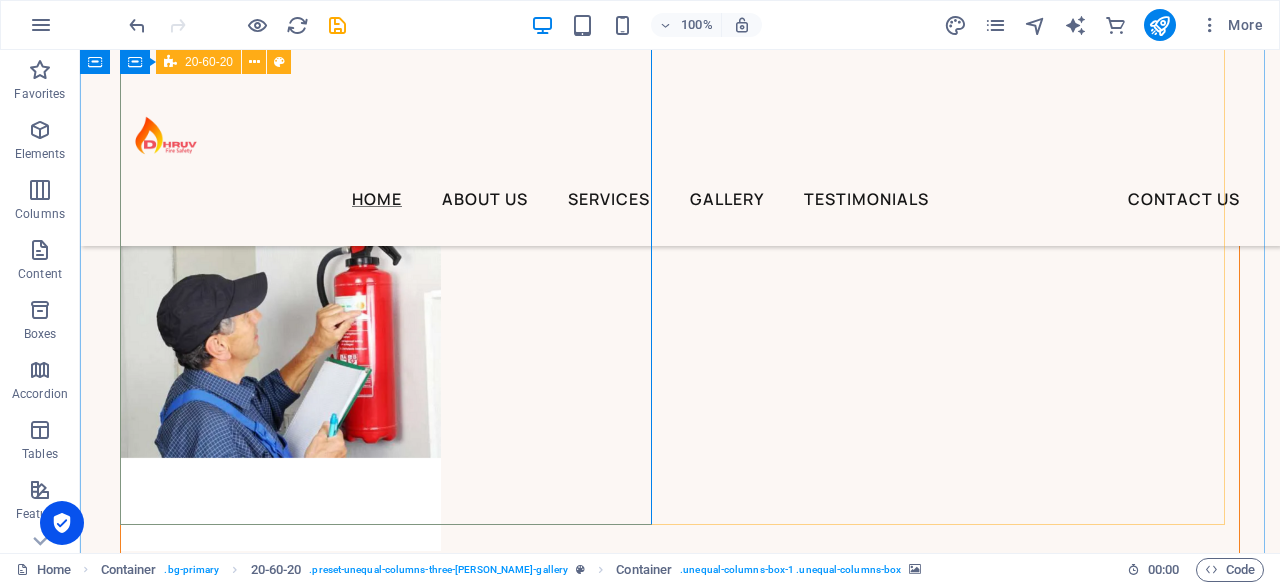 click at bounding box center [680, 3162] 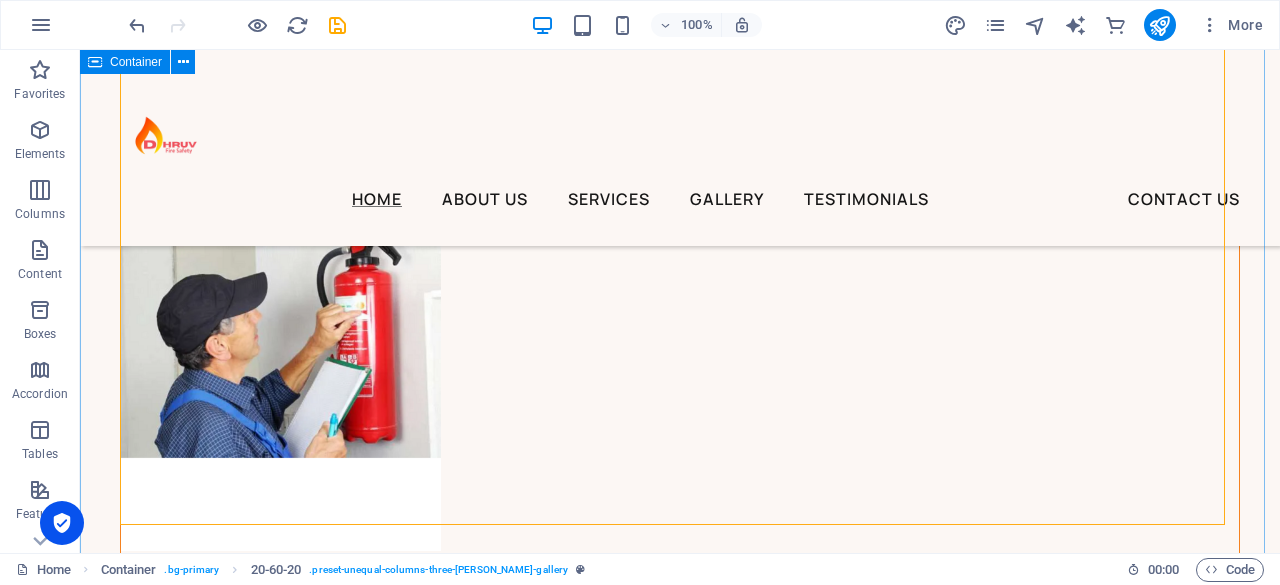 click on "Take a look at our highlights Backed by a team of experienced professionals, we ensure timely installation, accurate inspection, and dependable support for all your fire safety needs. Whether you're looking for a one-time fire extinguisher refill or a complete fire protection system setup, [PERSON_NAME] Fire Safety is your one-stop solution. Take a look at our highlights “Because Fire Safety is Not an Option — It’s a Responsibility.” Your kind words have an impact Don’t take our word for it. Have a look at our hundreds of happy clients who buyed products and services ." at bounding box center (680, 2938) 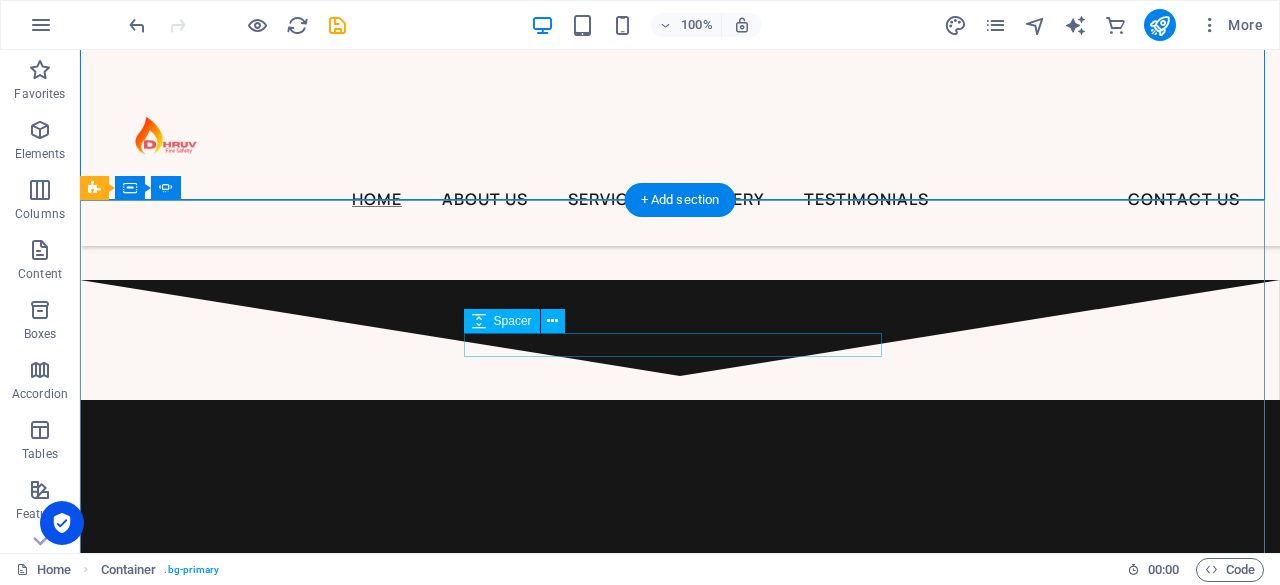 scroll, scrollTop: 7576, scrollLeft: 0, axis: vertical 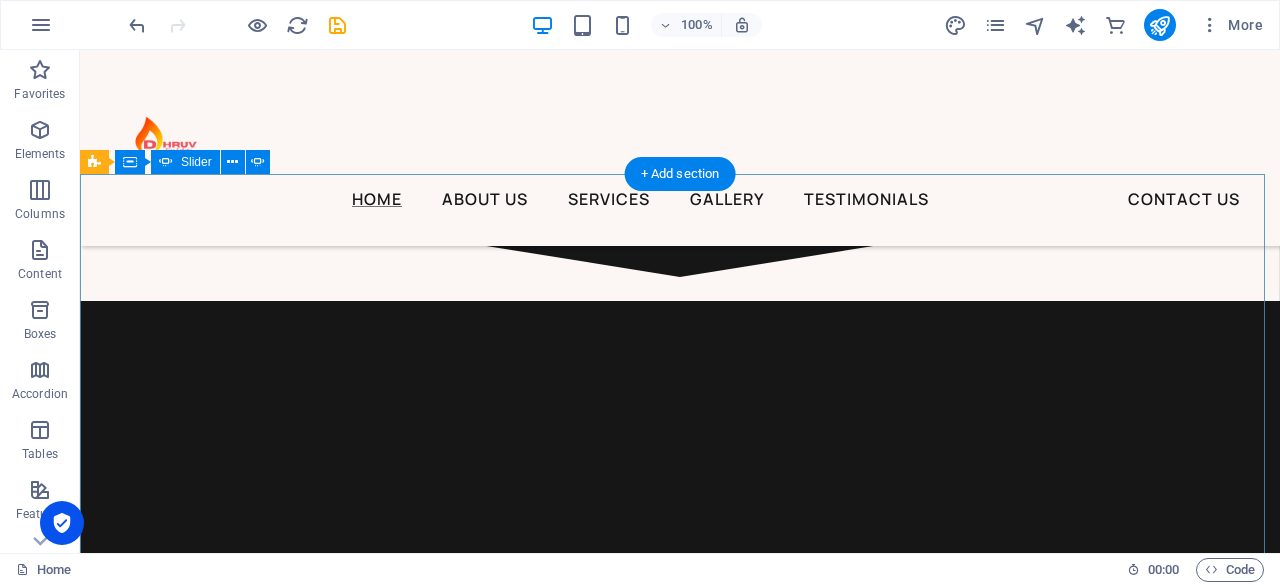 click on "[PERSON_NAME] “...top tier [PERSON_NAME]...” Nec dolor in molestie lacus. Orci cursus a in elementum aliquet. Platea risus volutpat scelerisque feugiat quis massa sollicitudin egestas. Vitae eros suspendisse nunc aliquam curabitur faucibus odio lobortis metus. Duis rhoncus scelerisque vulputate tortor.
[PERSON_NAME]  “...would recommend...” Nec dolor in molestie lacus. Orci cursus a in elementum aliquet. Platea risus volutpat scelerisque feugiat quis massa sollicitudin egestas. Vitae eros suspendisse nunc aliquam curabitur faucibus odio lobortis metus. Duis rhoncus scelerisque vulputate tortor.
[PERSON_NAME] “...great stuff...” Nec dolor in molestie lacus. Orci cursus a in elementum aliquet. Platea risus volutpat scelerisque feugiat quis massa sollicitudin egestas. Vitae eros suspendisse nunc aliquam curabitur faucibus odio lobortis metus. Duis rhoncus scelerisque vulputate tortor.
[PERSON_NAME] “...top tier [PERSON_NAME]...”
[PERSON_NAME]  “...would recommend...”
[PERSON_NAME]
[PERSON_NAME]
1 2" at bounding box center (680, 4525) 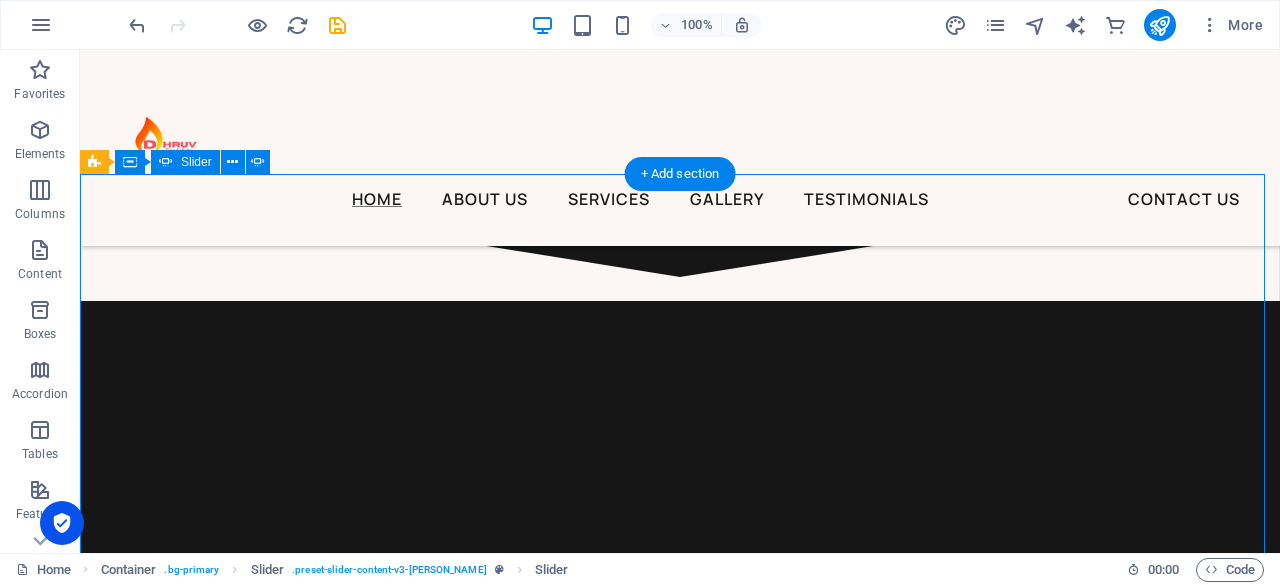 click on "[PERSON_NAME] “...top tier [PERSON_NAME]...” Nec dolor in molestie lacus. Orci cursus a in elementum aliquet. Platea risus volutpat scelerisque feugiat quis massa sollicitudin egestas. Vitae eros suspendisse nunc aliquam curabitur faucibus odio lobortis metus. Duis rhoncus scelerisque vulputate tortor.
[PERSON_NAME]  “...would recommend...” Nec dolor in molestie lacus. Orci cursus a in elementum aliquet. Platea risus volutpat scelerisque feugiat quis massa sollicitudin egestas. Vitae eros suspendisse nunc aliquam curabitur faucibus odio lobortis metus. Duis rhoncus scelerisque vulputate tortor.
[PERSON_NAME] “...great stuff...” Nec dolor in molestie lacus. Orci cursus a in elementum aliquet. Platea risus volutpat scelerisque feugiat quis massa sollicitudin egestas. Vitae eros suspendisse nunc aliquam curabitur faucibus odio lobortis metus. Duis rhoncus scelerisque vulputate tortor.
[PERSON_NAME] “...top tier [PERSON_NAME]...”
[PERSON_NAME]  “...would recommend...”
[PERSON_NAME]
[PERSON_NAME]
1 2" at bounding box center [680, 4525] 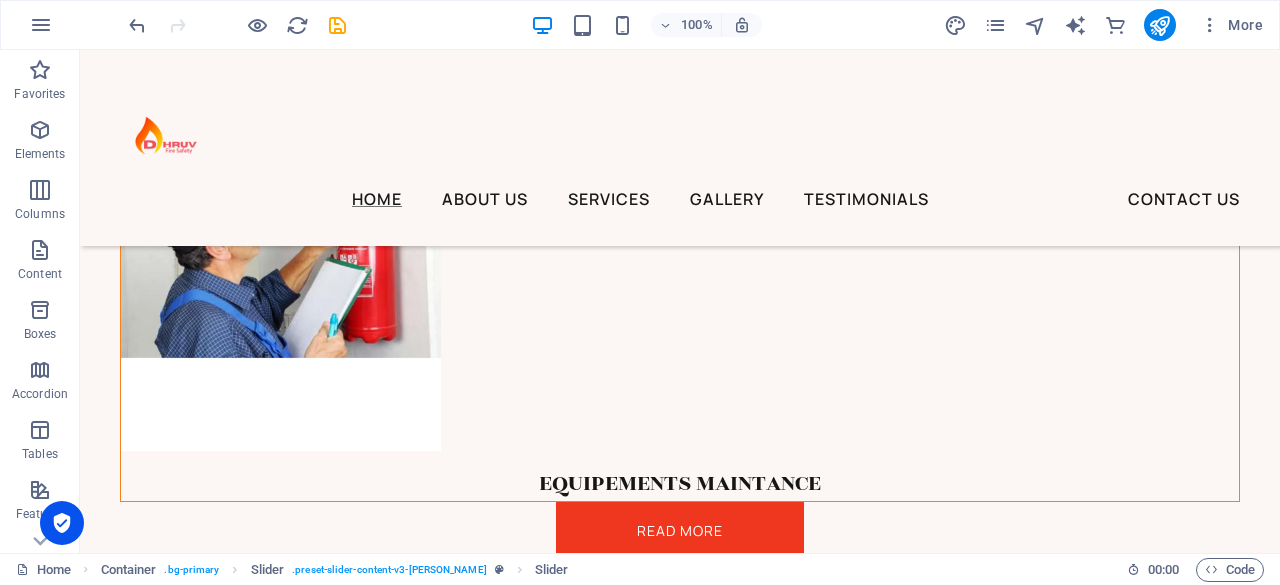 scroll, scrollTop: 6876, scrollLeft: 0, axis: vertical 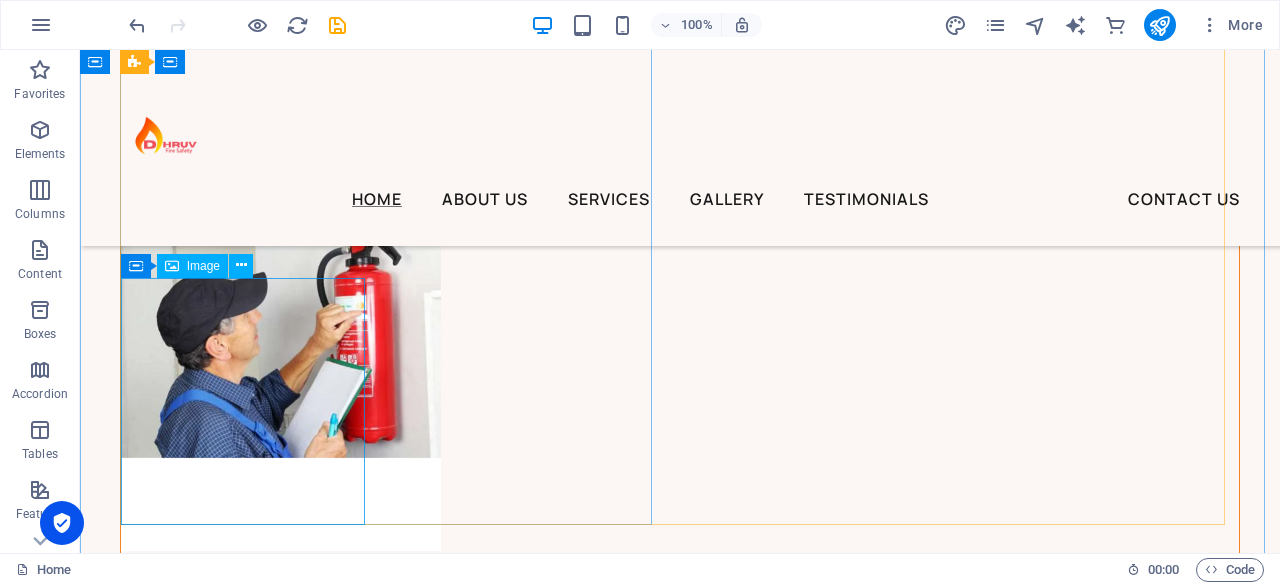 click at bounding box center (378, 3438) 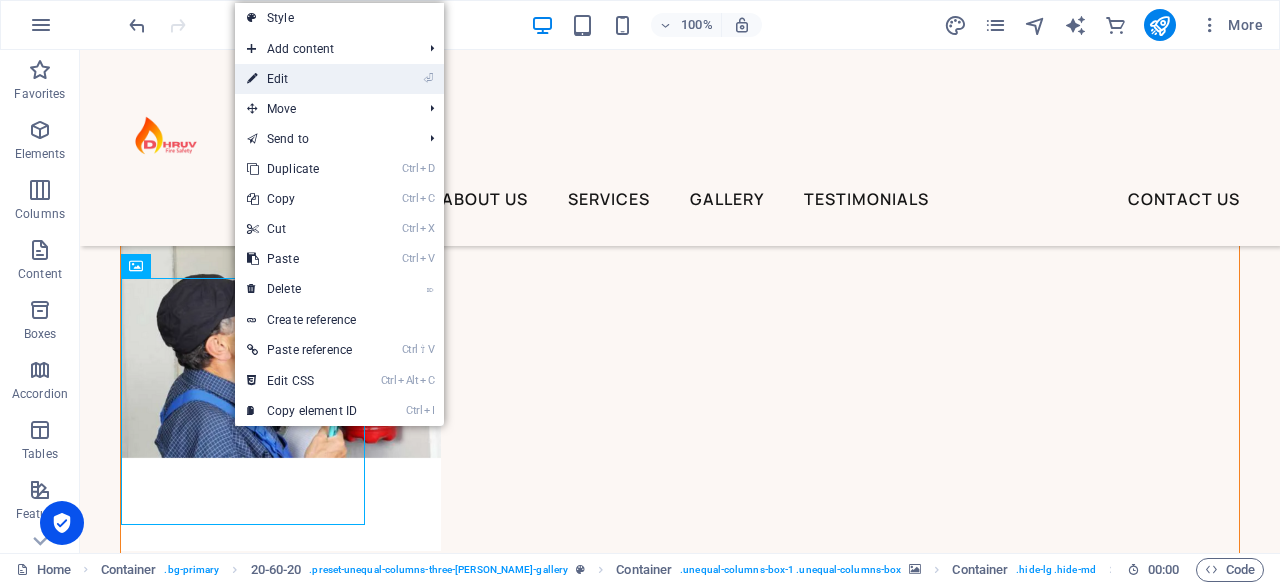 click on "⏎  Edit" at bounding box center (302, 79) 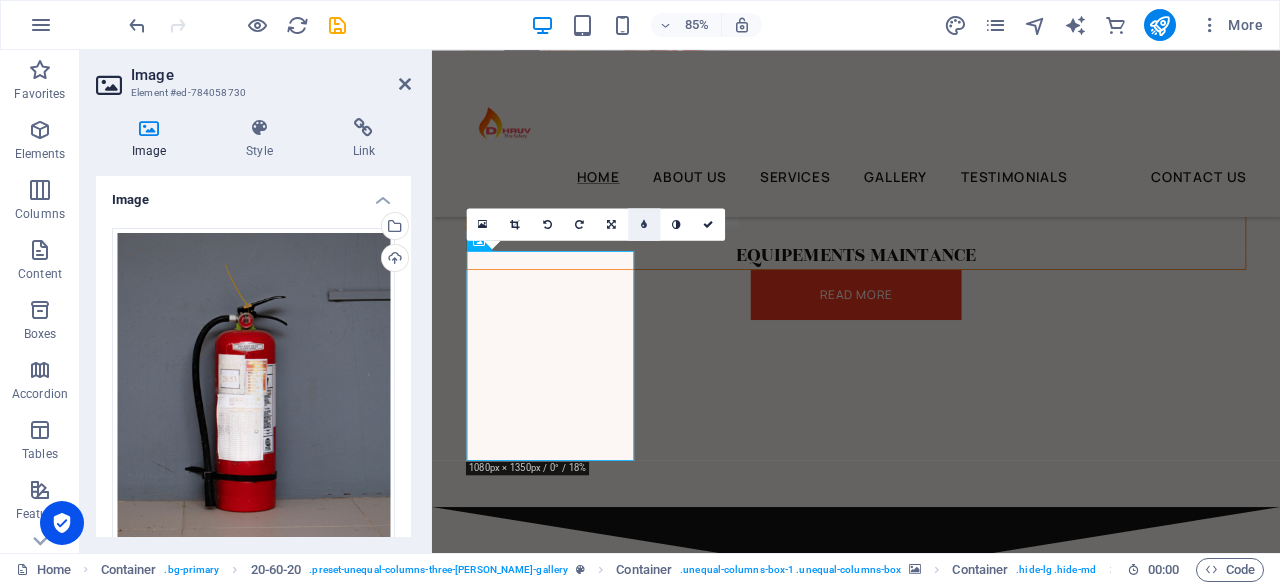 click at bounding box center (644, 224) 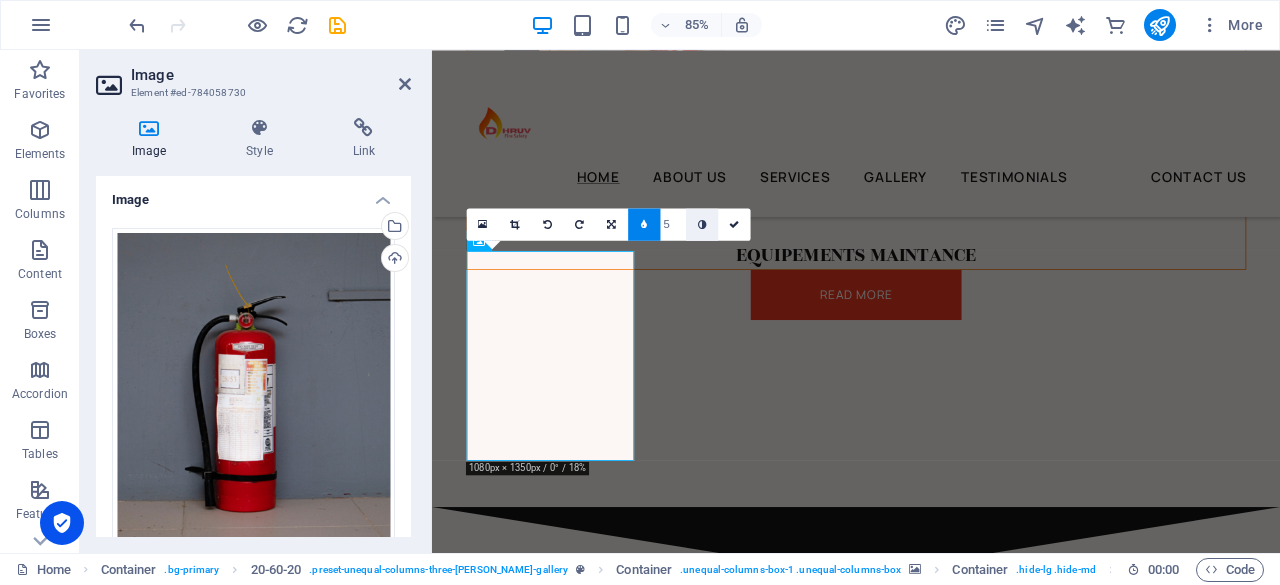 click at bounding box center (702, 224) 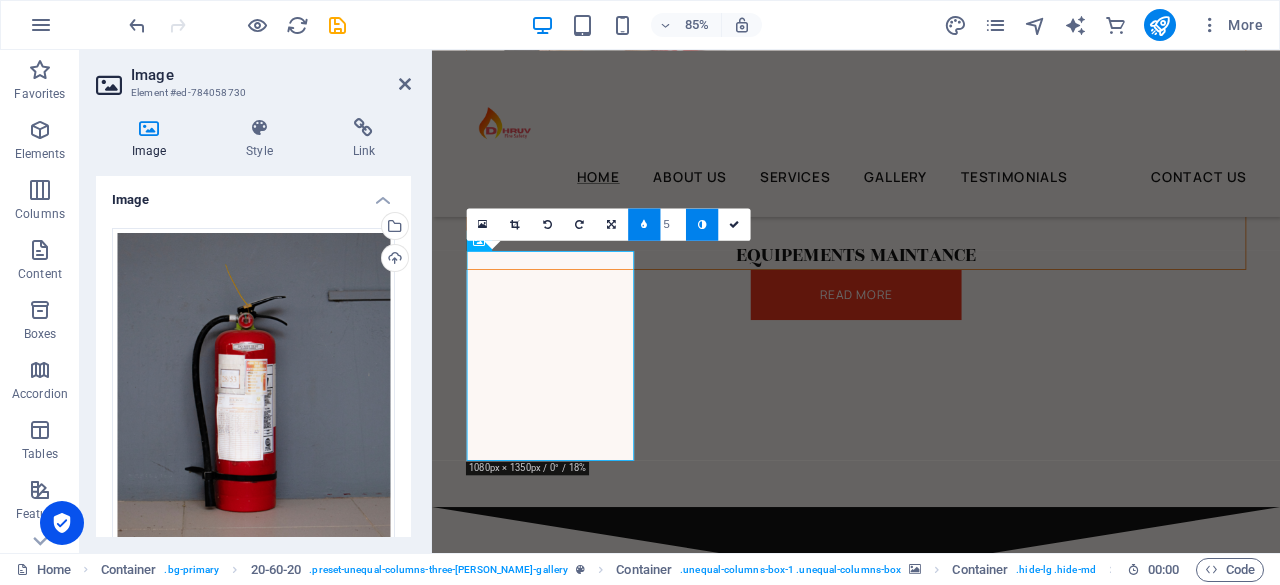 click on "5" at bounding box center [673, 223] 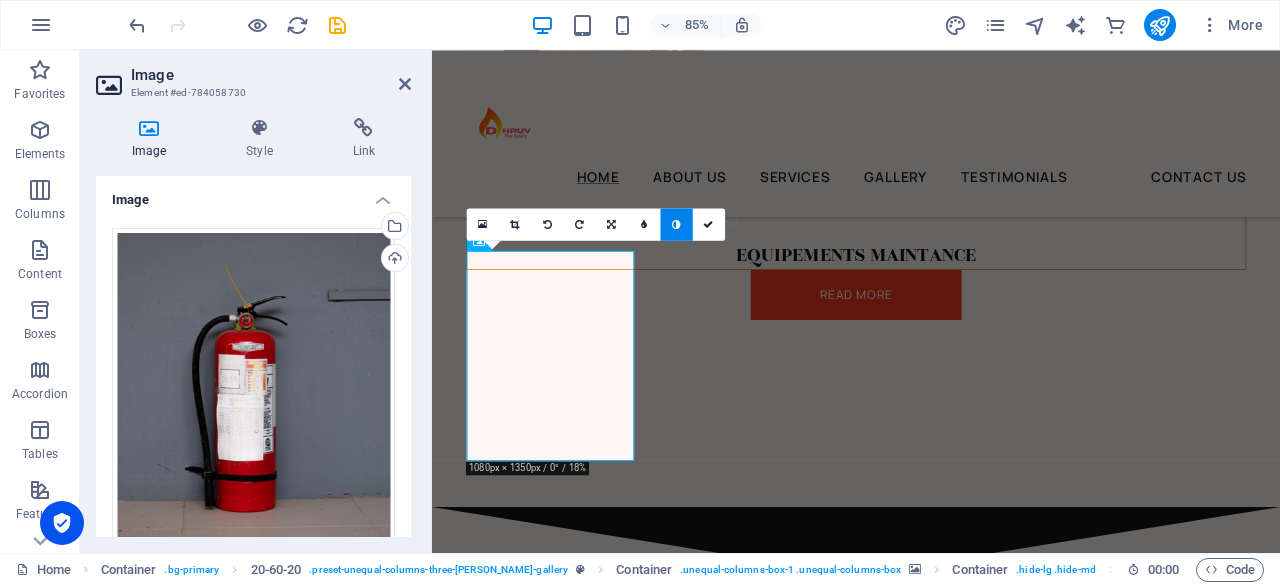 click at bounding box center (676, 224) 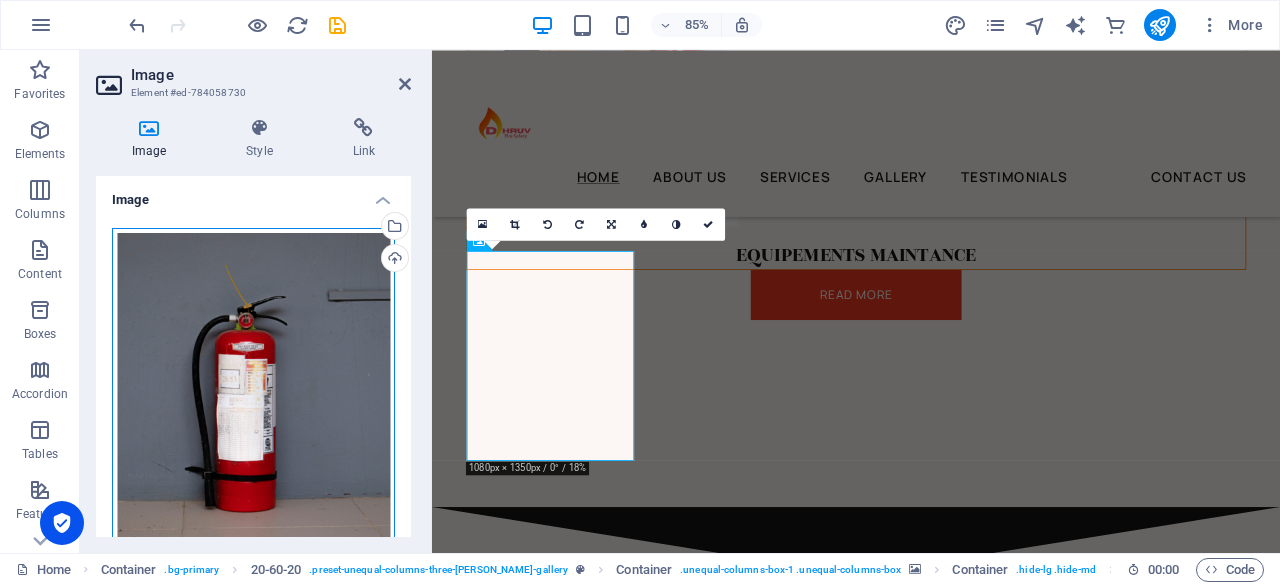drag, startPoint x: 353, startPoint y: 315, endPoint x: 219, endPoint y: 335, distance: 135.48431 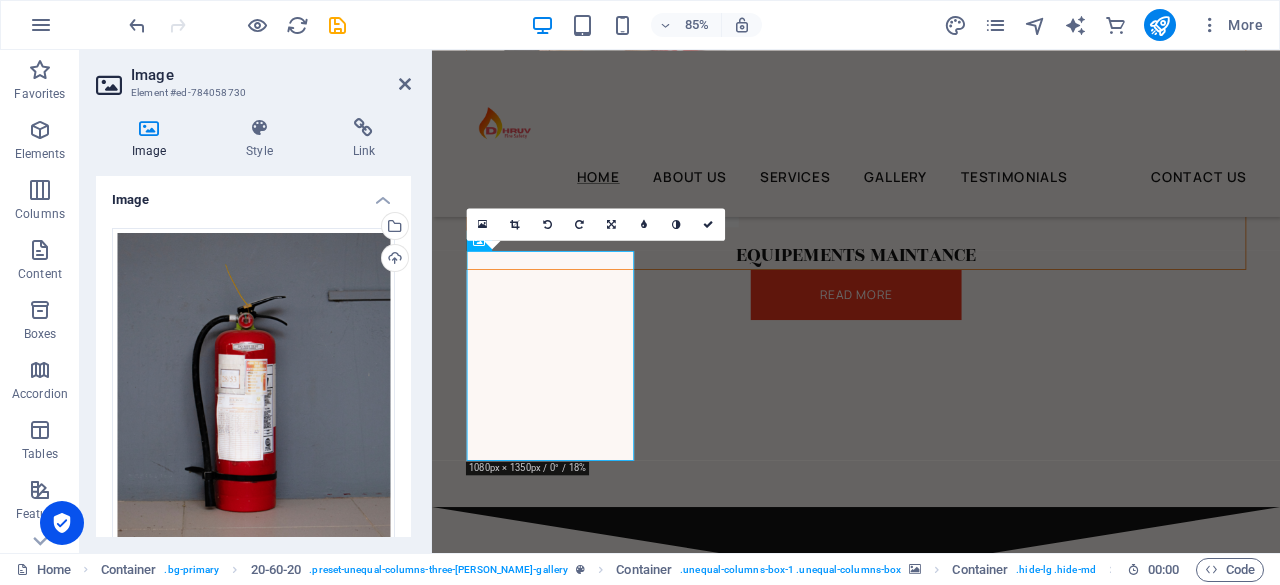 drag, startPoint x: 651, startPoint y: 385, endPoint x: 635, endPoint y: 367, distance: 24.083189 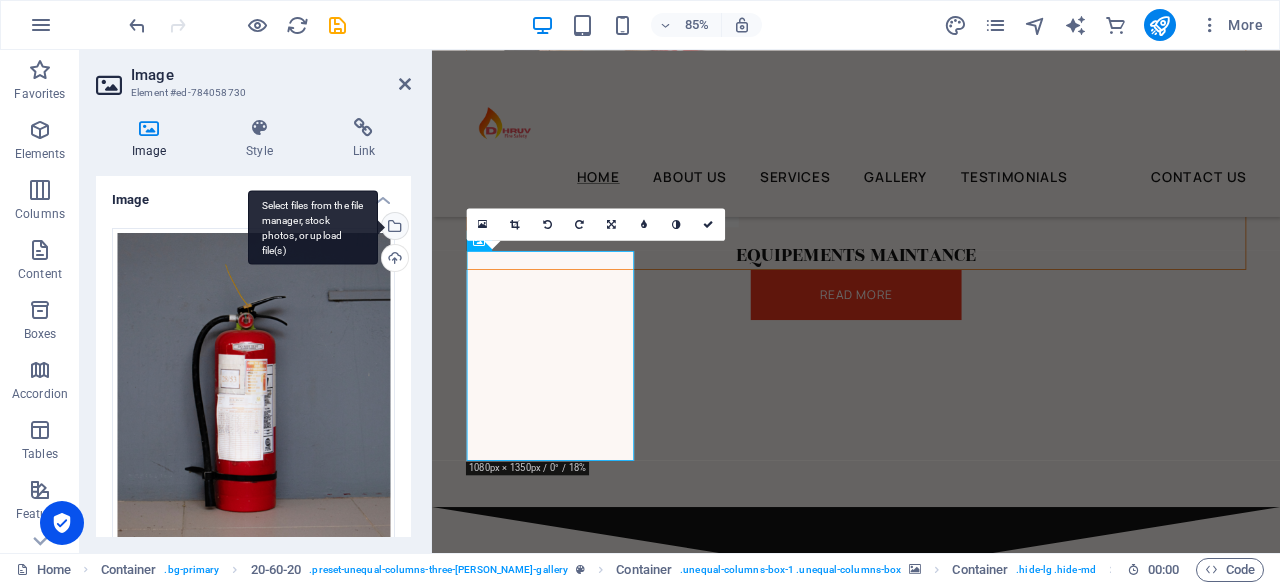 click on "Select files from the file manager, stock photos, or upload file(s)" at bounding box center (313, 227) 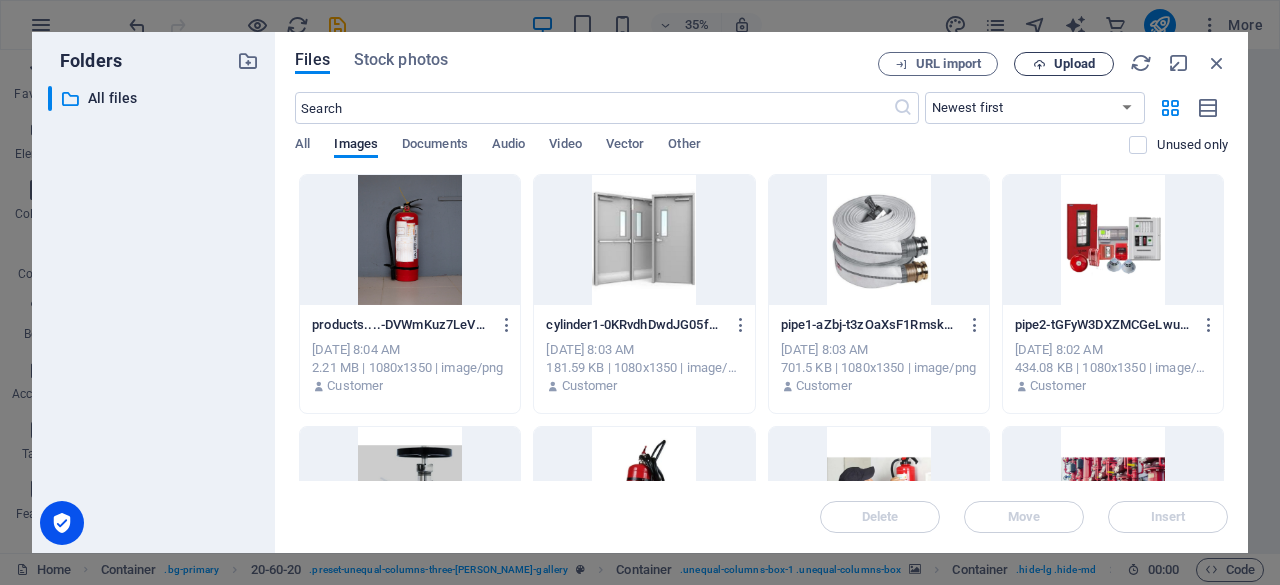 click on "Upload" at bounding box center [1074, 64] 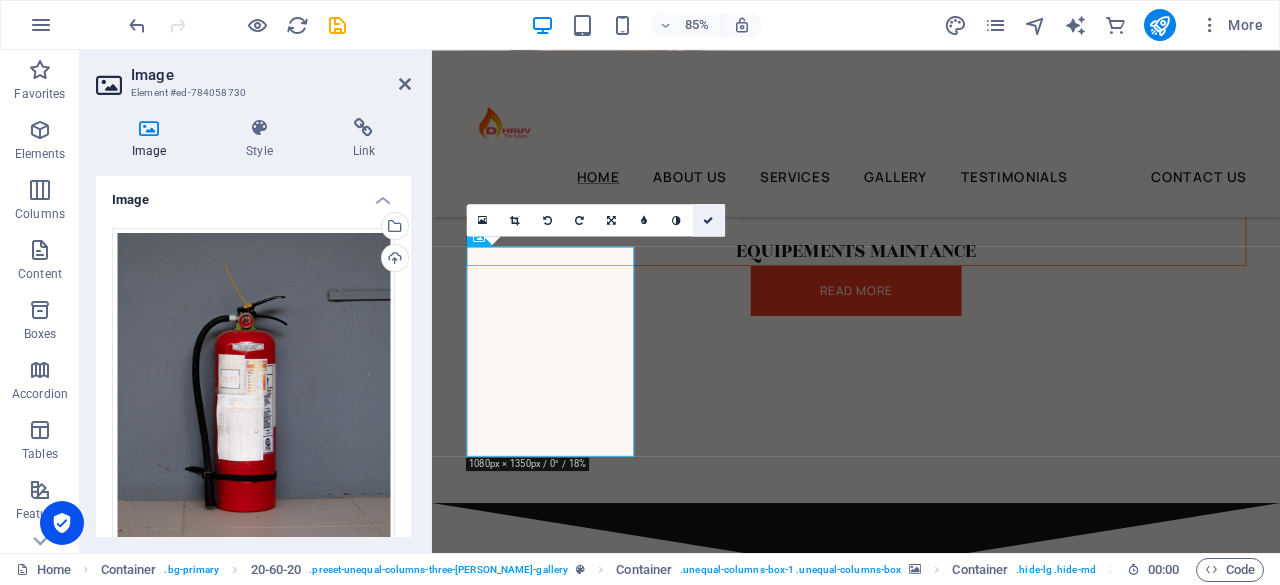 click at bounding box center [709, 220] 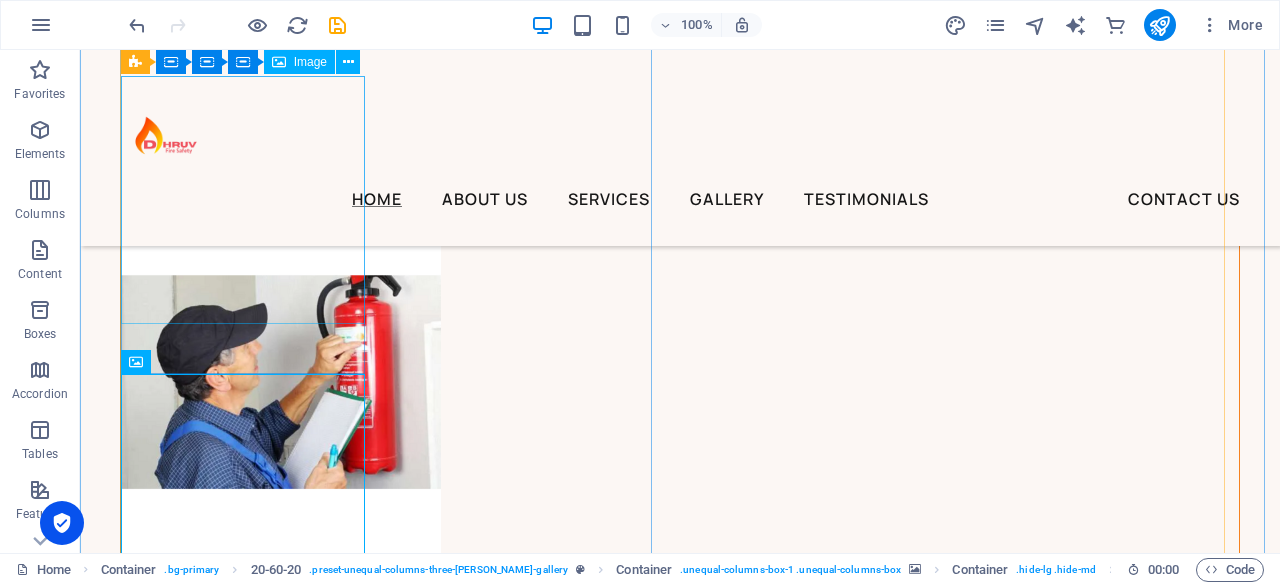 scroll, scrollTop: 6774, scrollLeft: 0, axis: vertical 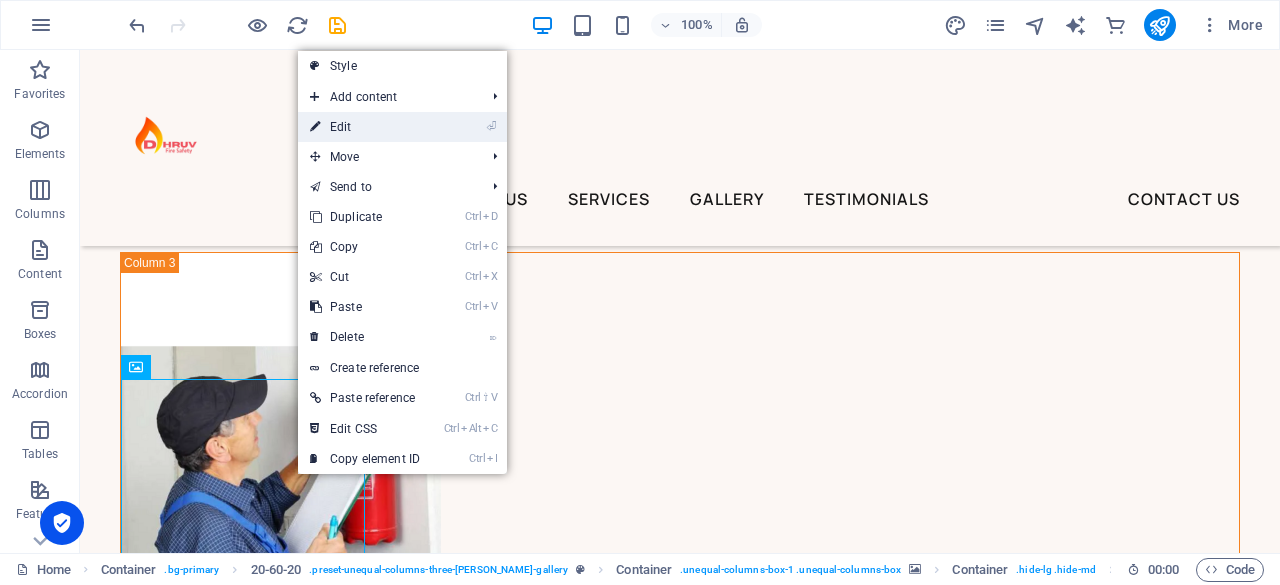 click on "⏎  Edit" at bounding box center (365, 127) 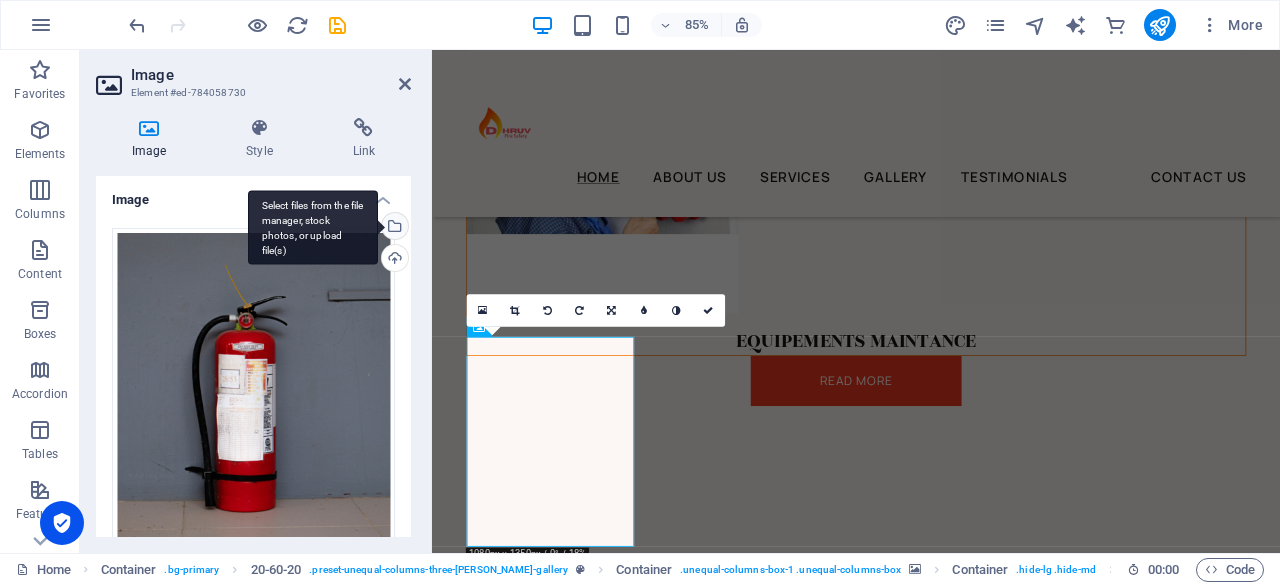 click on "Select files from the file manager, stock photos, or upload file(s)" at bounding box center (393, 228) 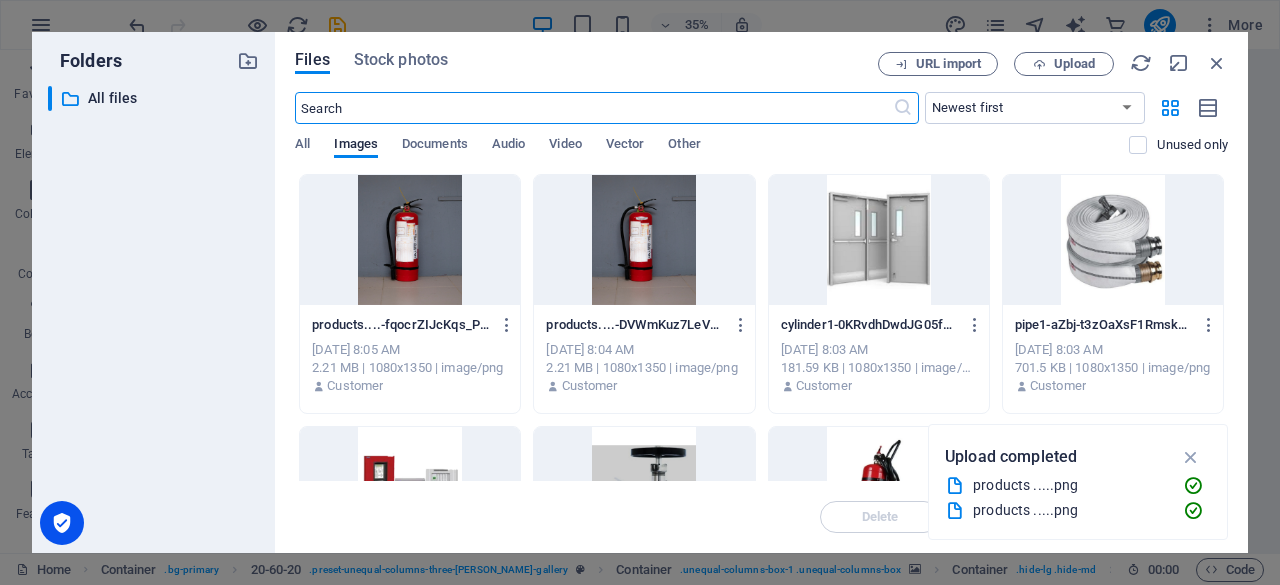 scroll, scrollTop: 6798, scrollLeft: 0, axis: vertical 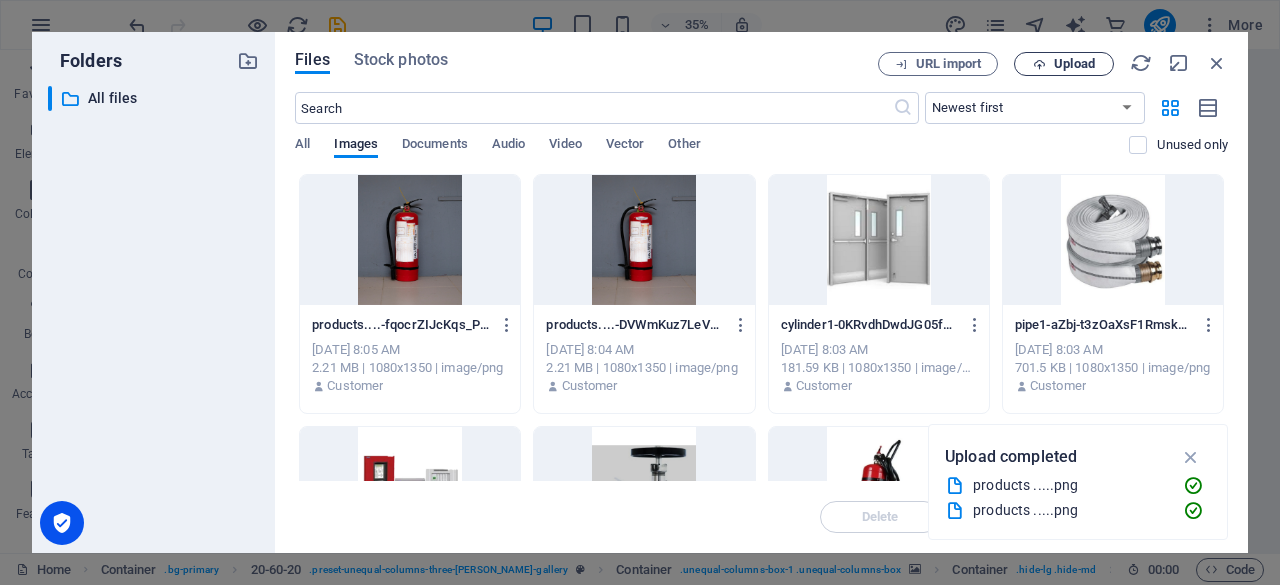 click on "Upload" at bounding box center (1074, 64) 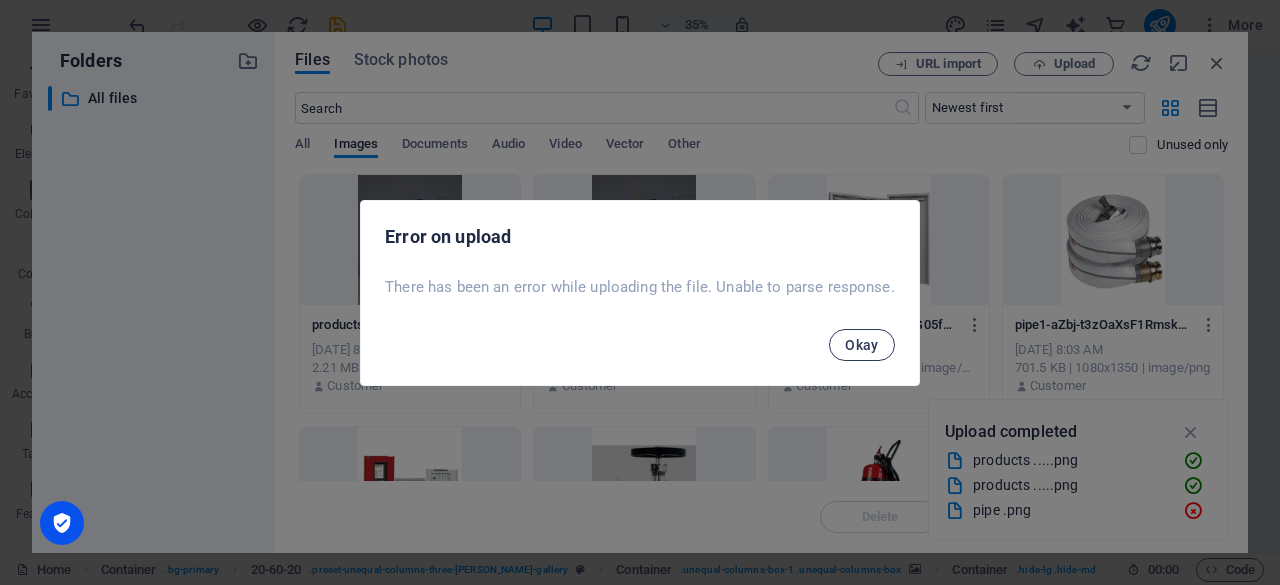 click on "Okay" at bounding box center [862, 345] 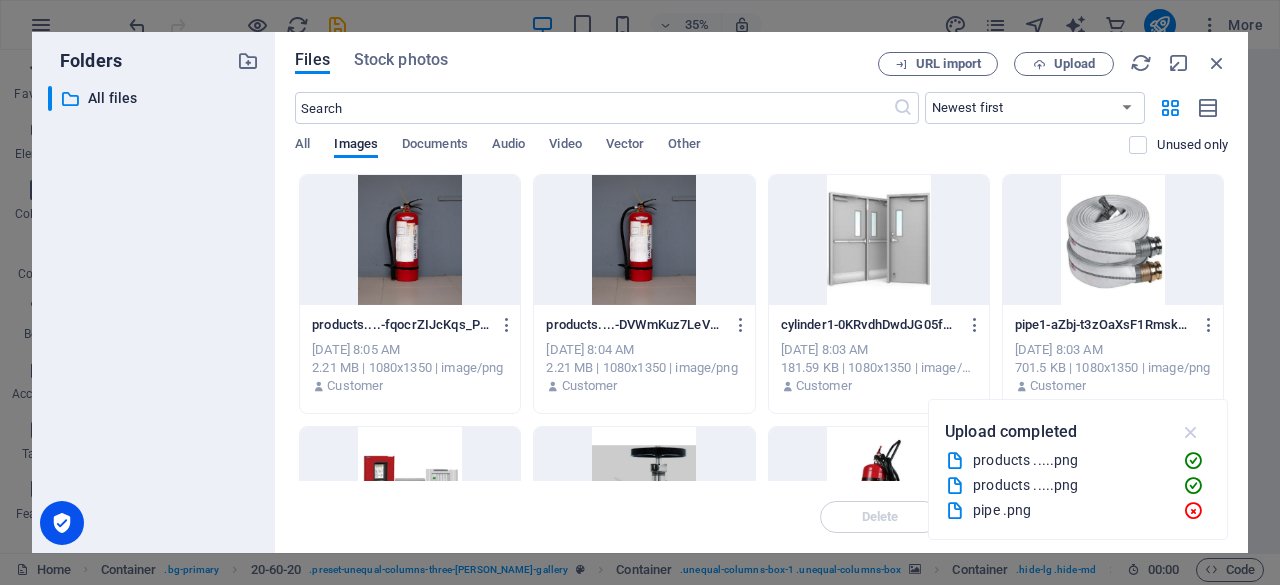 click at bounding box center [1191, 432] 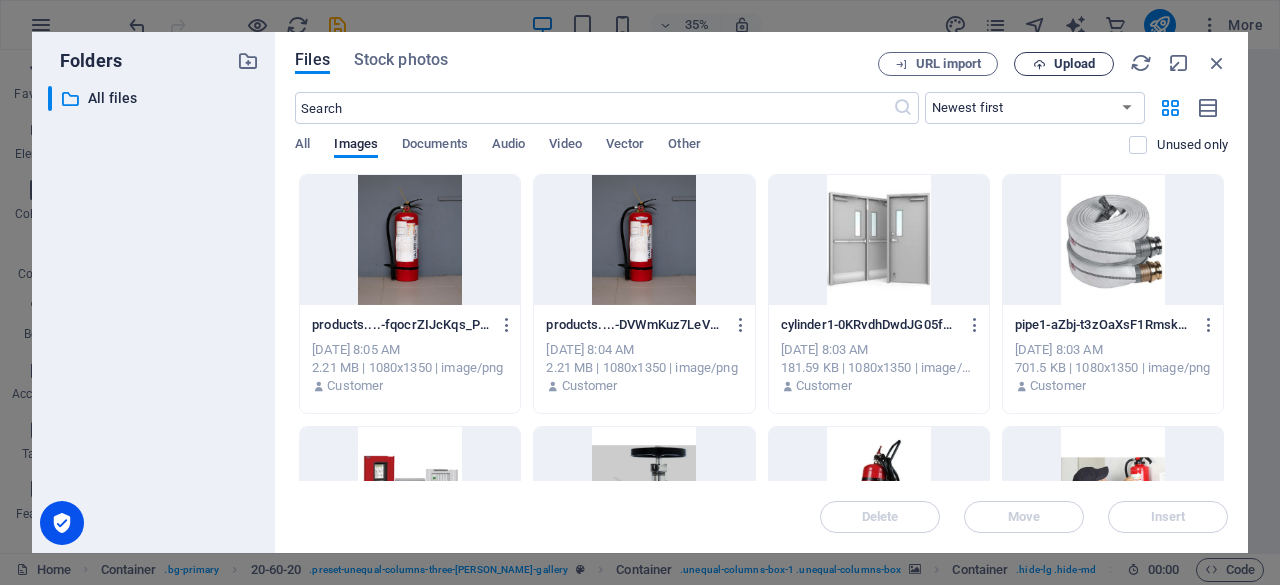 click on "Upload" at bounding box center (1064, 64) 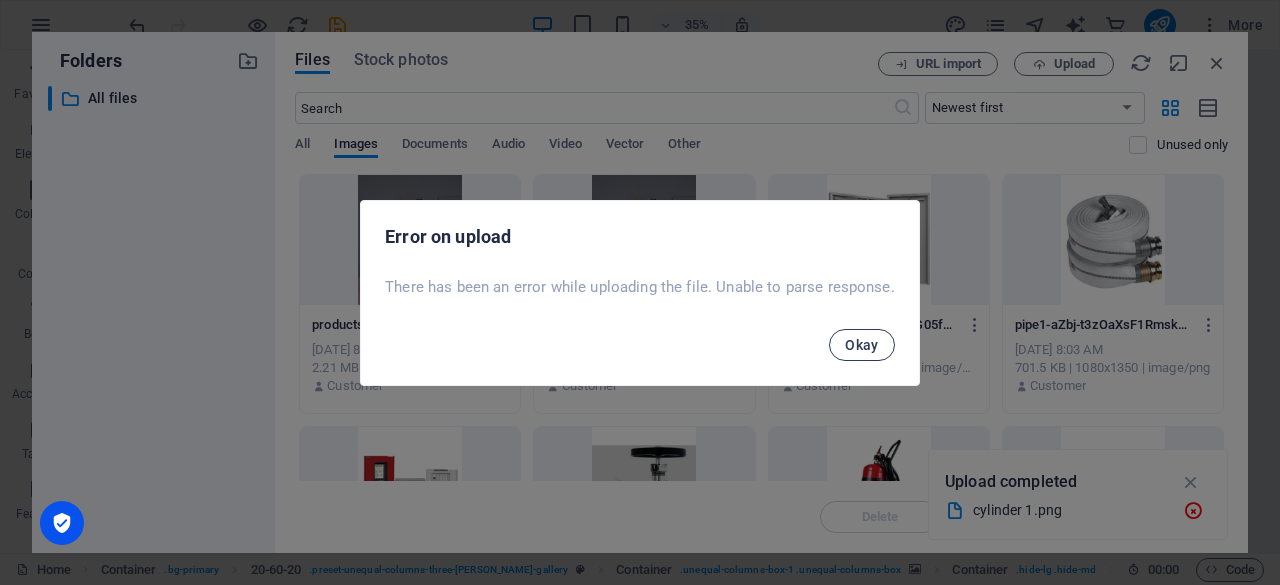 click on "Okay" at bounding box center [862, 345] 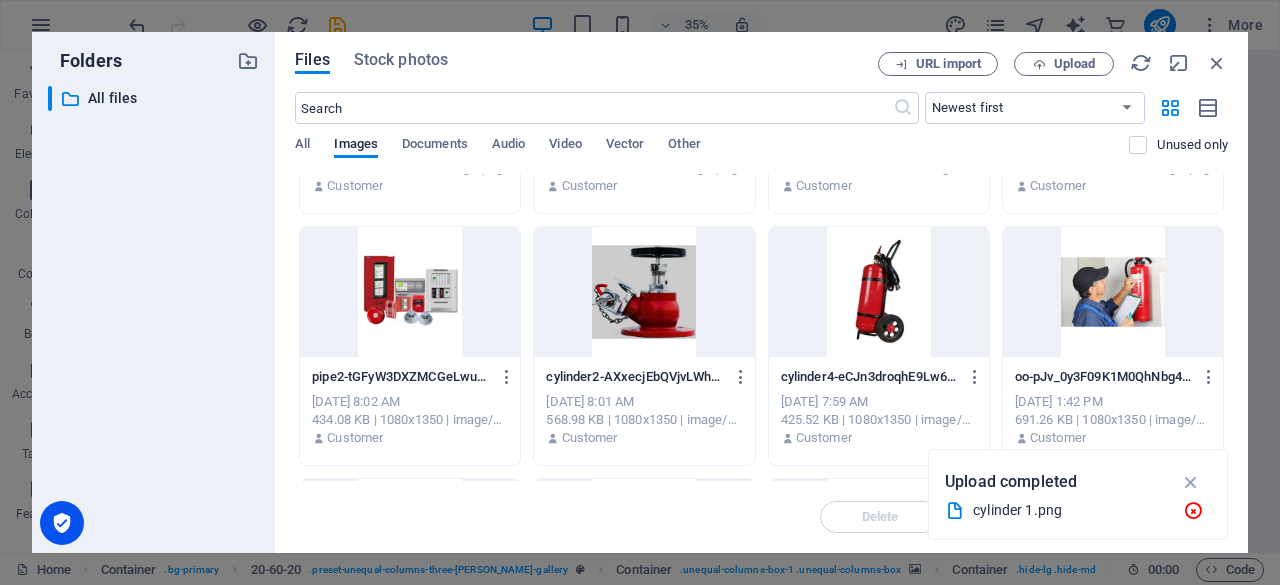scroll, scrollTop: 0, scrollLeft: 0, axis: both 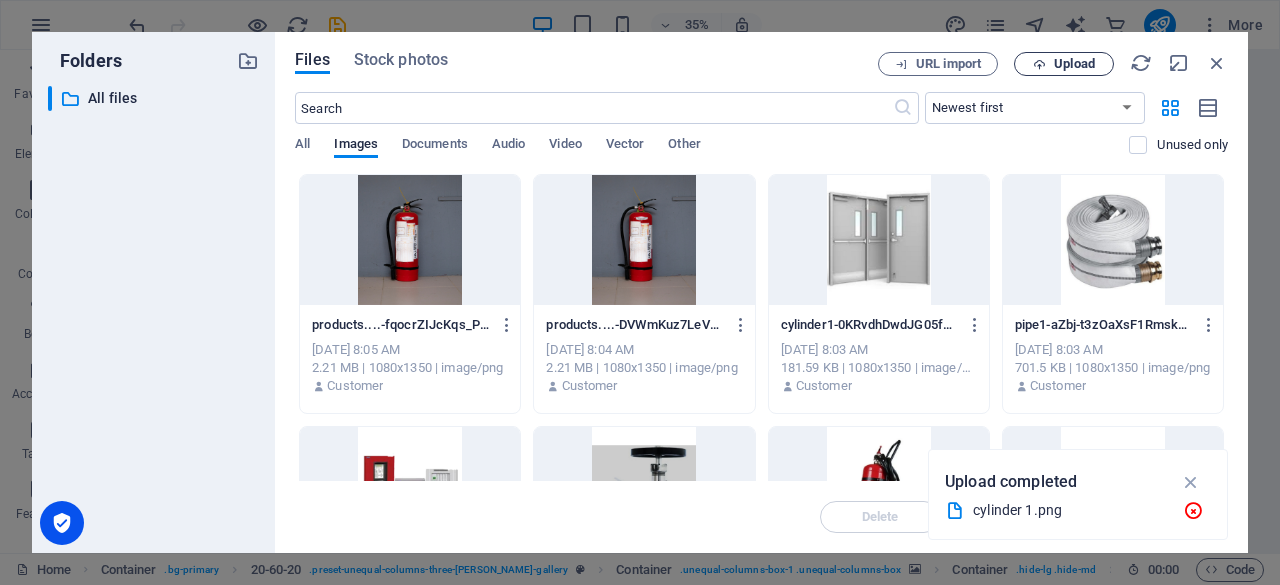 click on "Upload" at bounding box center (1074, 64) 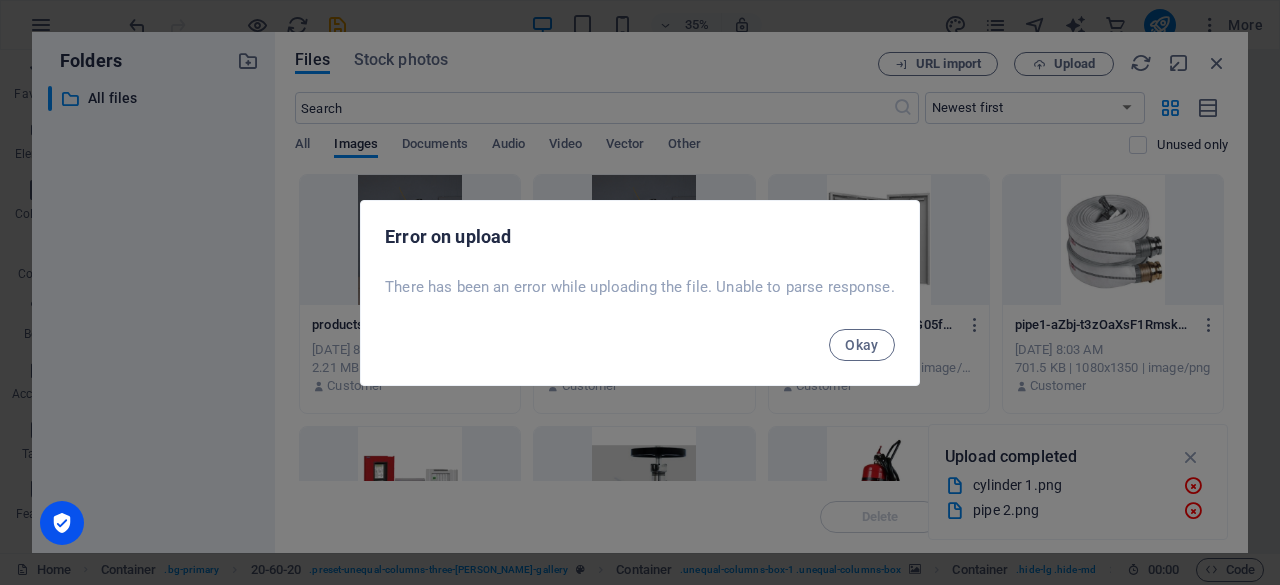 click on "Error on upload There has been an error while uploading the file.   Unable to parse response . Okay" at bounding box center [640, 292] 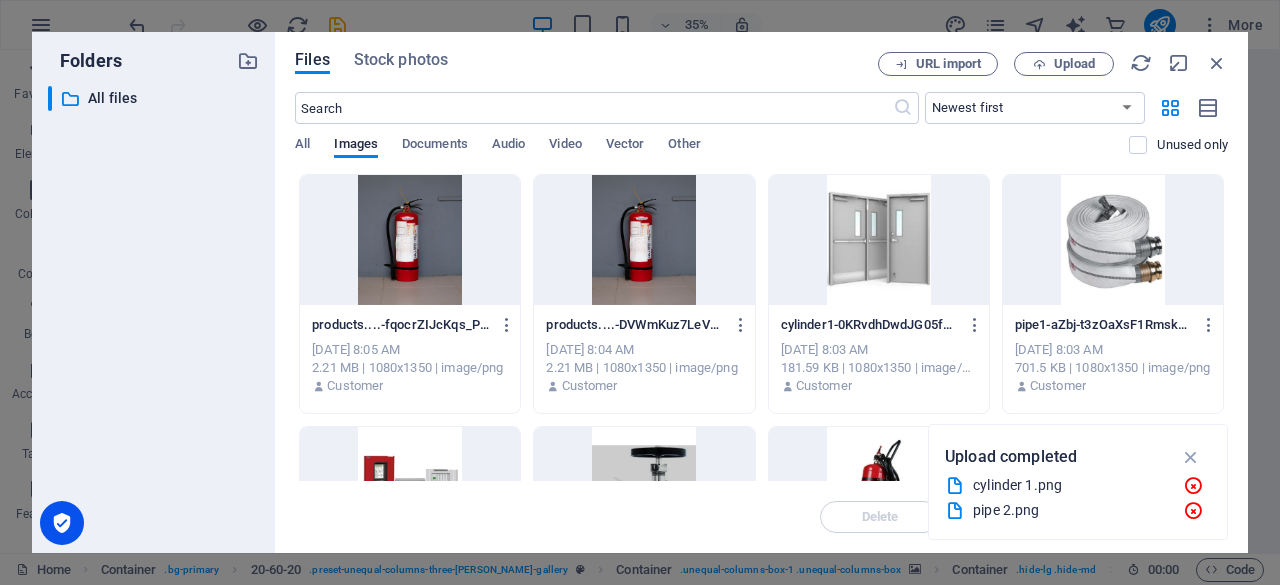 click at bounding box center (1039, 64) 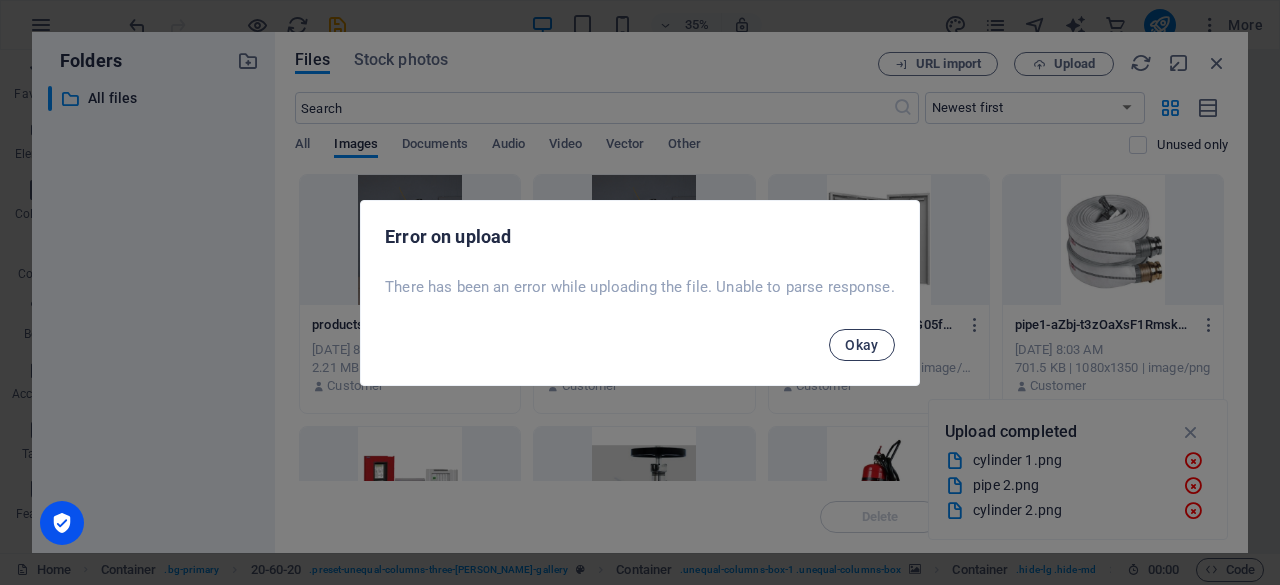click on "Okay" at bounding box center (862, 345) 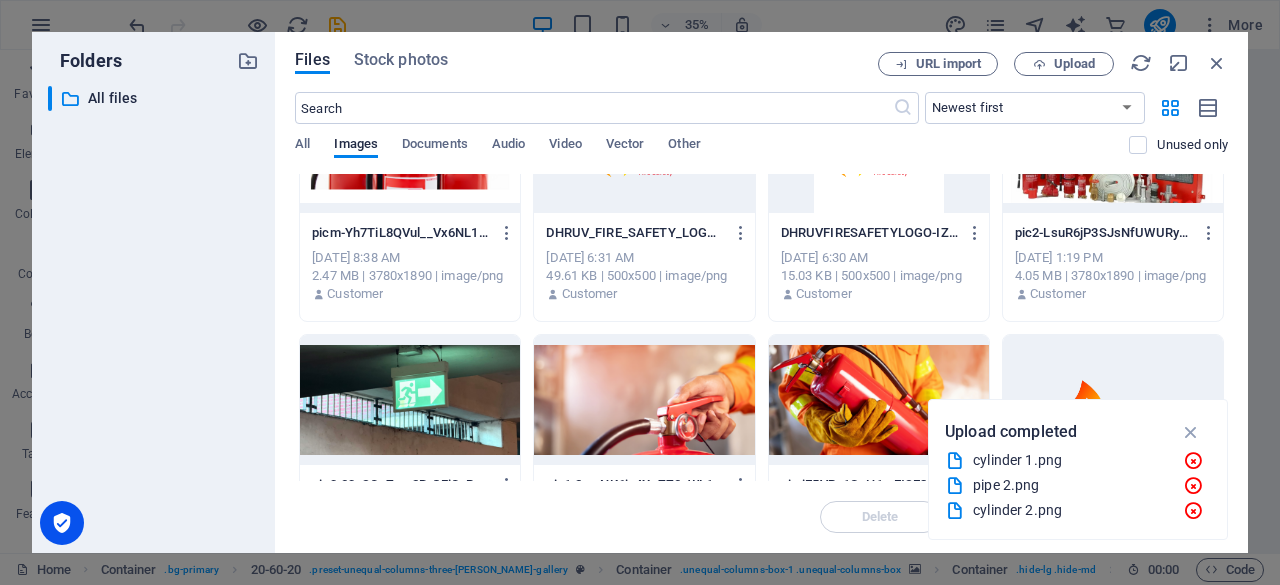 scroll, scrollTop: 1192, scrollLeft: 0, axis: vertical 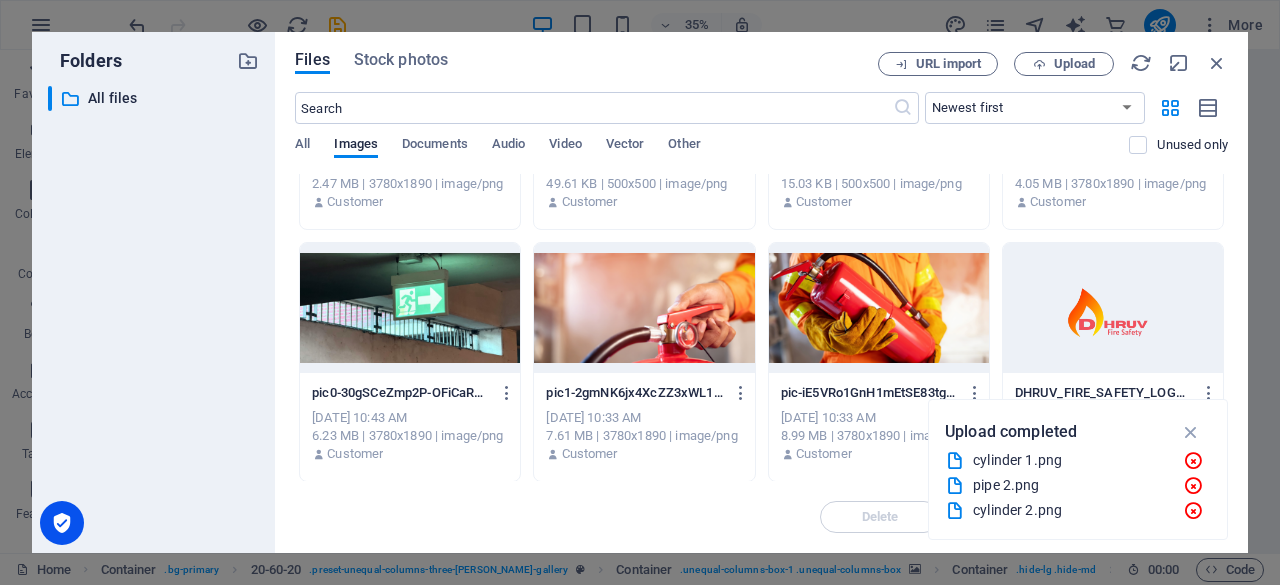 click at bounding box center [410, 308] 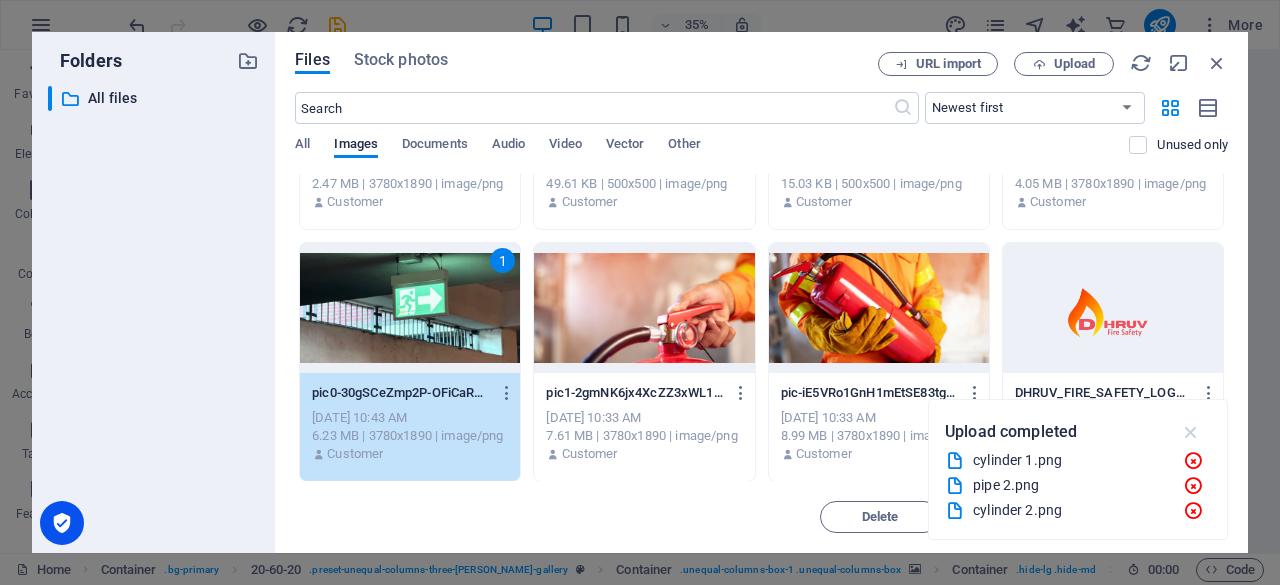 click at bounding box center (1191, 432) 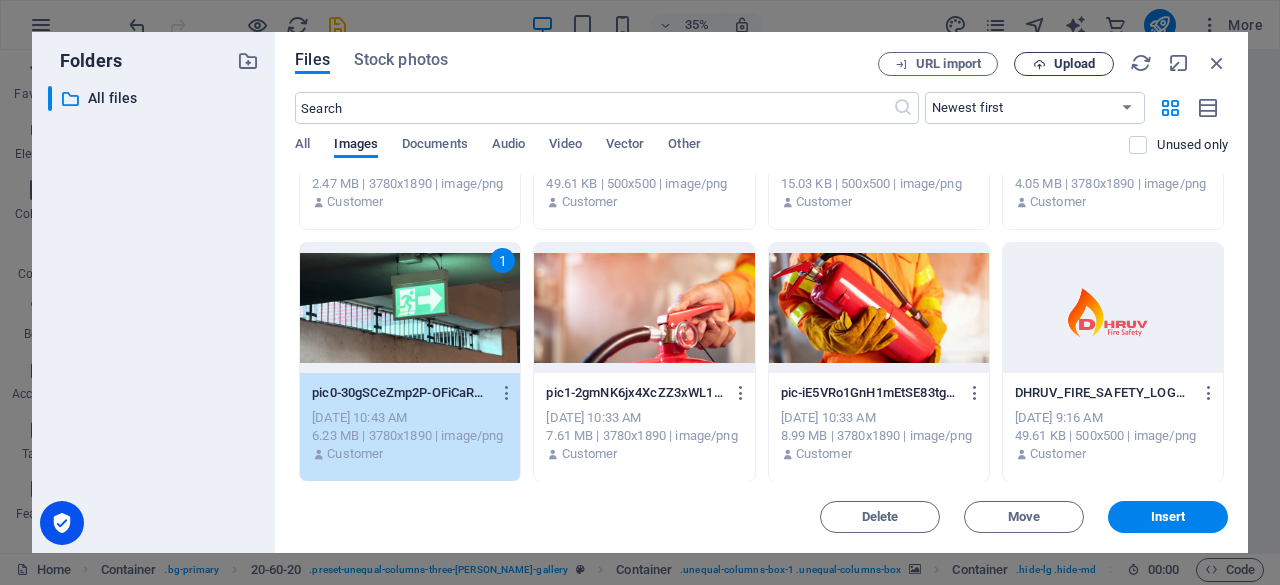 click on "Upload" at bounding box center (1064, 64) 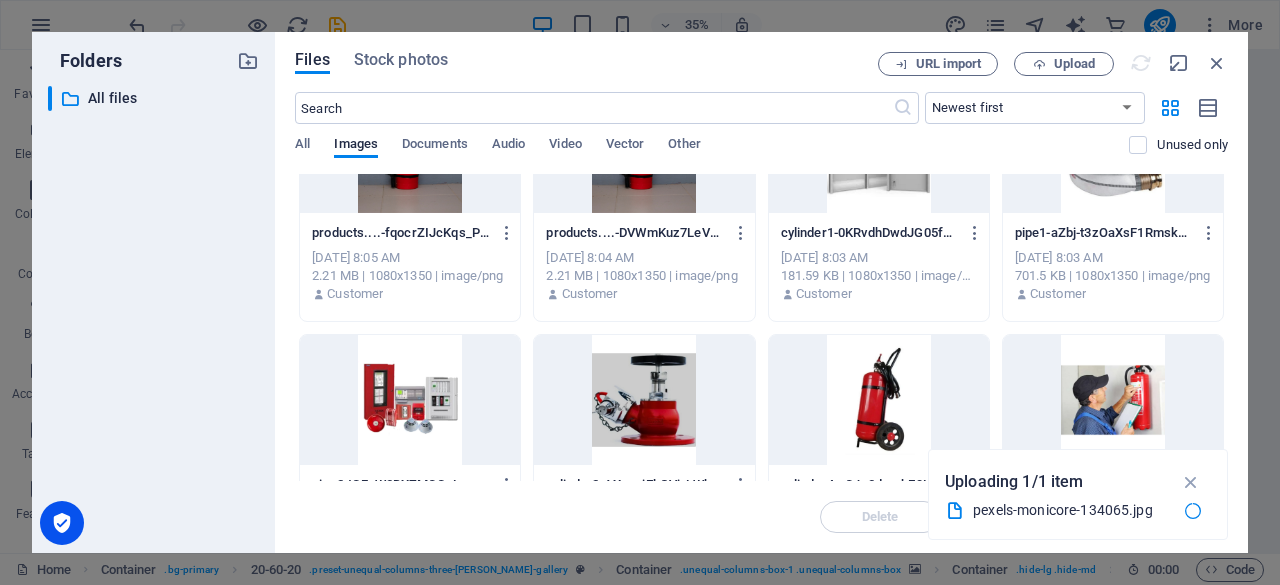 scroll, scrollTop: 0, scrollLeft: 0, axis: both 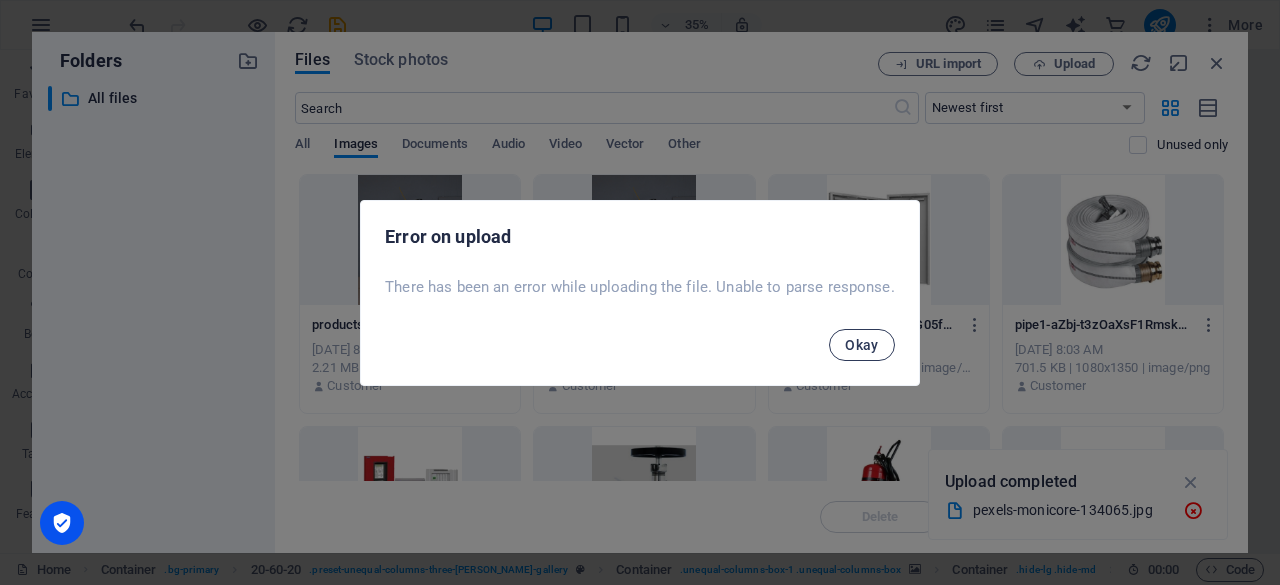 click on "Okay" at bounding box center (862, 345) 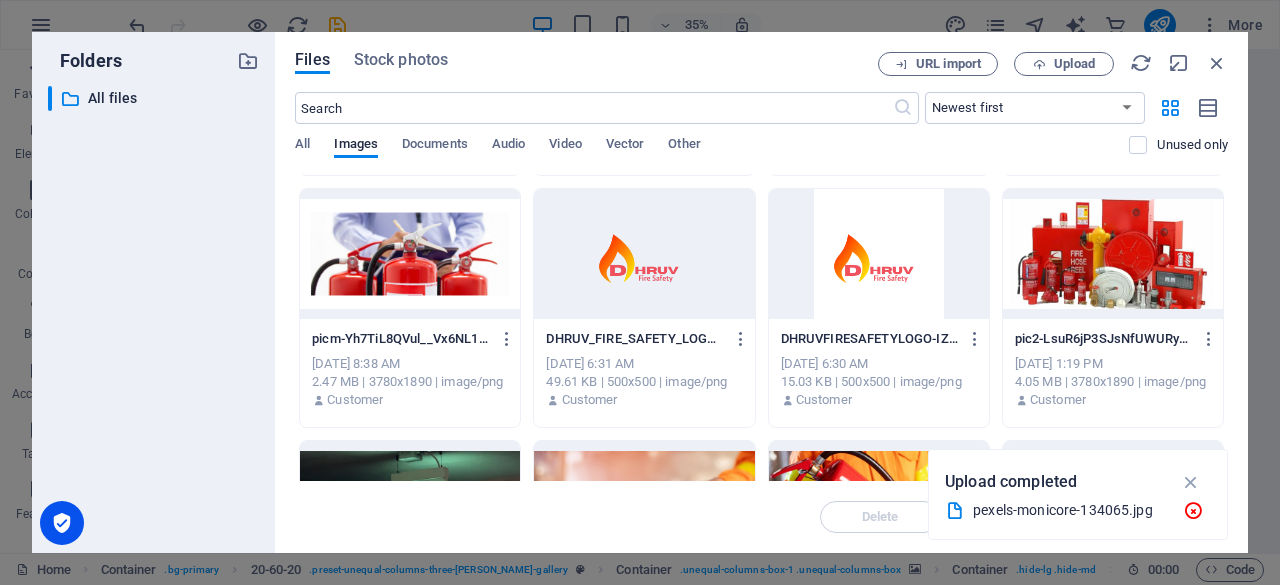 scroll, scrollTop: 1100, scrollLeft: 0, axis: vertical 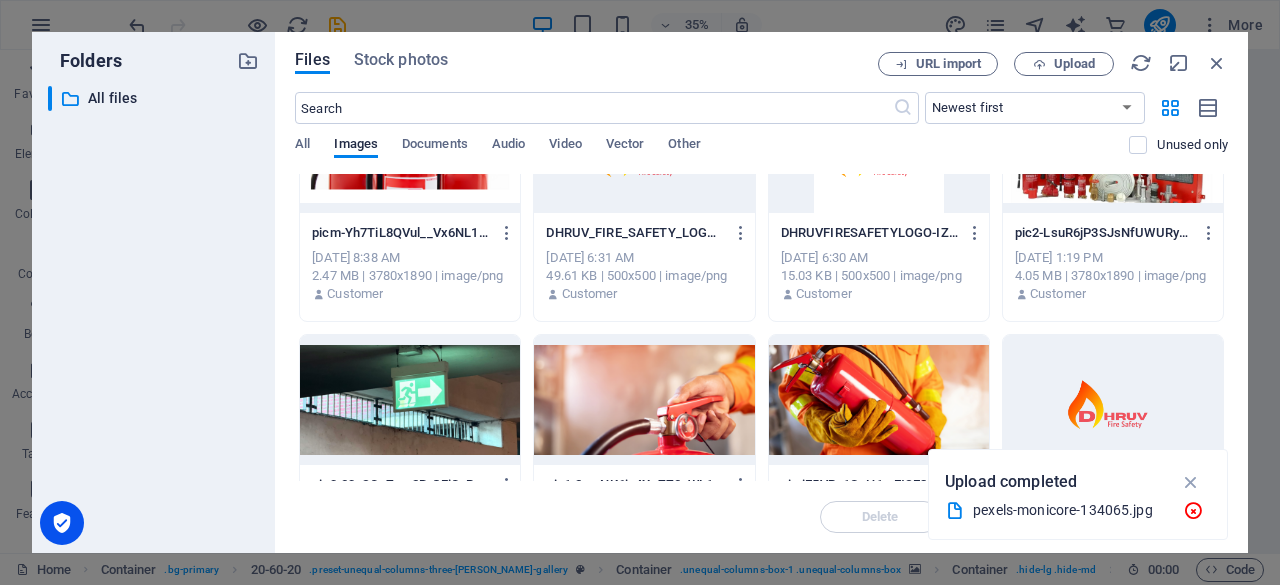 click at bounding box center [410, 400] 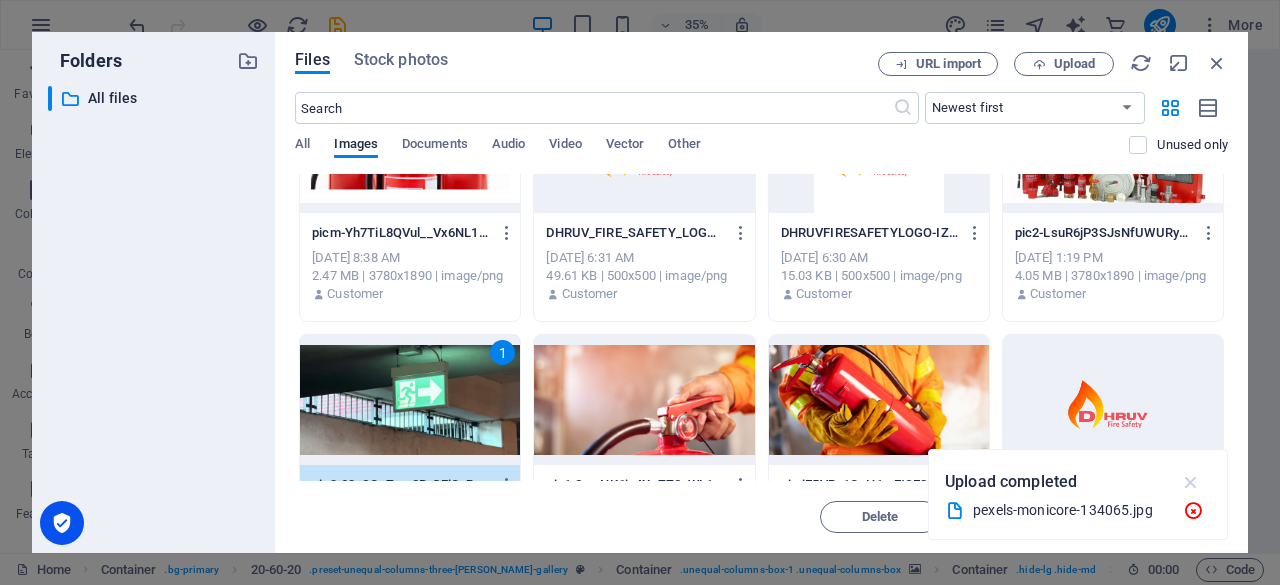 click at bounding box center [1191, 482] 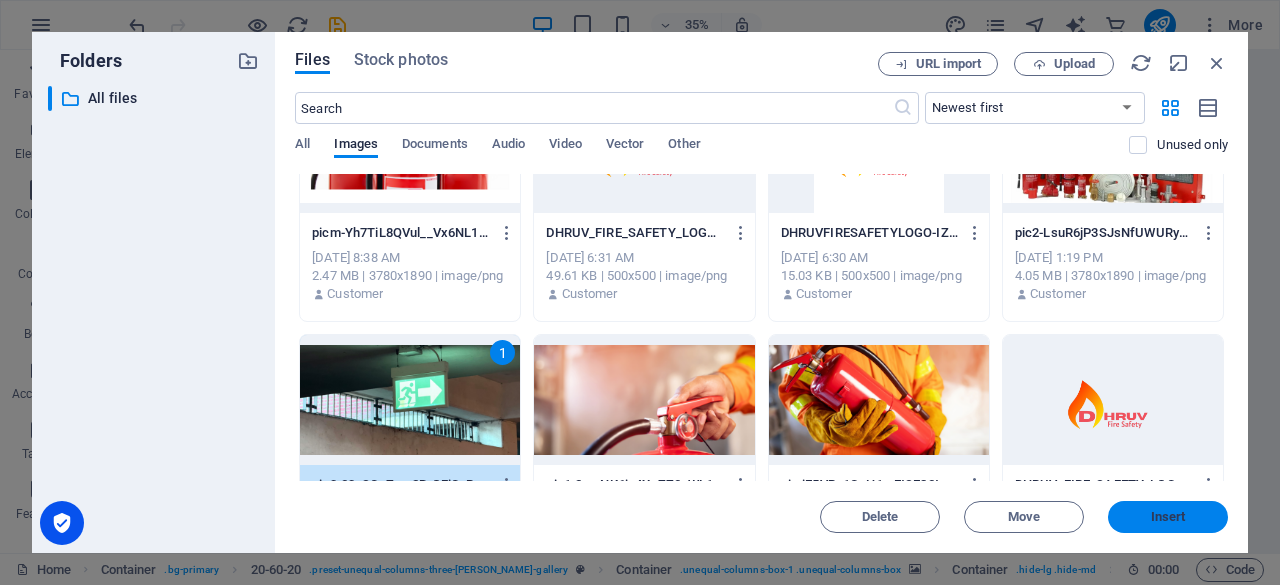 click on "Insert" at bounding box center (1168, 517) 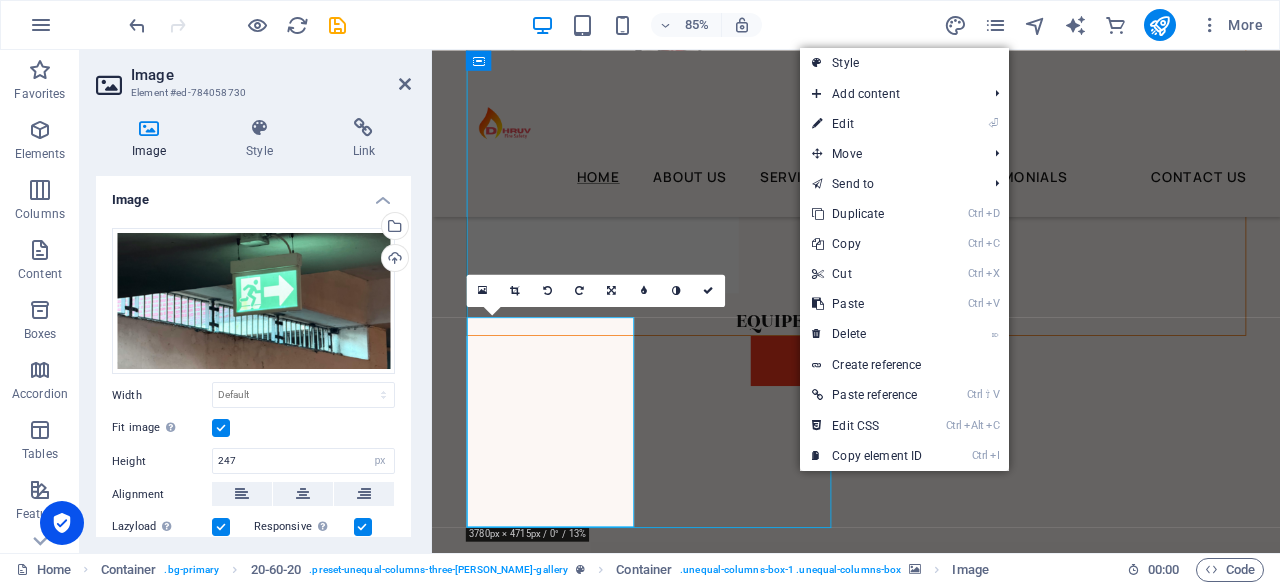 scroll, scrollTop: 6892, scrollLeft: 0, axis: vertical 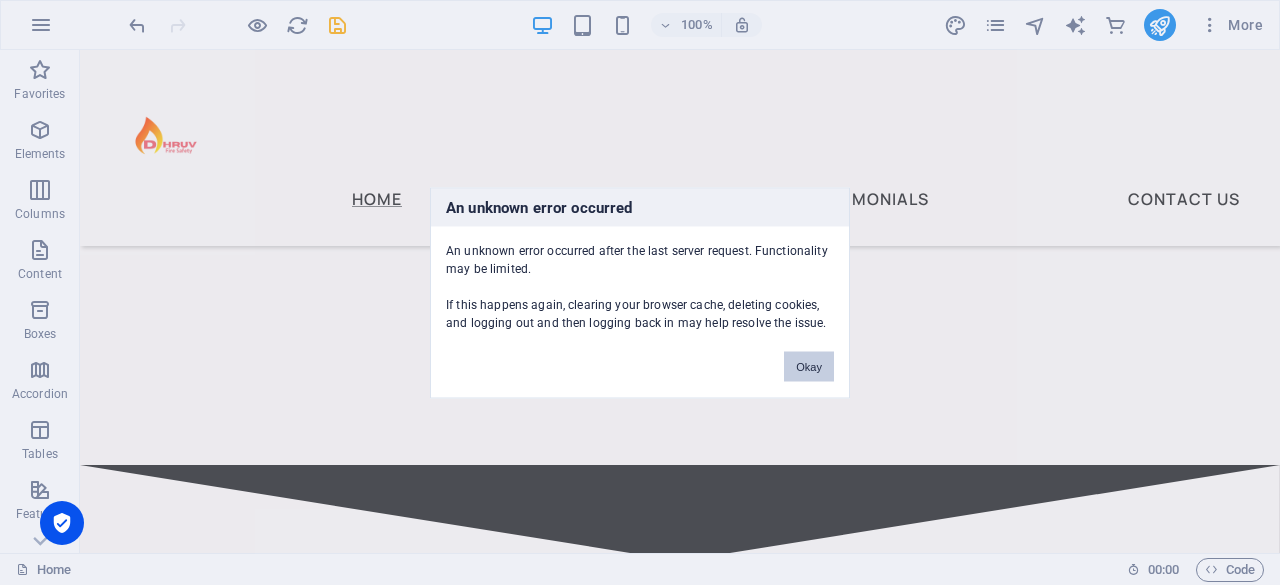 click on "Okay" at bounding box center (809, 366) 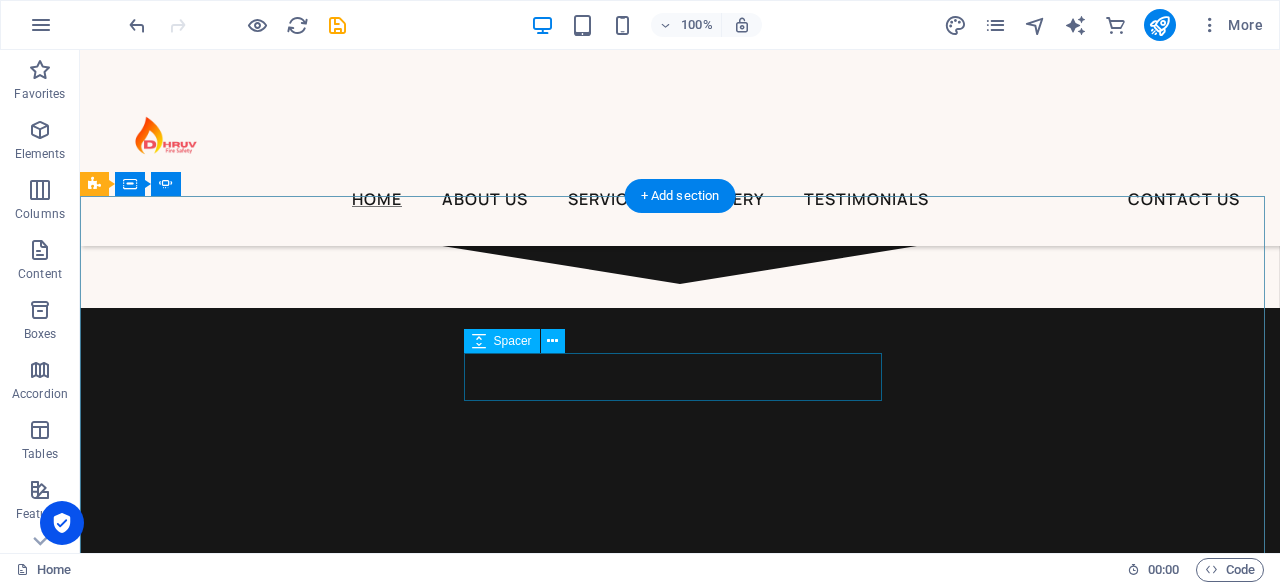 scroll, scrollTop: 7592, scrollLeft: 0, axis: vertical 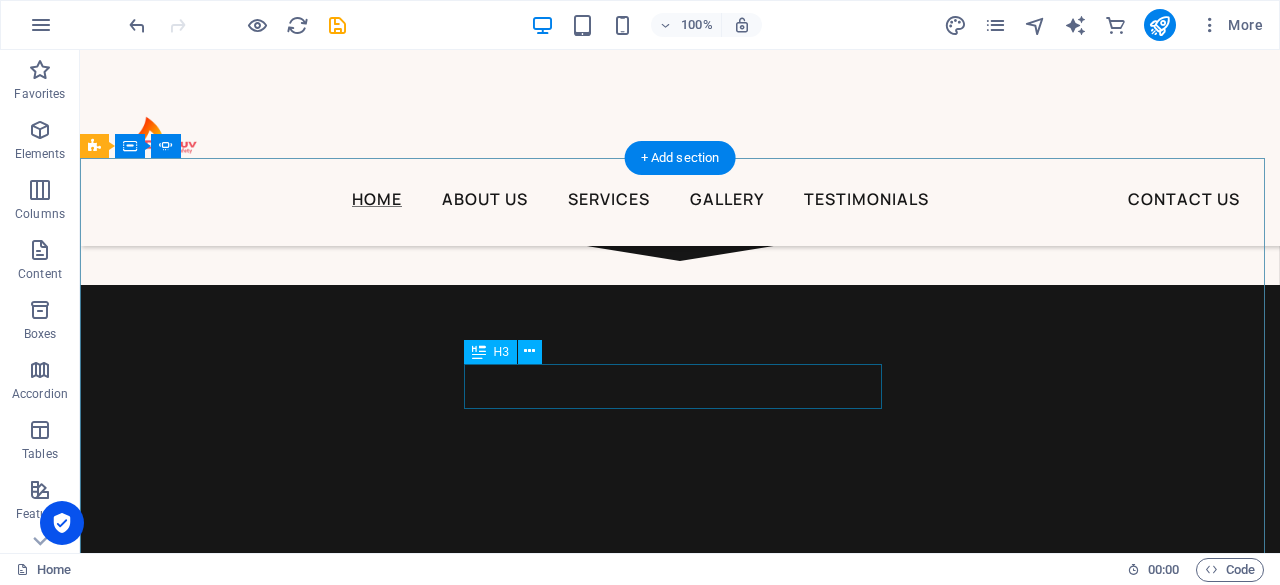 click on "“...top tier [PERSON_NAME]...”" at bounding box center (-857, 10843) 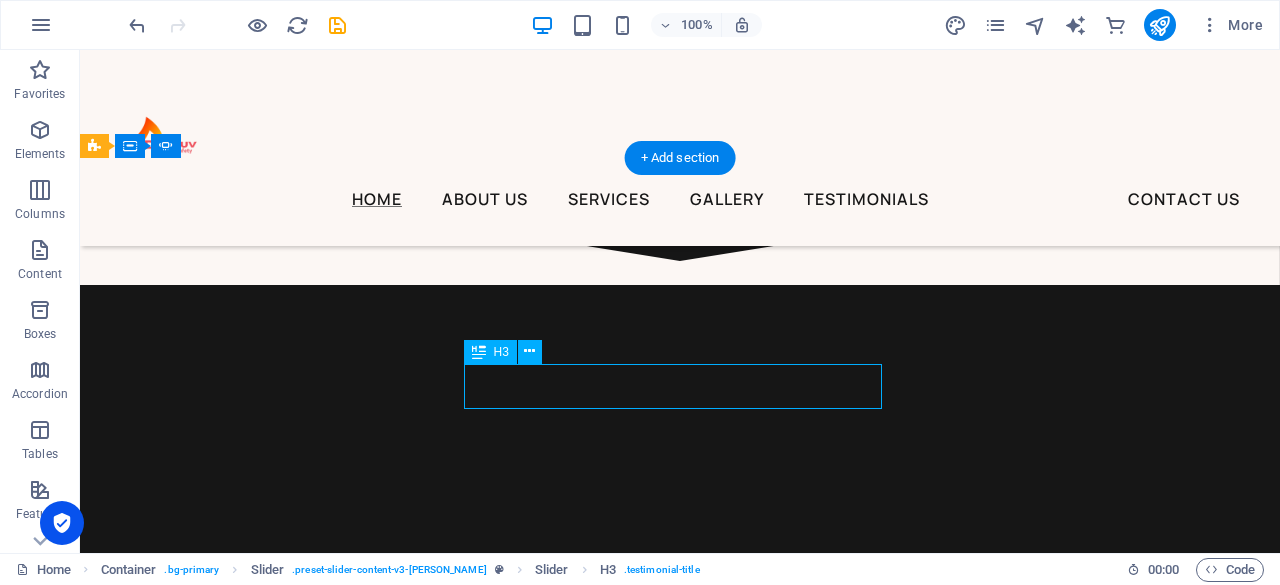 click on "“...top tier [PERSON_NAME]...”" at bounding box center [-857, 10843] 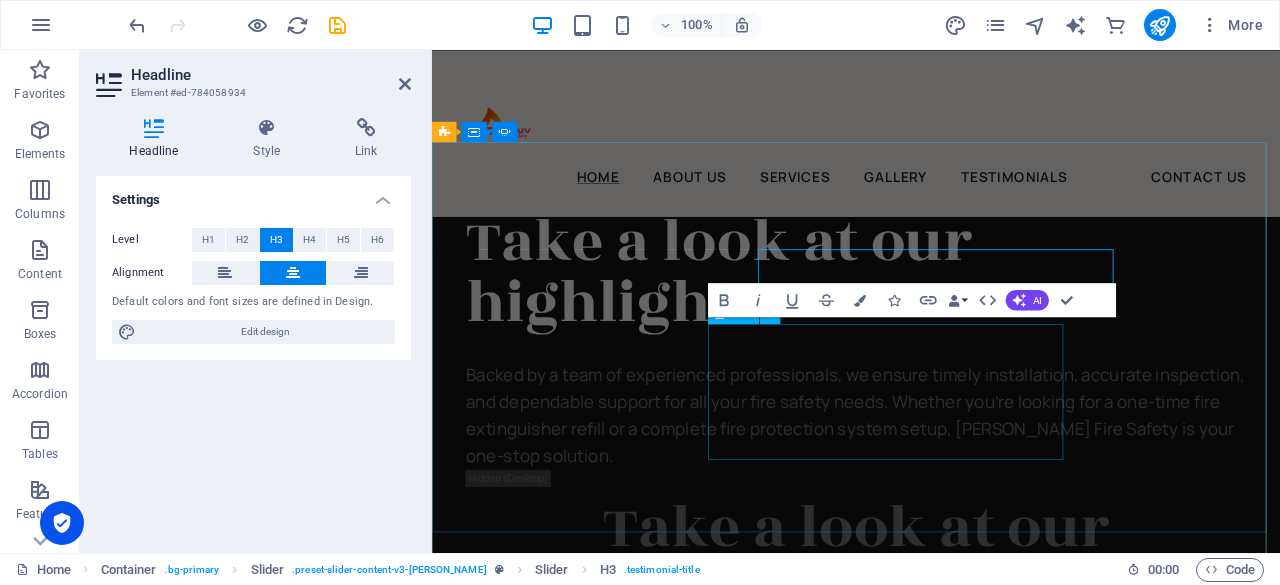 scroll, scrollTop: 7672, scrollLeft: 0, axis: vertical 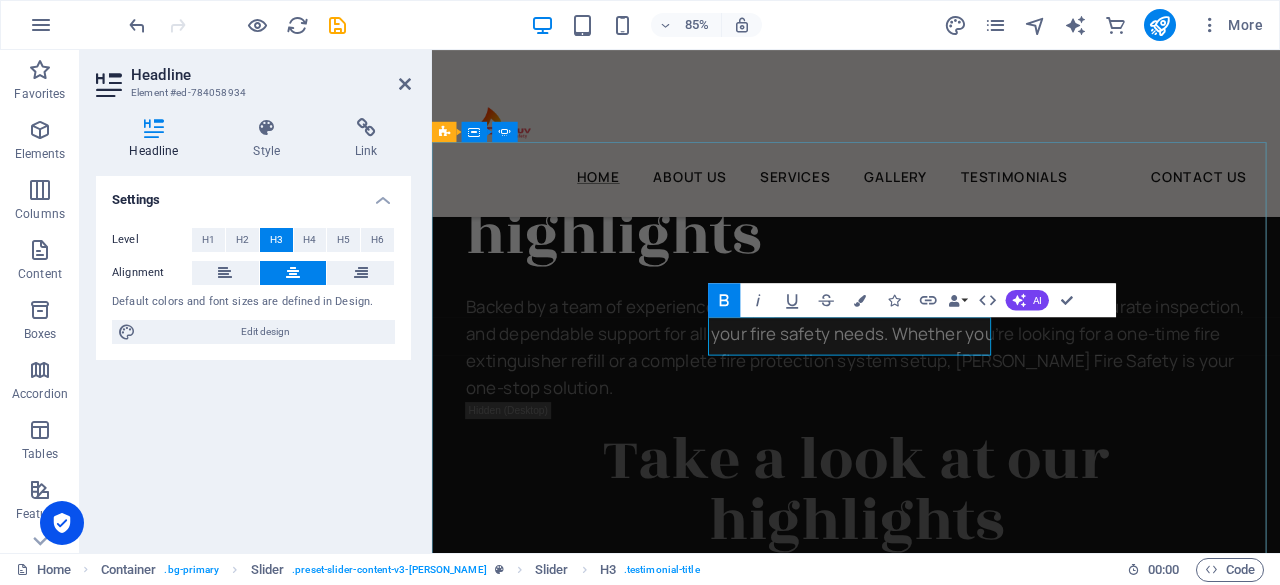 click on "“...top tier [PERSON_NAME]...”" at bounding box center (-352, 10223) 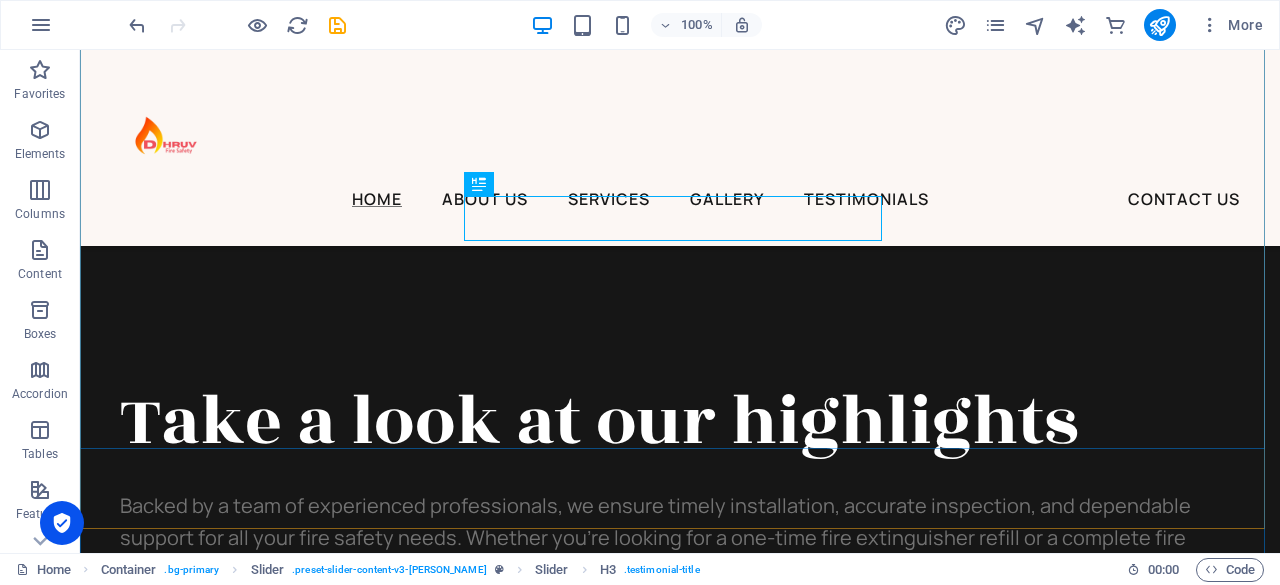 scroll, scrollTop: 7792, scrollLeft: 0, axis: vertical 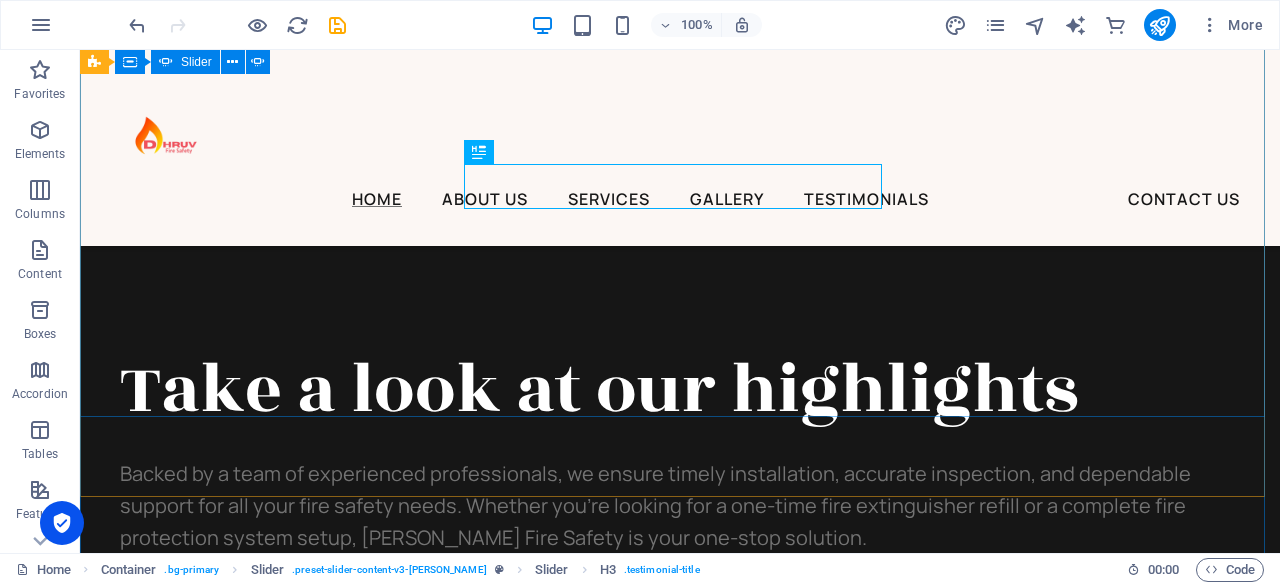 click on "1" at bounding box center [133, -7274] 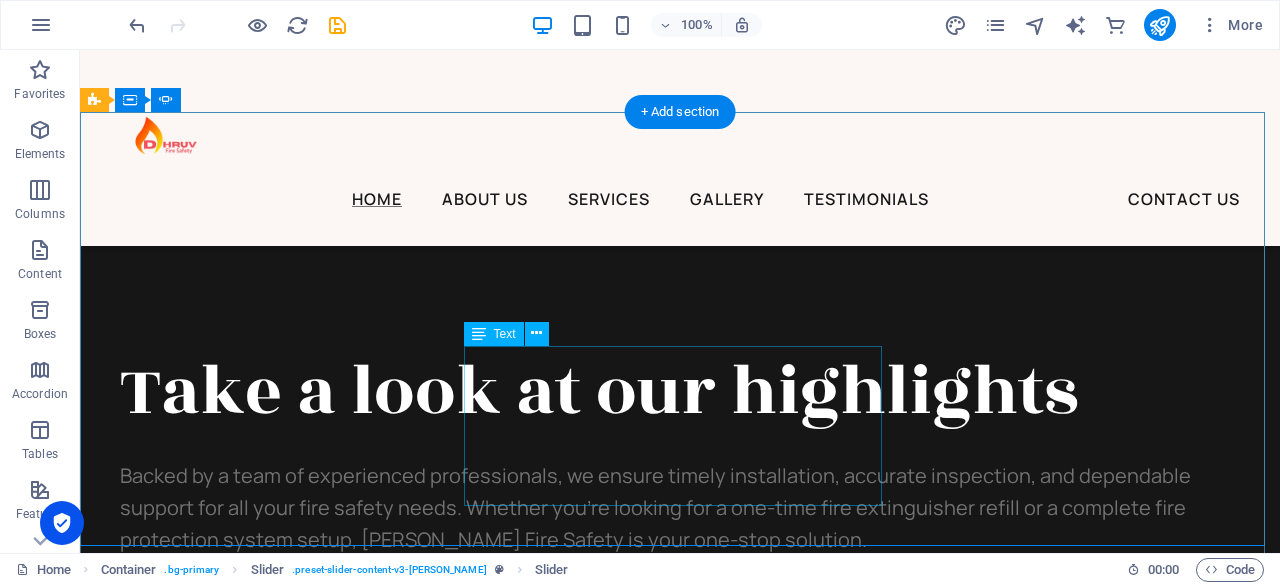 scroll, scrollTop: 7792, scrollLeft: 0, axis: vertical 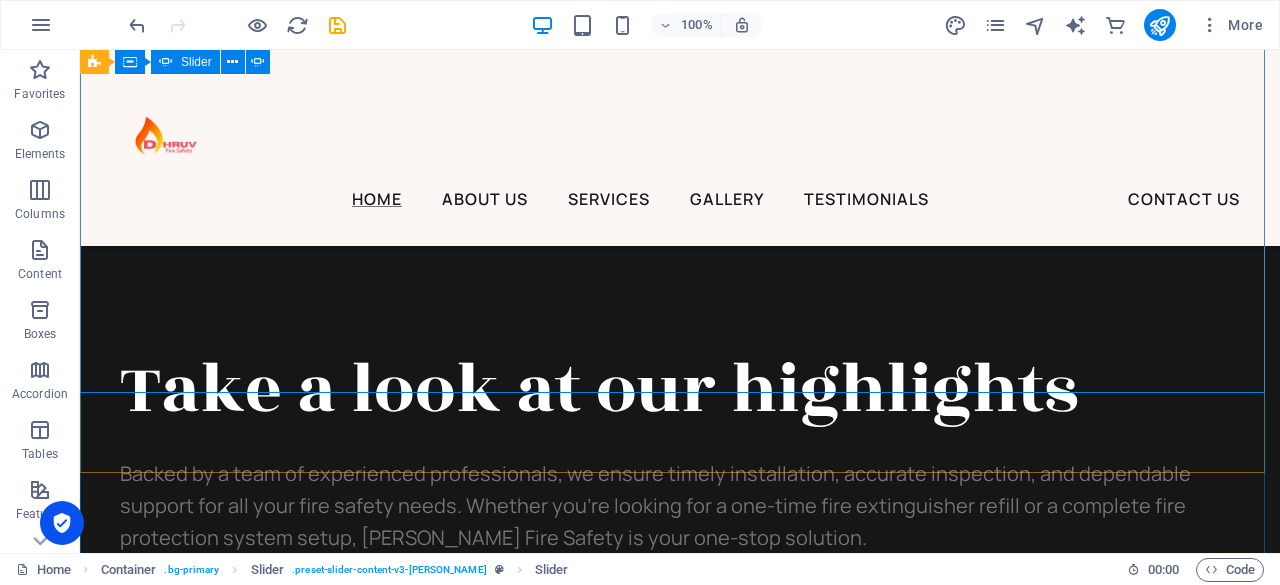 click on "2" at bounding box center [133, -7242] 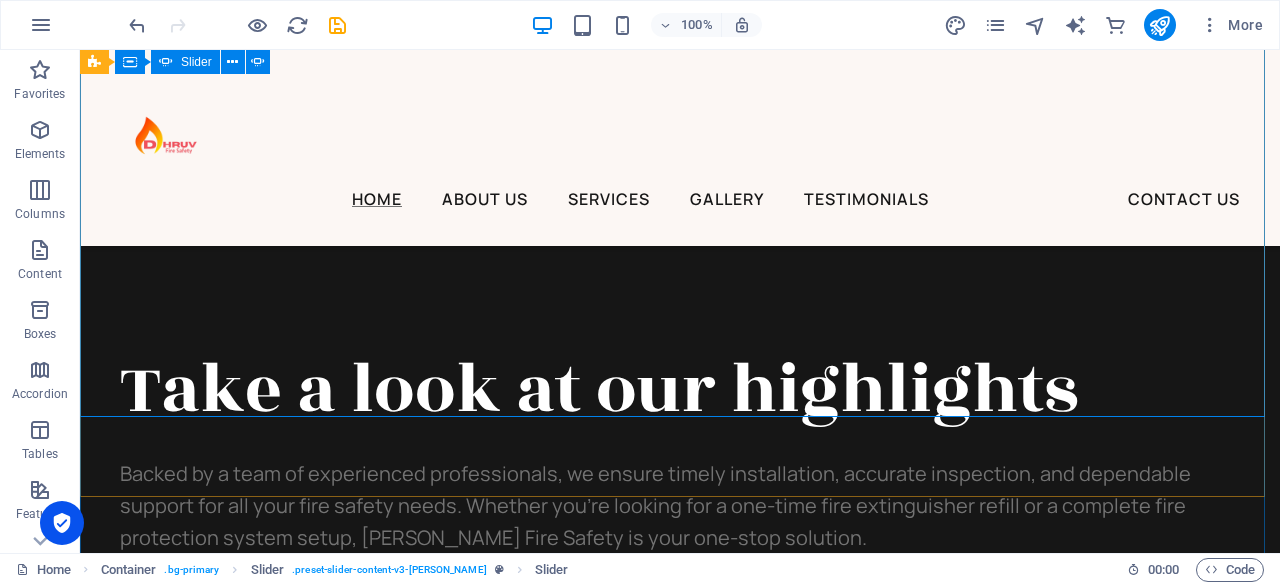 click on "3" at bounding box center (700, -7201) 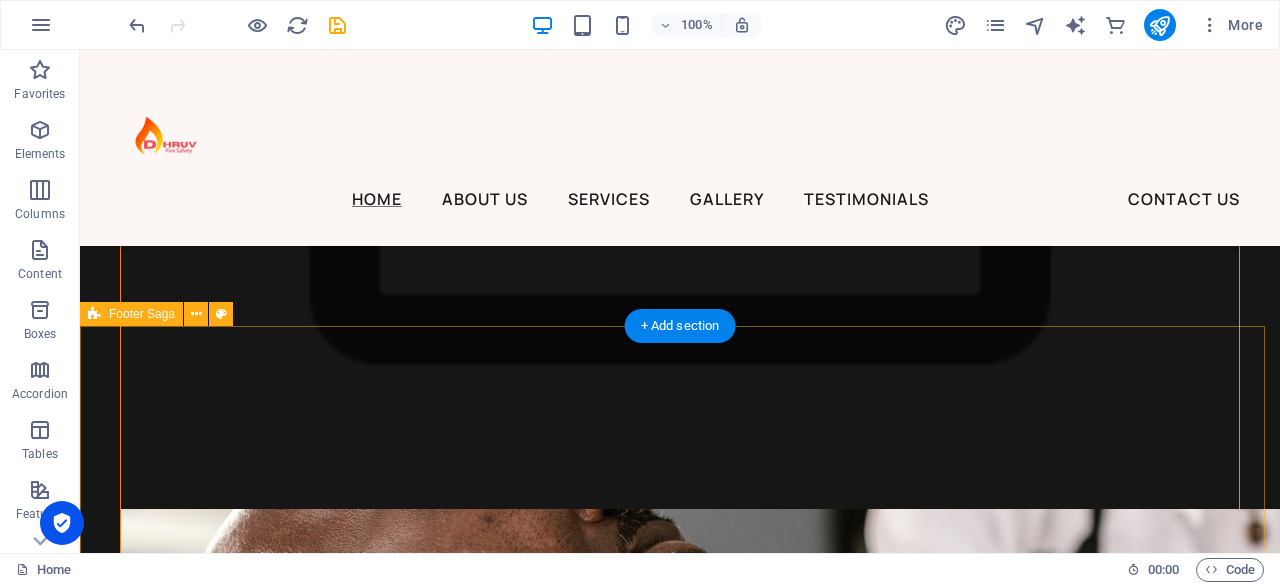 scroll, scrollTop: 8792, scrollLeft: 0, axis: vertical 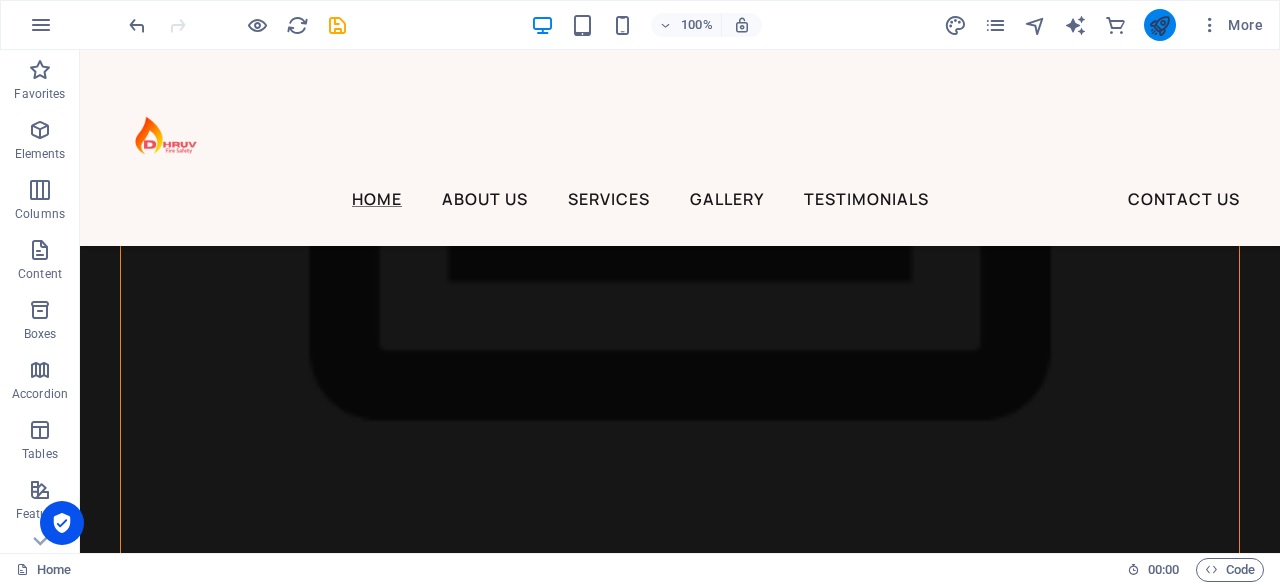 type 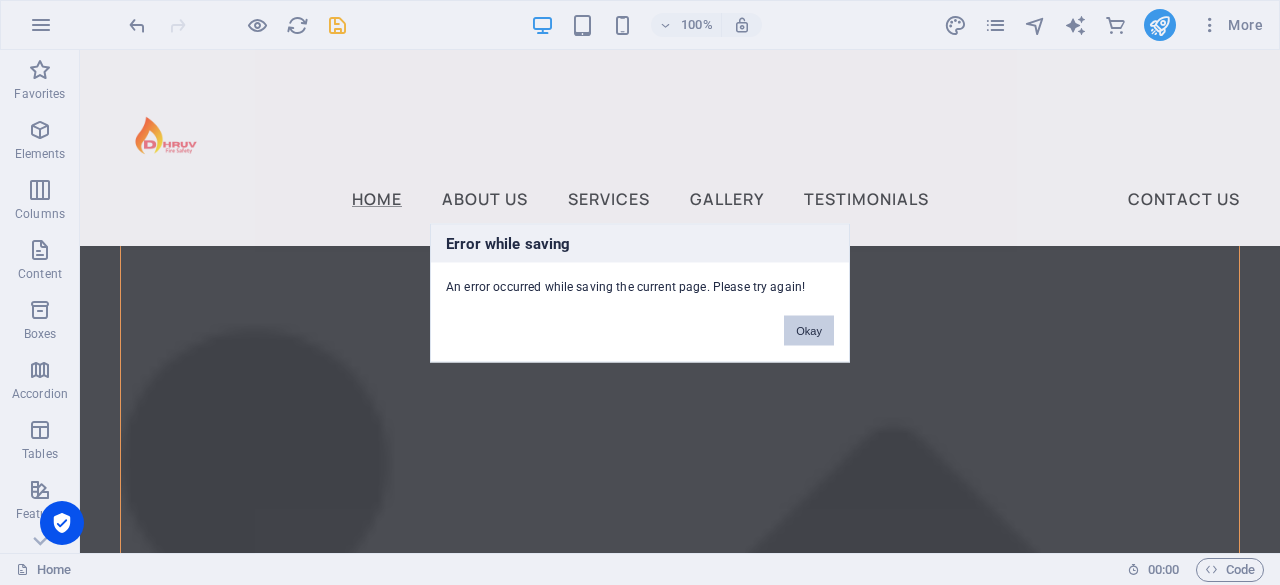 click on "Okay" at bounding box center (809, 330) 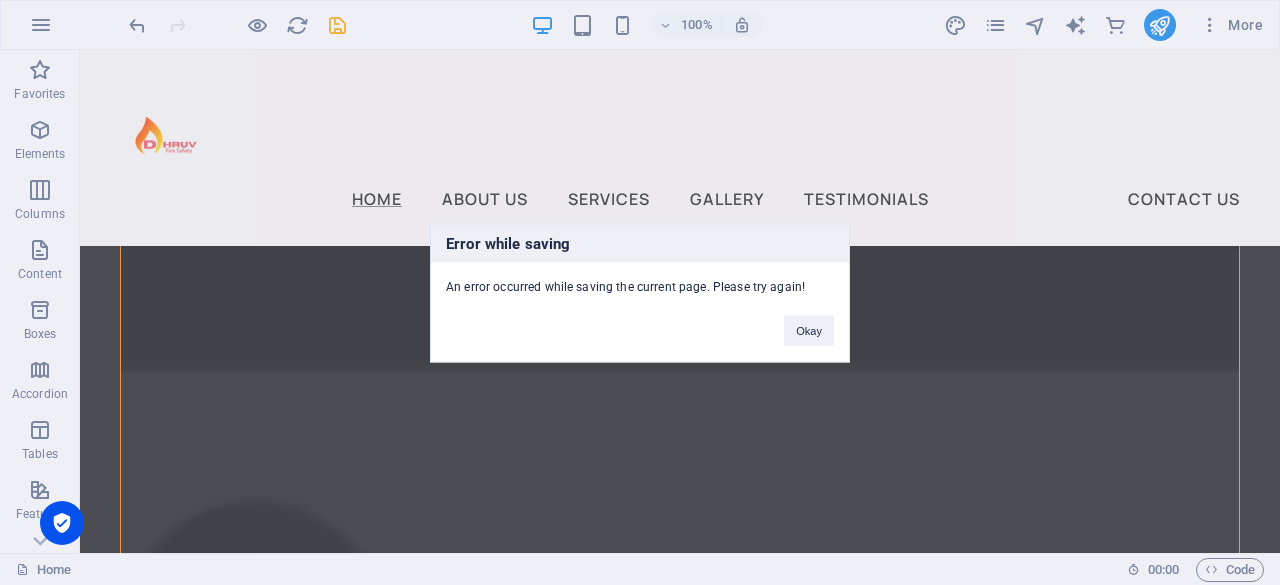 scroll, scrollTop: 8620, scrollLeft: 0, axis: vertical 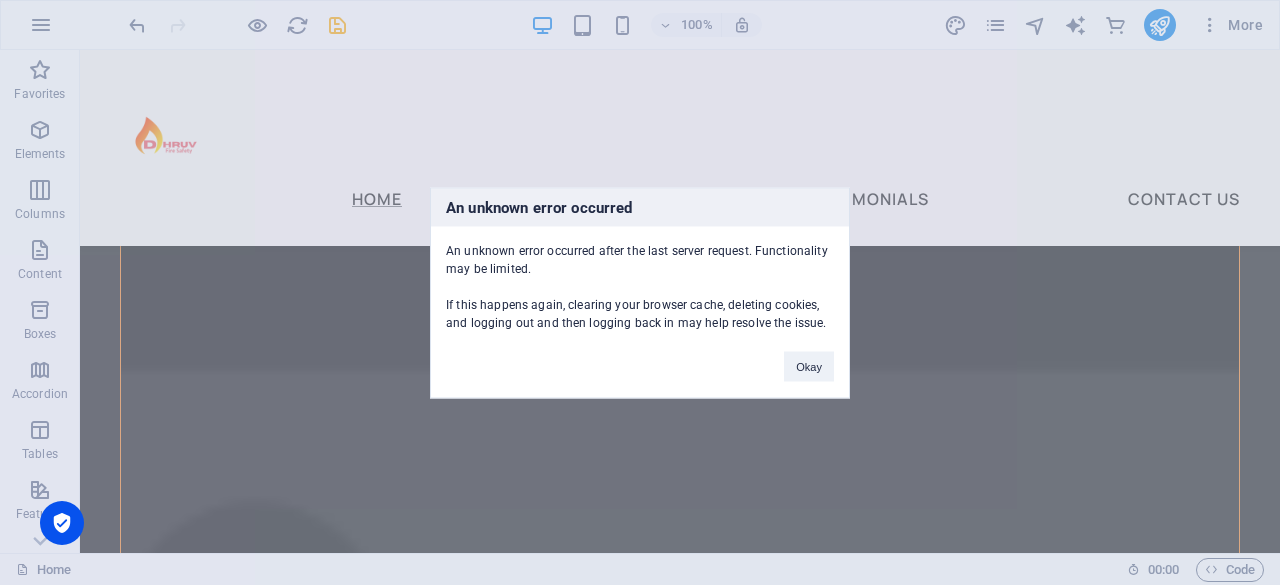 click on "An unknown error occurred after the last server request. Functionality may be limited.  If this happens again, clearing your browser cache, deleting cookies, and logging out and then logging back in may help resolve the issue." at bounding box center [640, 278] 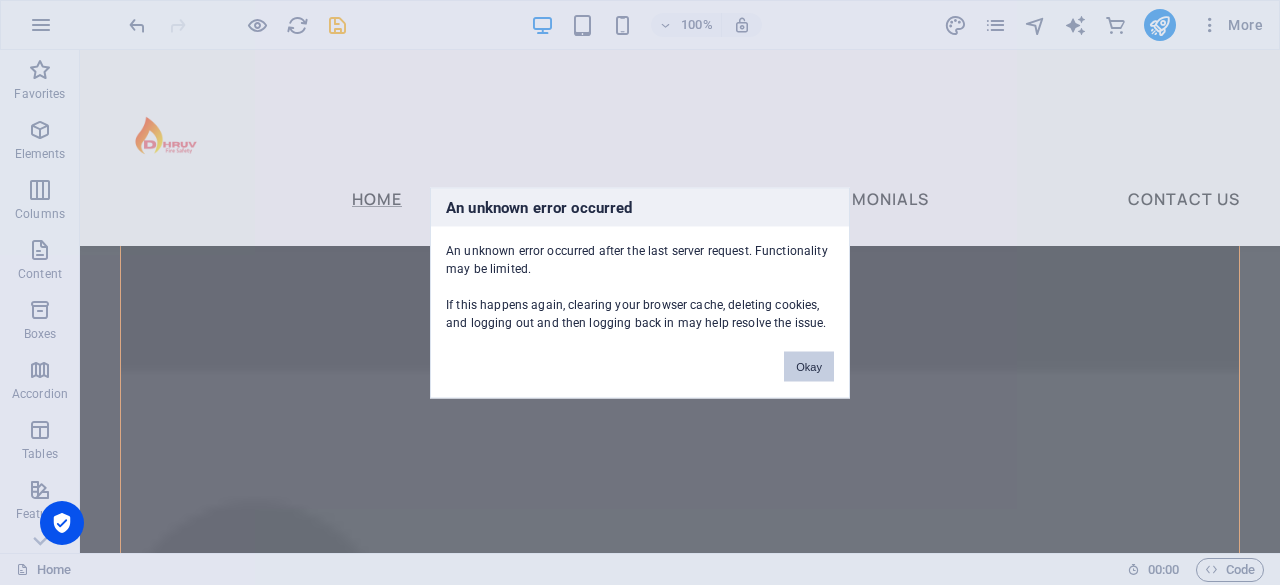 click on "Okay" at bounding box center (809, 366) 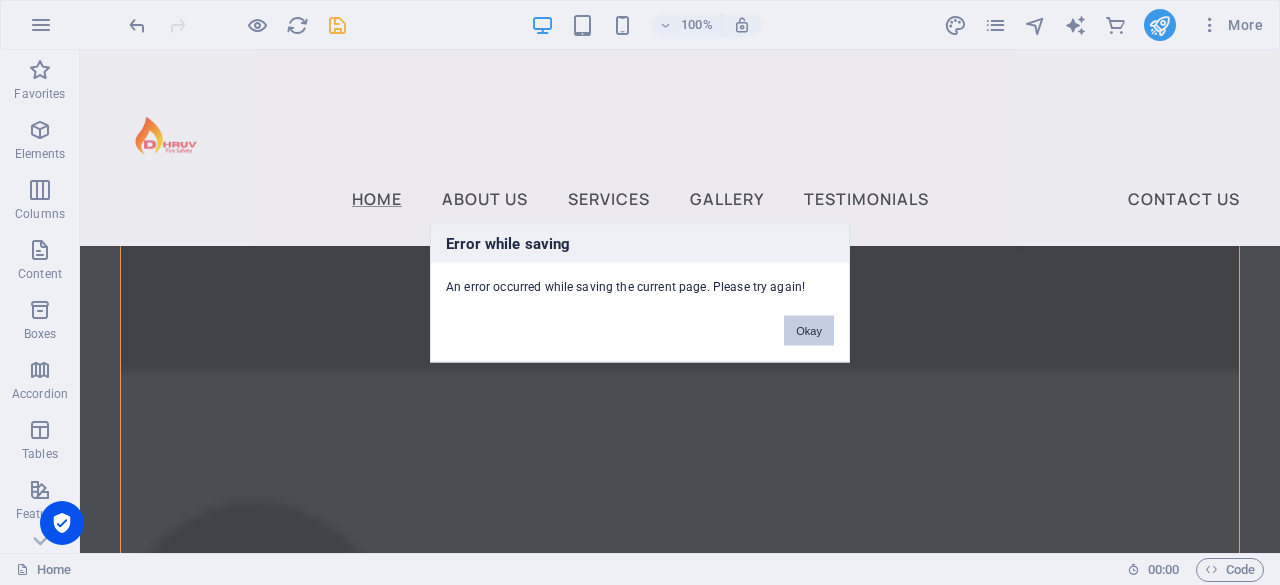 click on "Okay" at bounding box center (809, 330) 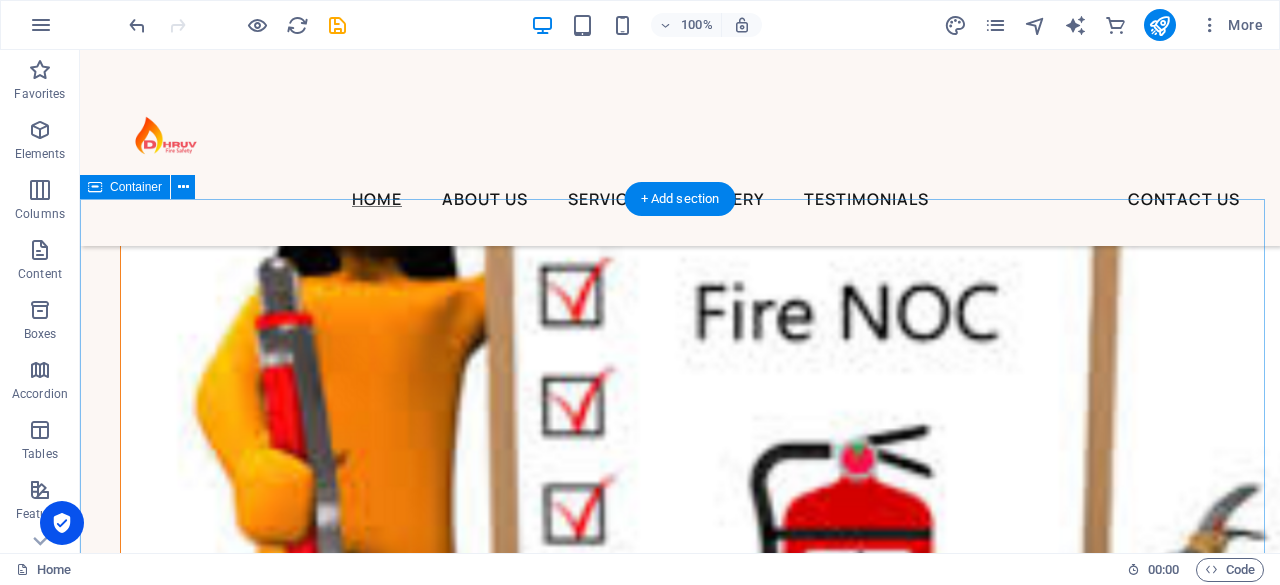 scroll, scrollTop: 5726, scrollLeft: 0, axis: vertical 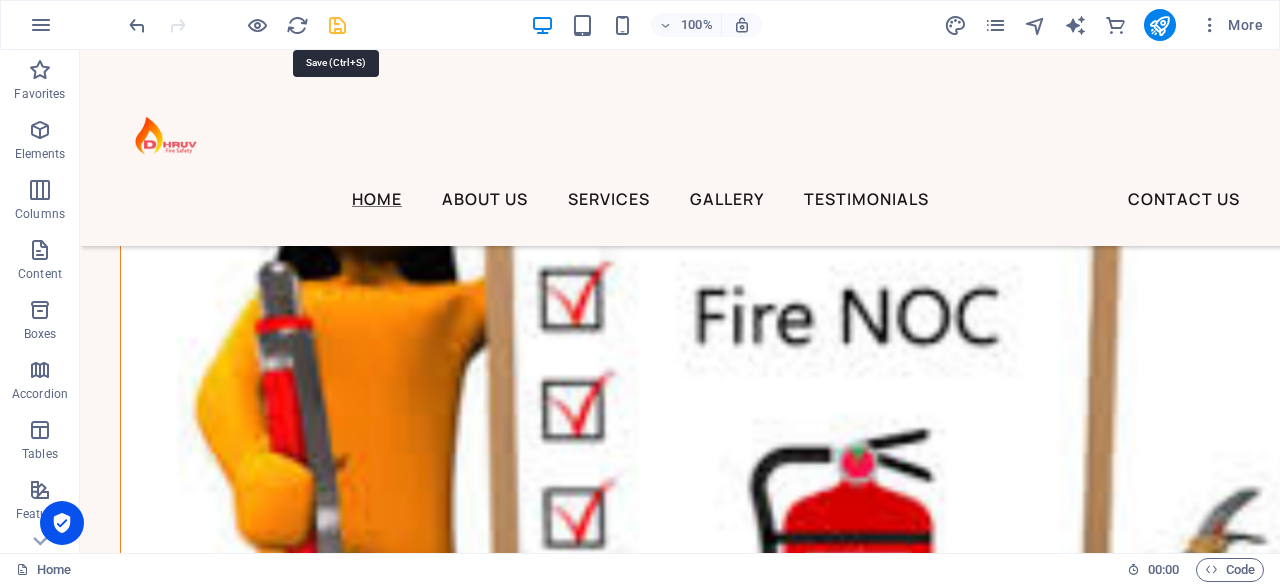 click at bounding box center [337, 25] 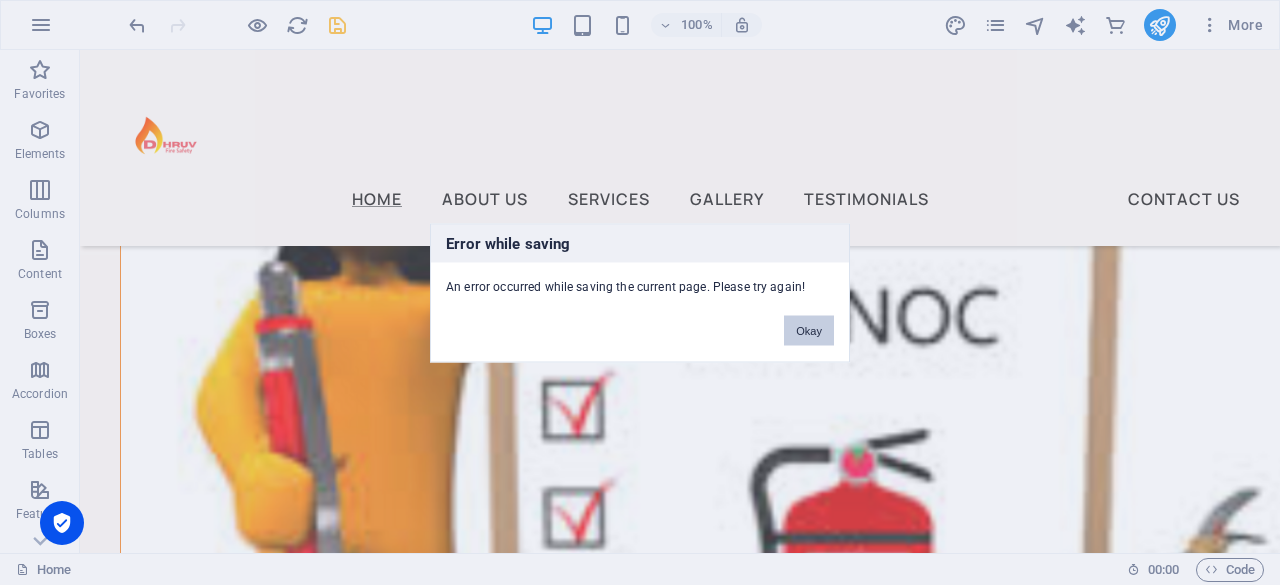 click on "Okay" at bounding box center [809, 330] 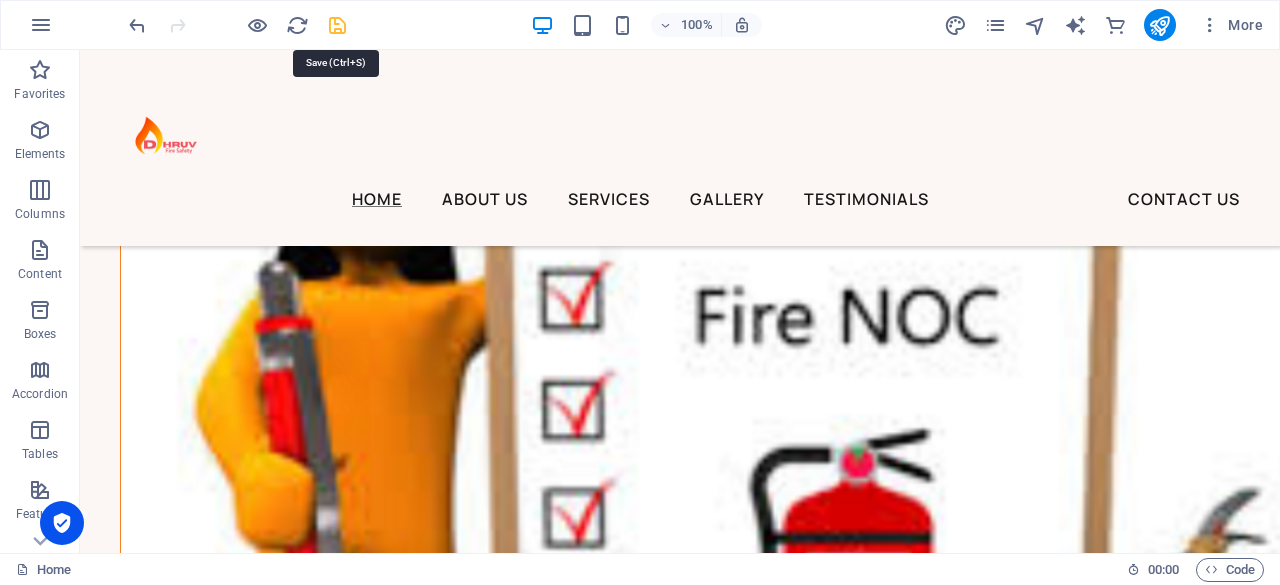 click at bounding box center (337, 25) 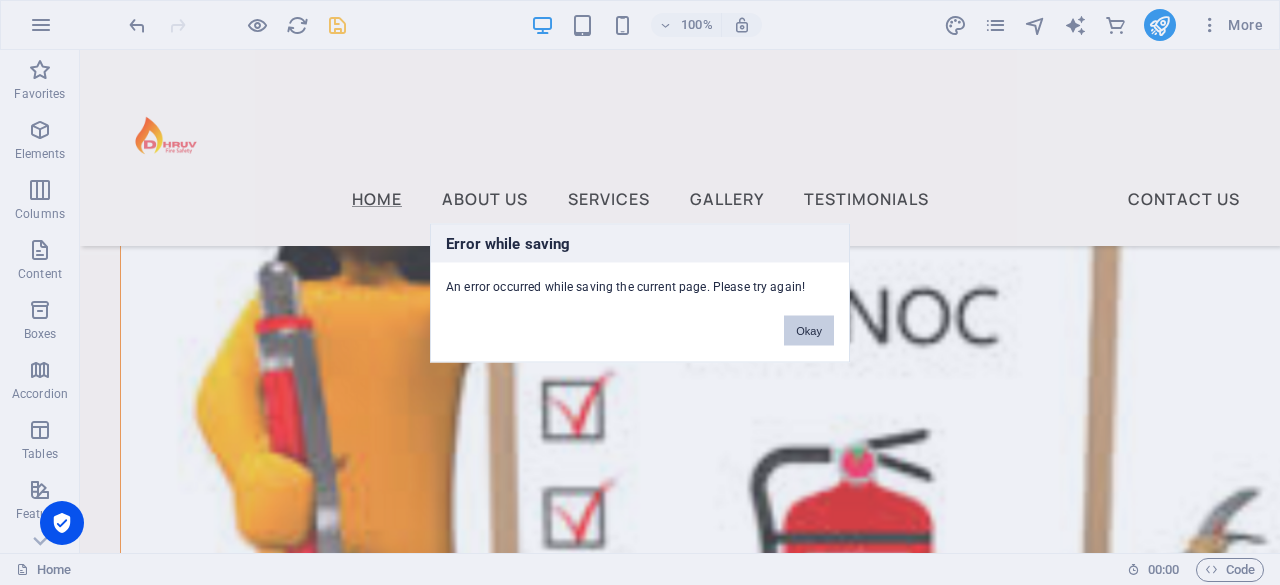 click on "Okay" at bounding box center [809, 330] 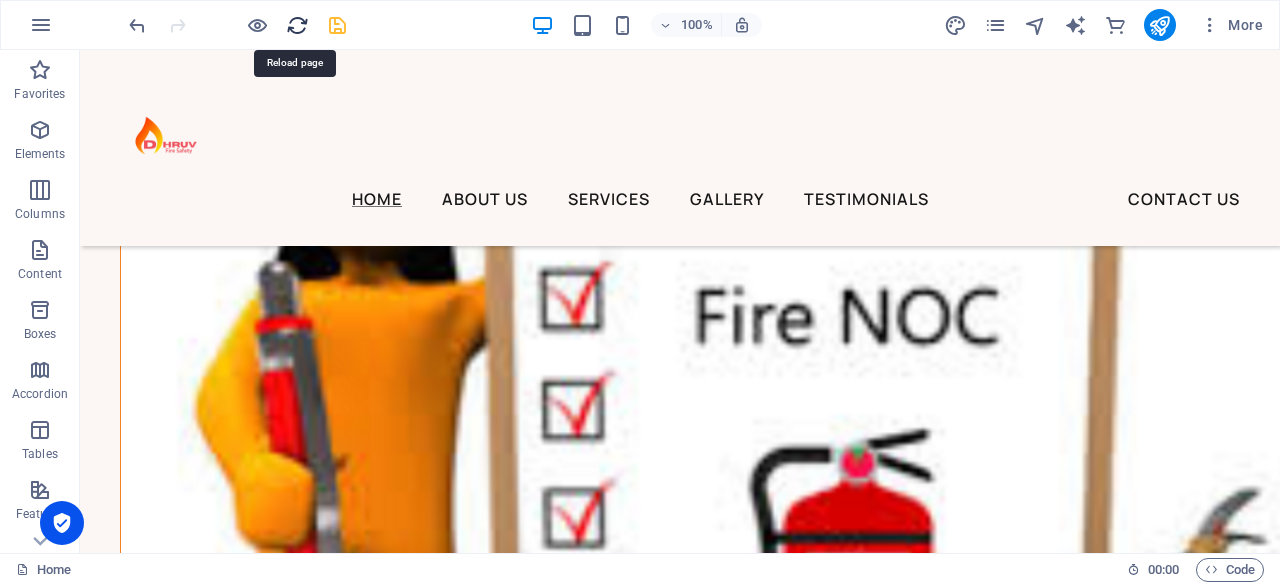 click at bounding box center (297, 25) 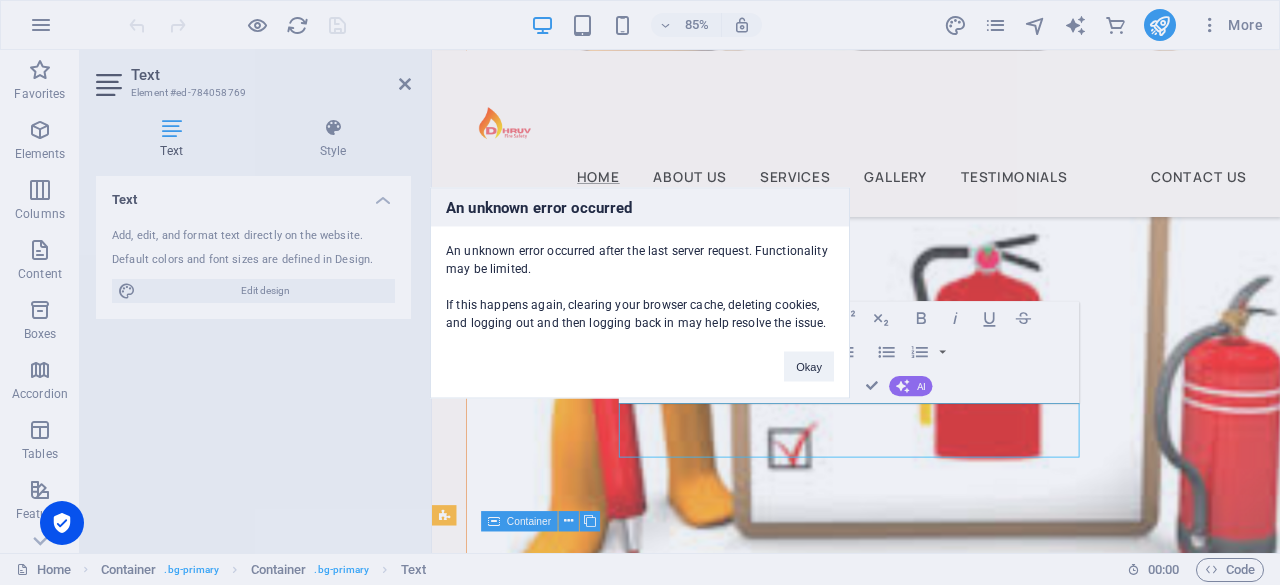 type 